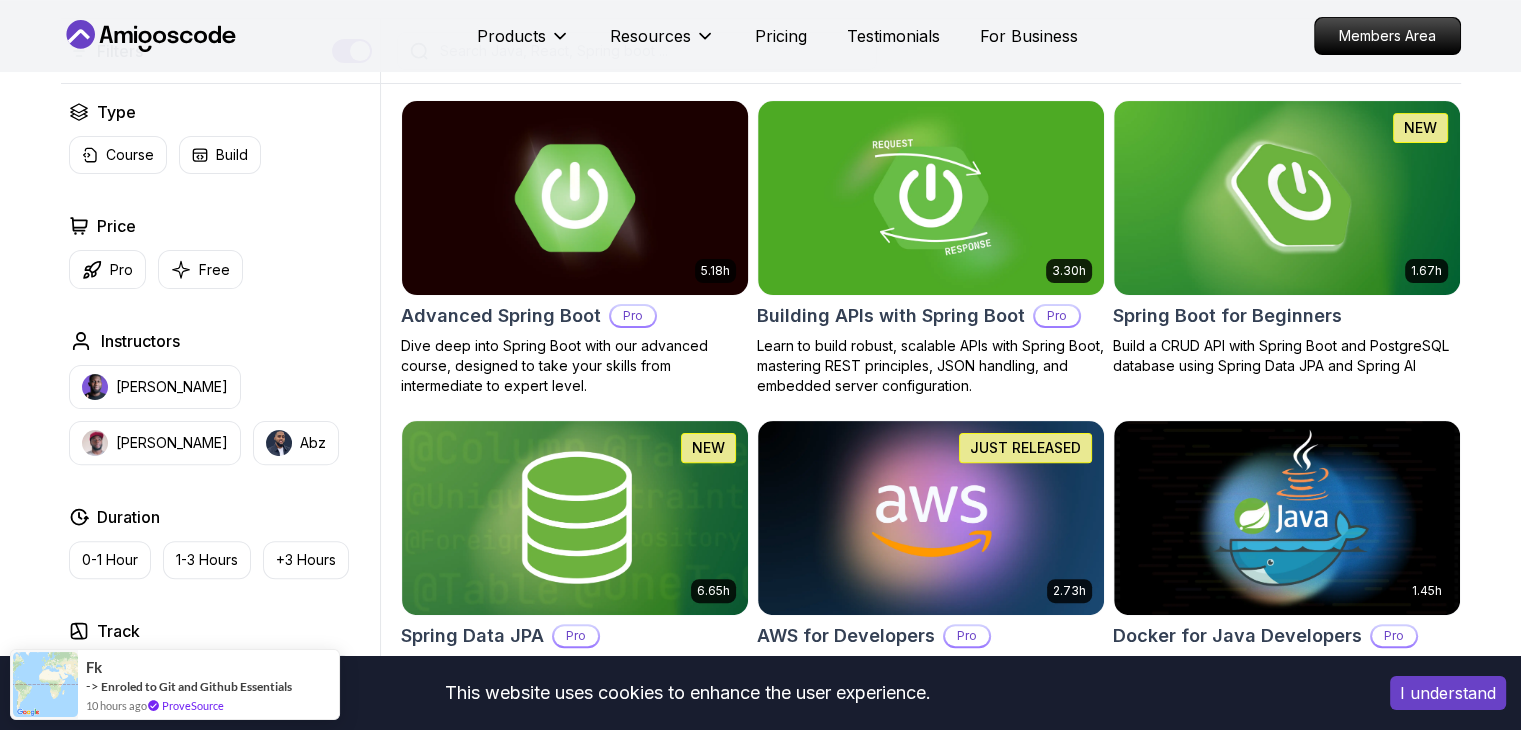 scroll, scrollTop: 500, scrollLeft: 0, axis: vertical 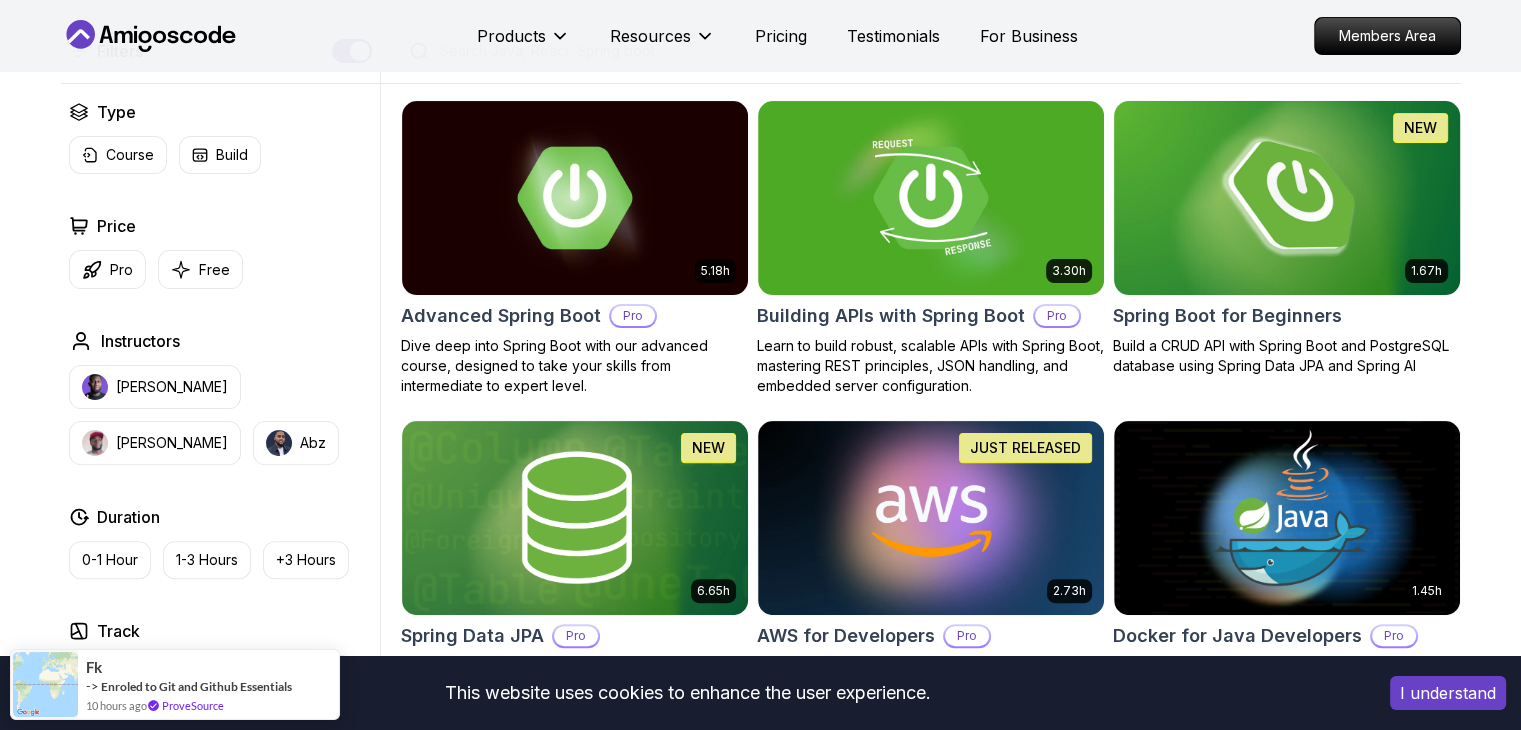 click on "Spring Boot for Beginners" at bounding box center (1227, 316) 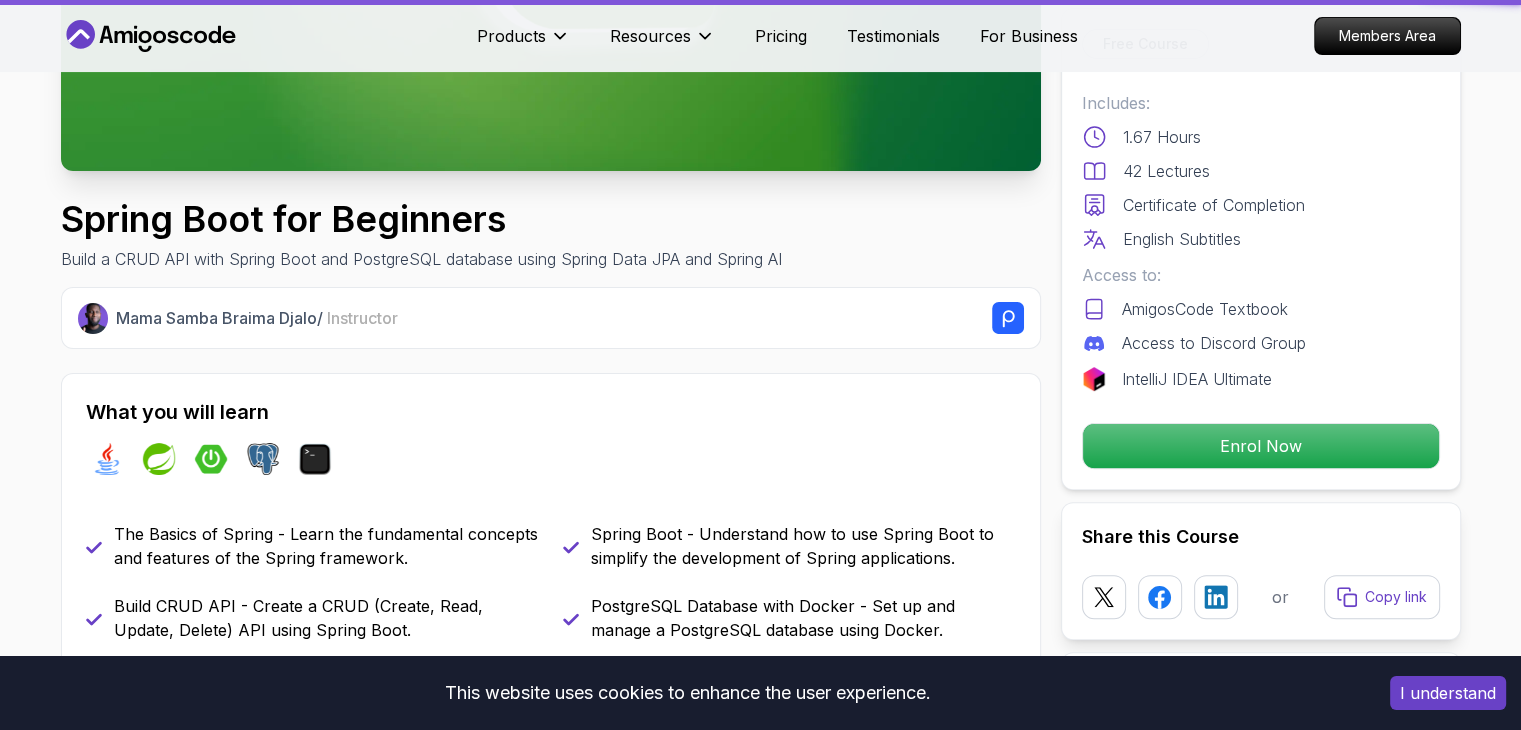 scroll, scrollTop: 0, scrollLeft: 0, axis: both 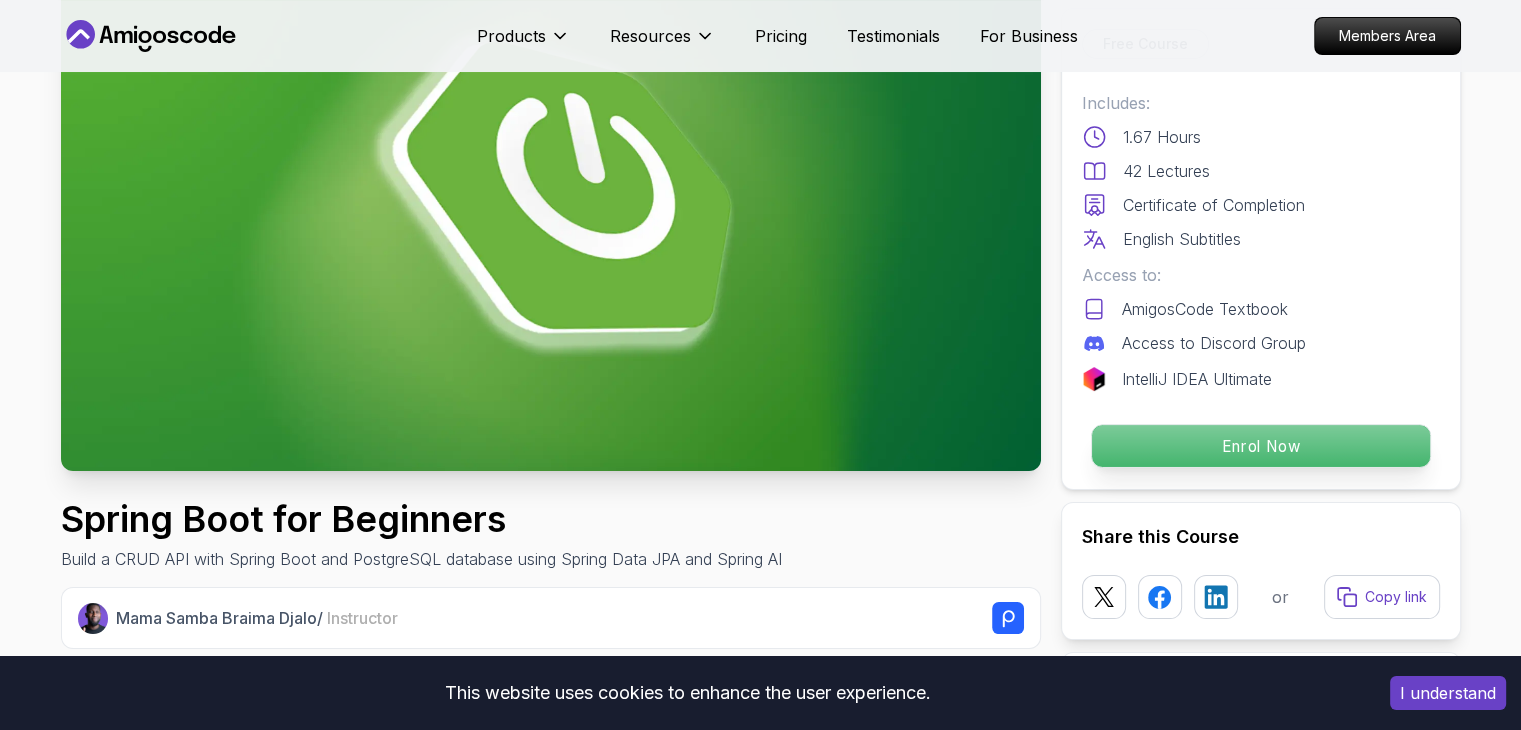 click on "Enrol Now" at bounding box center (1260, 446) 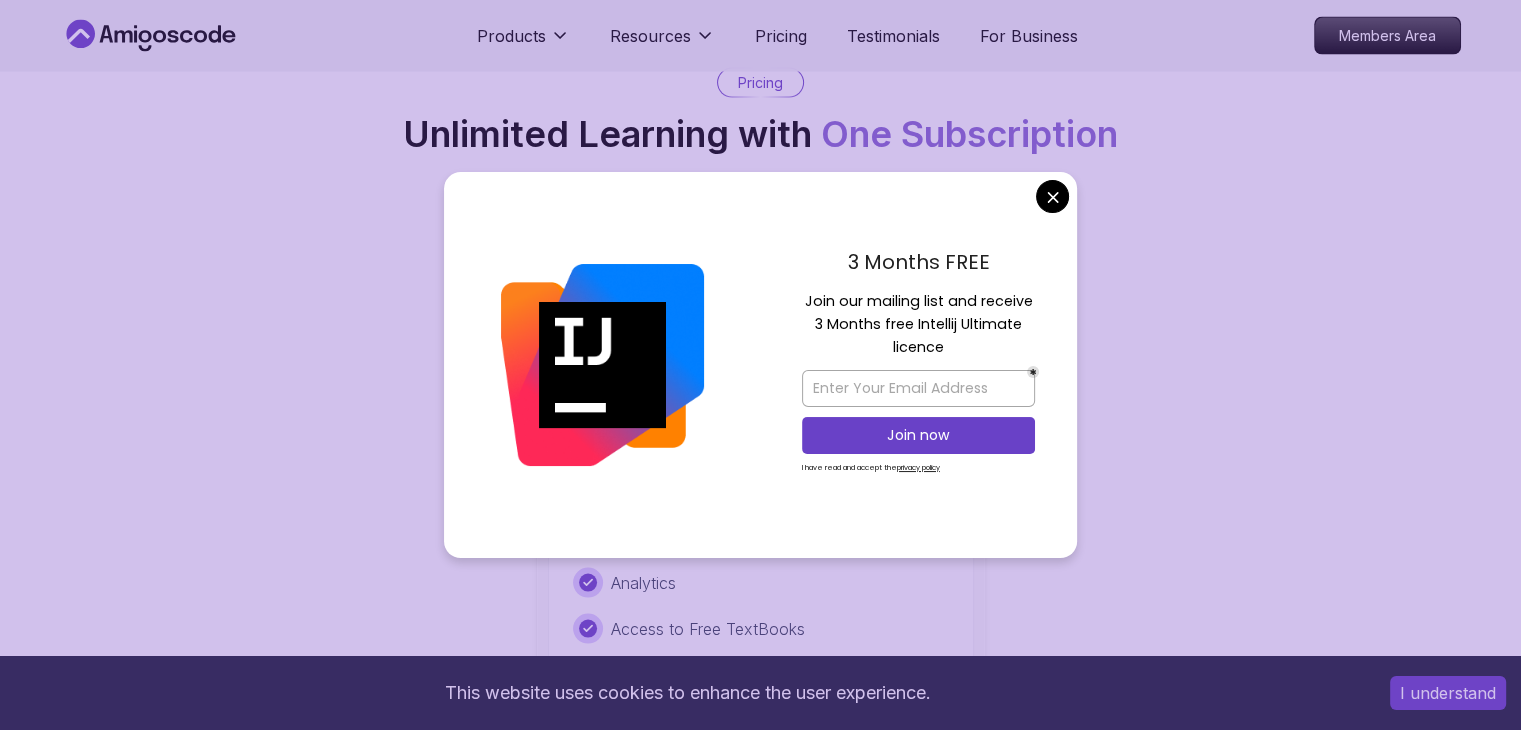 scroll, scrollTop: 4120, scrollLeft: 0, axis: vertical 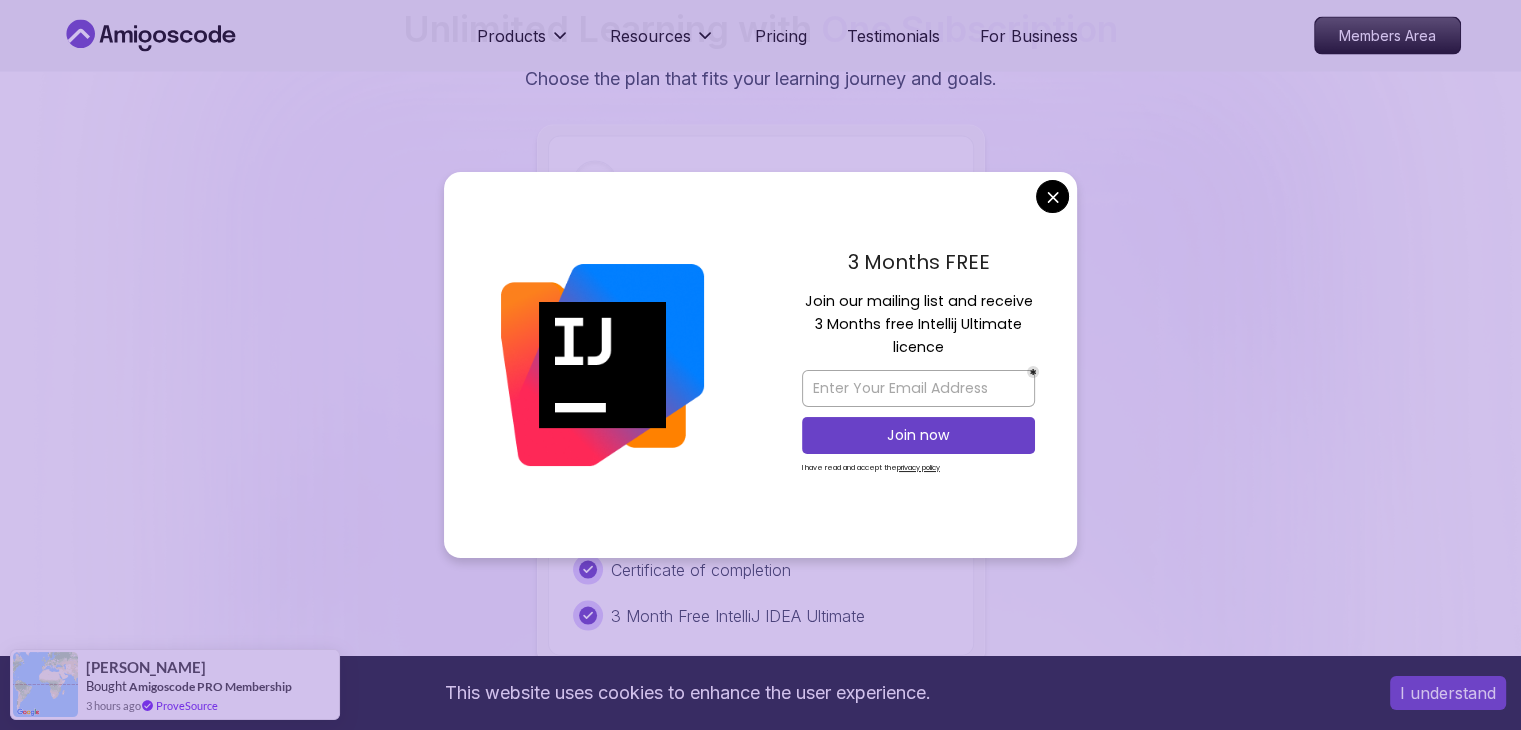 click on "This website uses cookies to enhance the user experience. I understand Products Resources Pricing Testimonials For Business Members Area Products Resources Pricing Testimonials For Business Members Area Spring Boot for Beginners Build a CRUD API with Spring Boot and PostgreSQL database using Spring Data JPA and Spring AI Mama Samba Braima Djalo  /   Instructor Free Course Includes: 1.67 Hours 42 Lectures Certificate of Completion English Subtitles Access to: AmigosCode Textbook Access to Discord Group IntelliJ IDEA Ultimate Enrol Now Share this Course or Copy link Got a Team of 5 or More? With one subscription, give your entire team access to all courses and features. Check our Business Plan Mama Samba Braima Djalo  /   Instructor What you will learn java spring spring-boot postgres terminal ai git github chatgpt The Basics of Spring - Learn the fundamental concepts and features of the Spring framework. Spring Boot - Understand how to use Spring Boot to simplify the development of Spring applications." at bounding box center [760, 938] 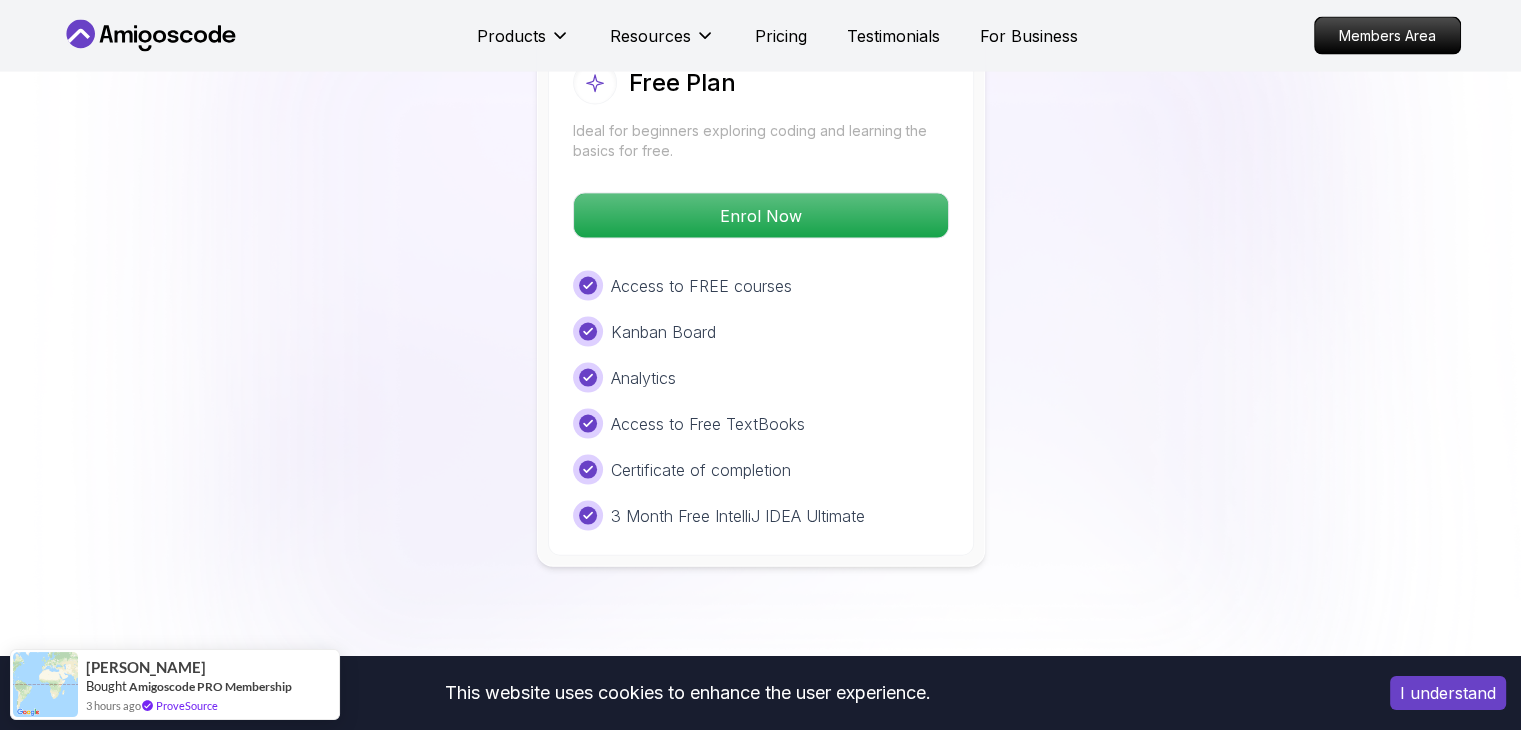 scroll, scrollTop: 4120, scrollLeft: 0, axis: vertical 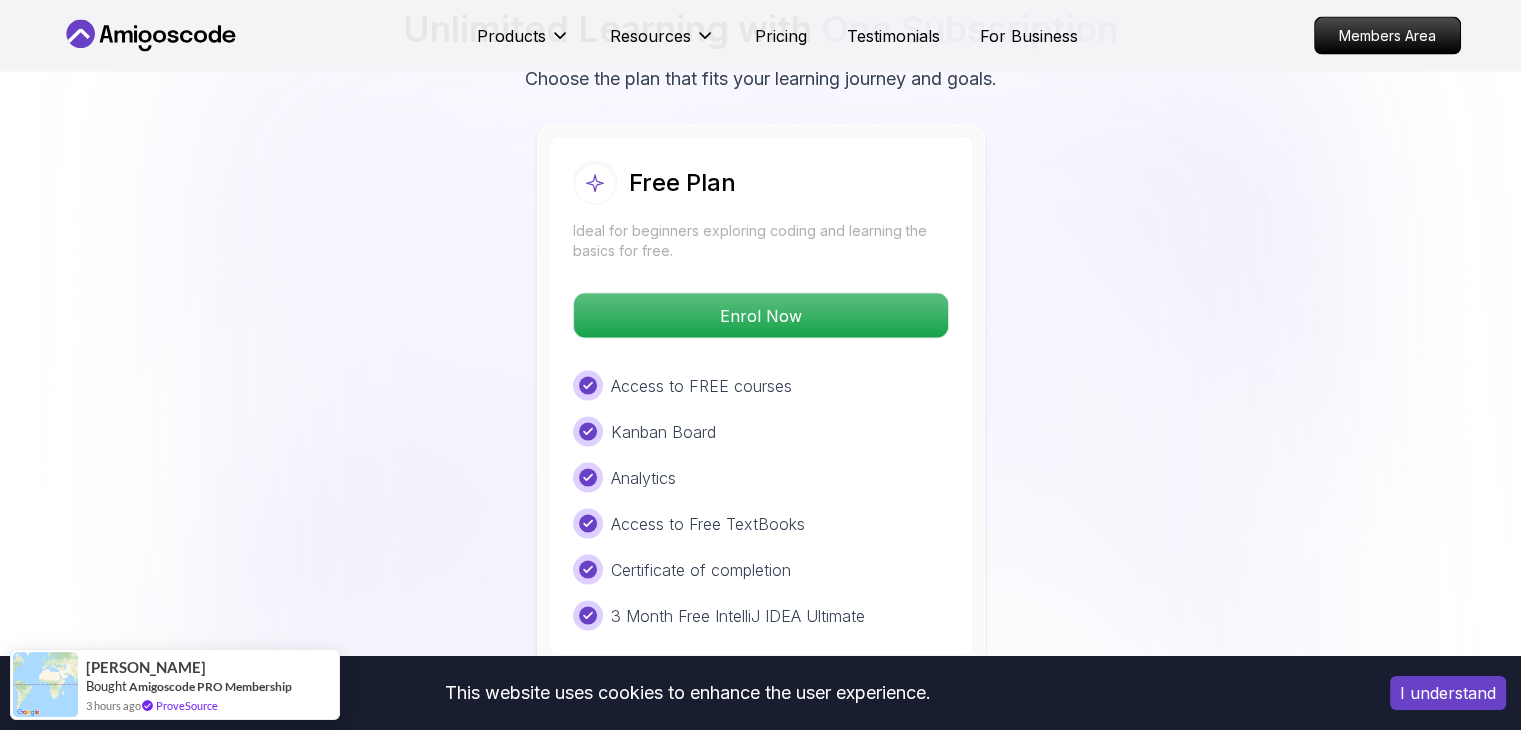 click on "Free Plan Ideal for beginners exploring coding and learning the basics for free. Enrol Now Access to FREE courses Kanban Board Analytics Access to Free TextBooks Certificate of completion 3 Month Free IntelliJ IDEA Ultimate" at bounding box center [761, 396] 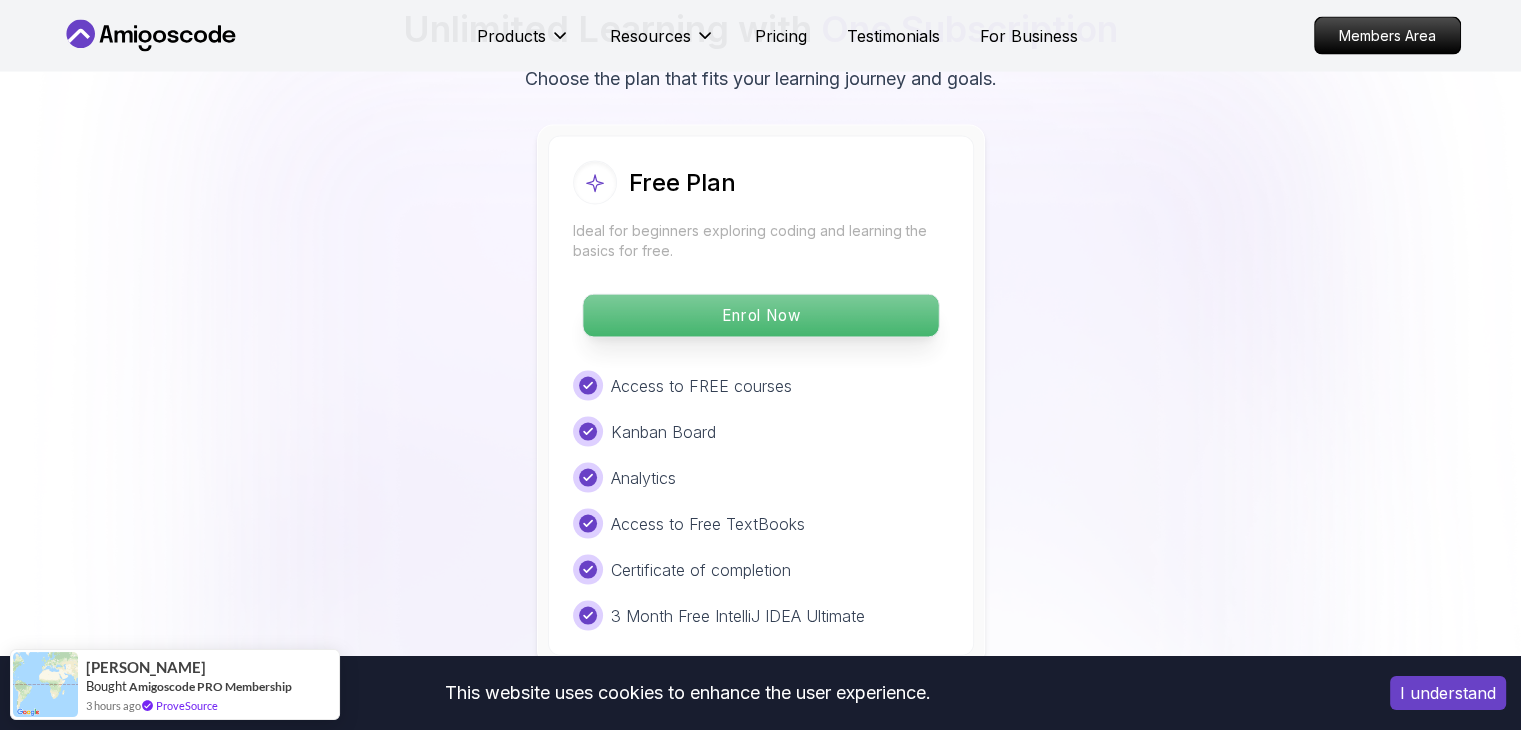 click on "Enrol Now" at bounding box center [760, 316] 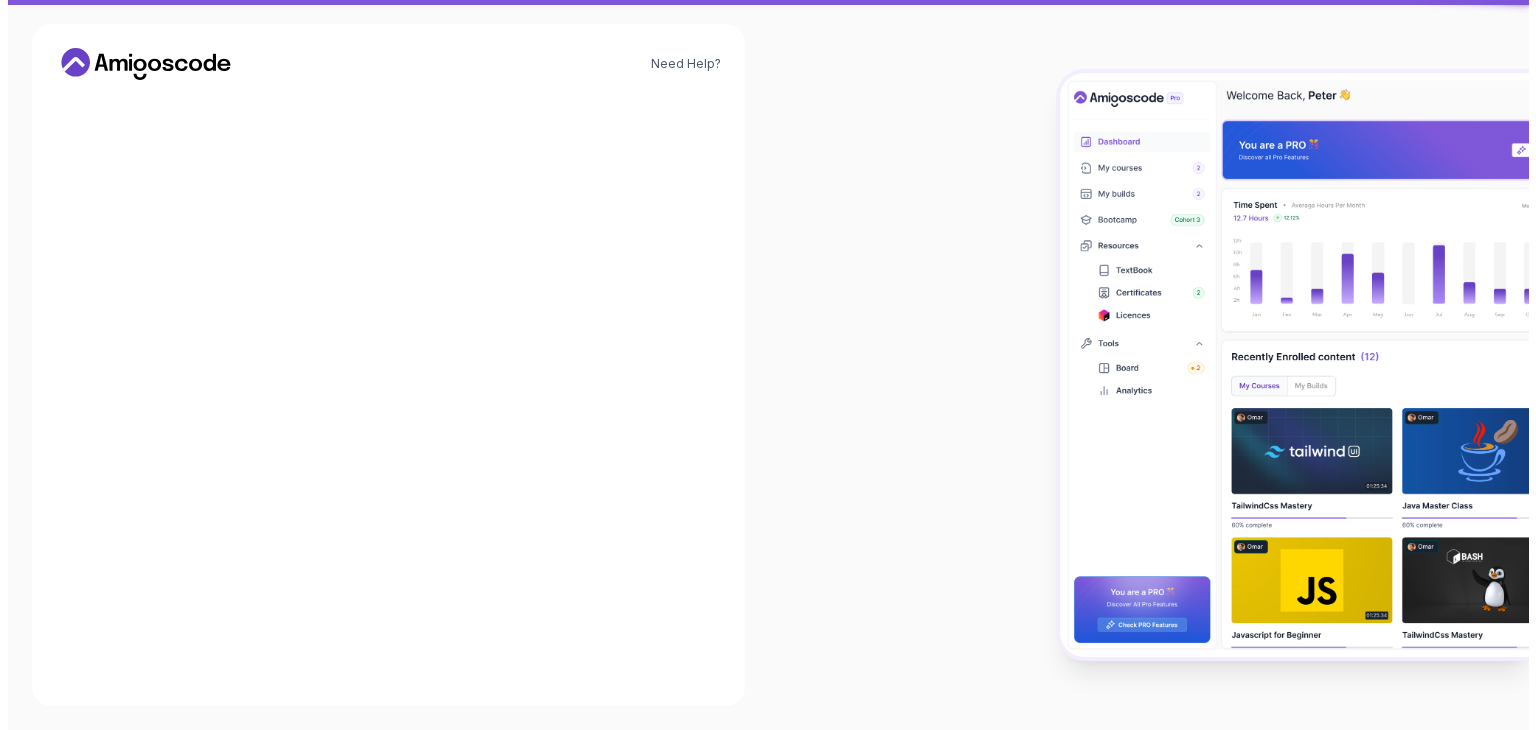 scroll, scrollTop: 0, scrollLeft: 0, axis: both 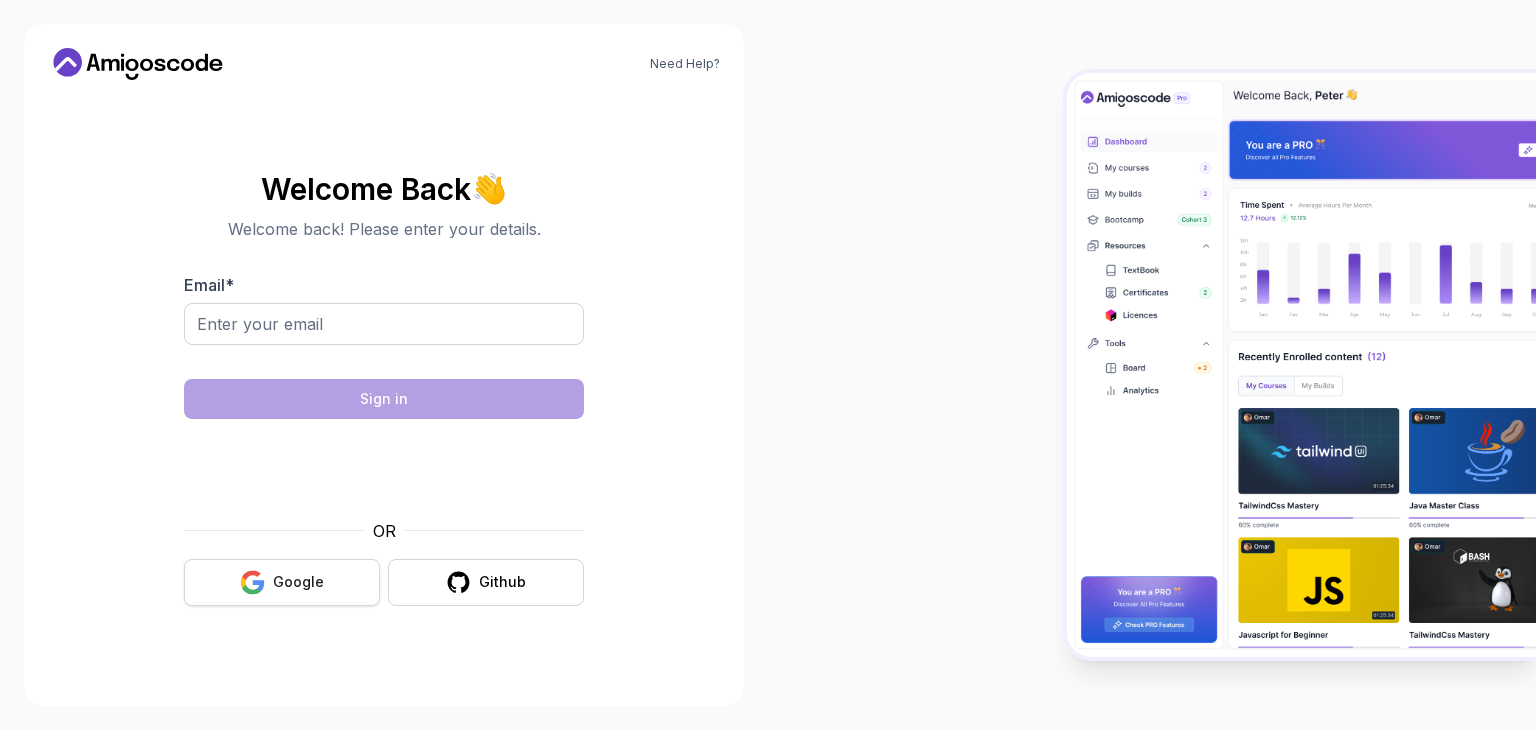 click on "Google" at bounding box center [282, 582] 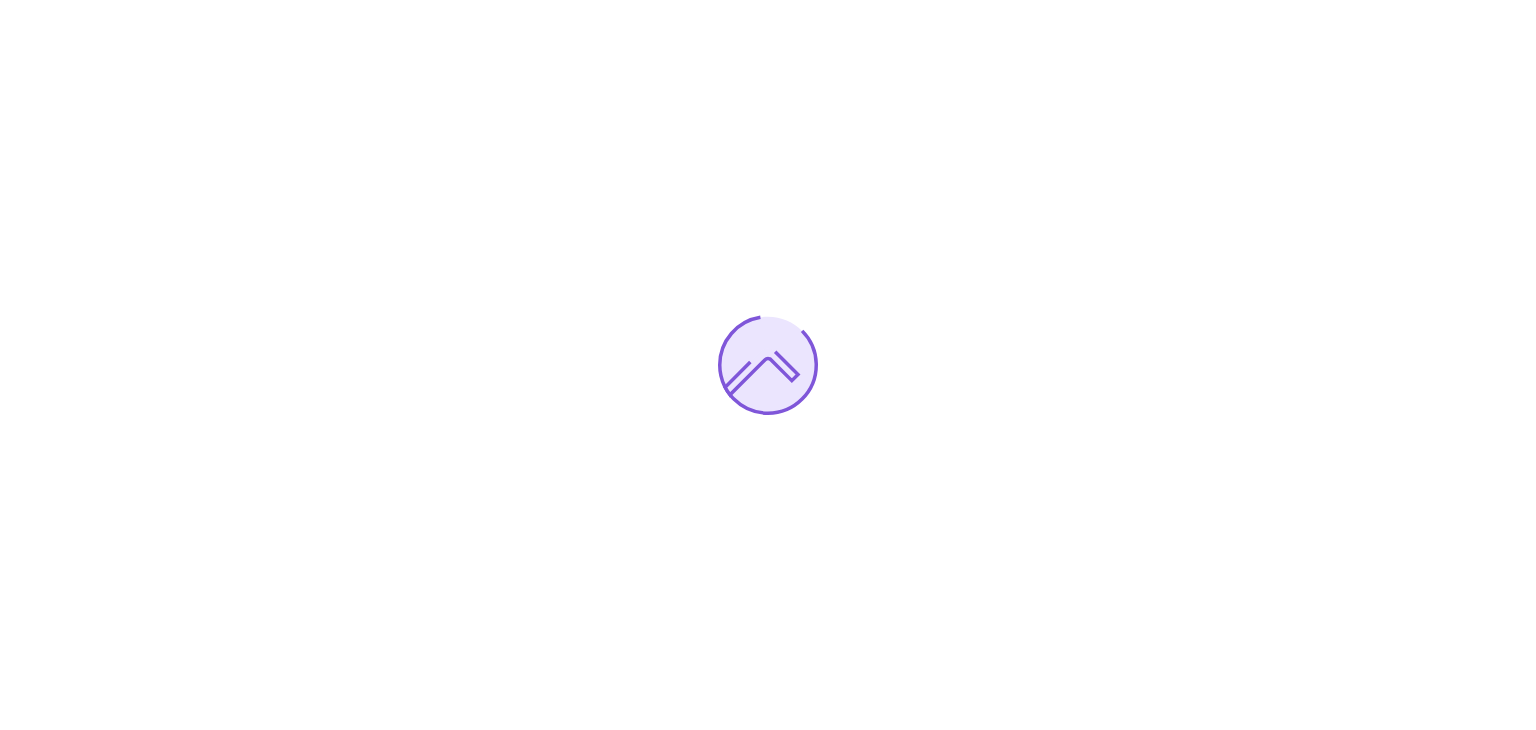 scroll, scrollTop: 0, scrollLeft: 0, axis: both 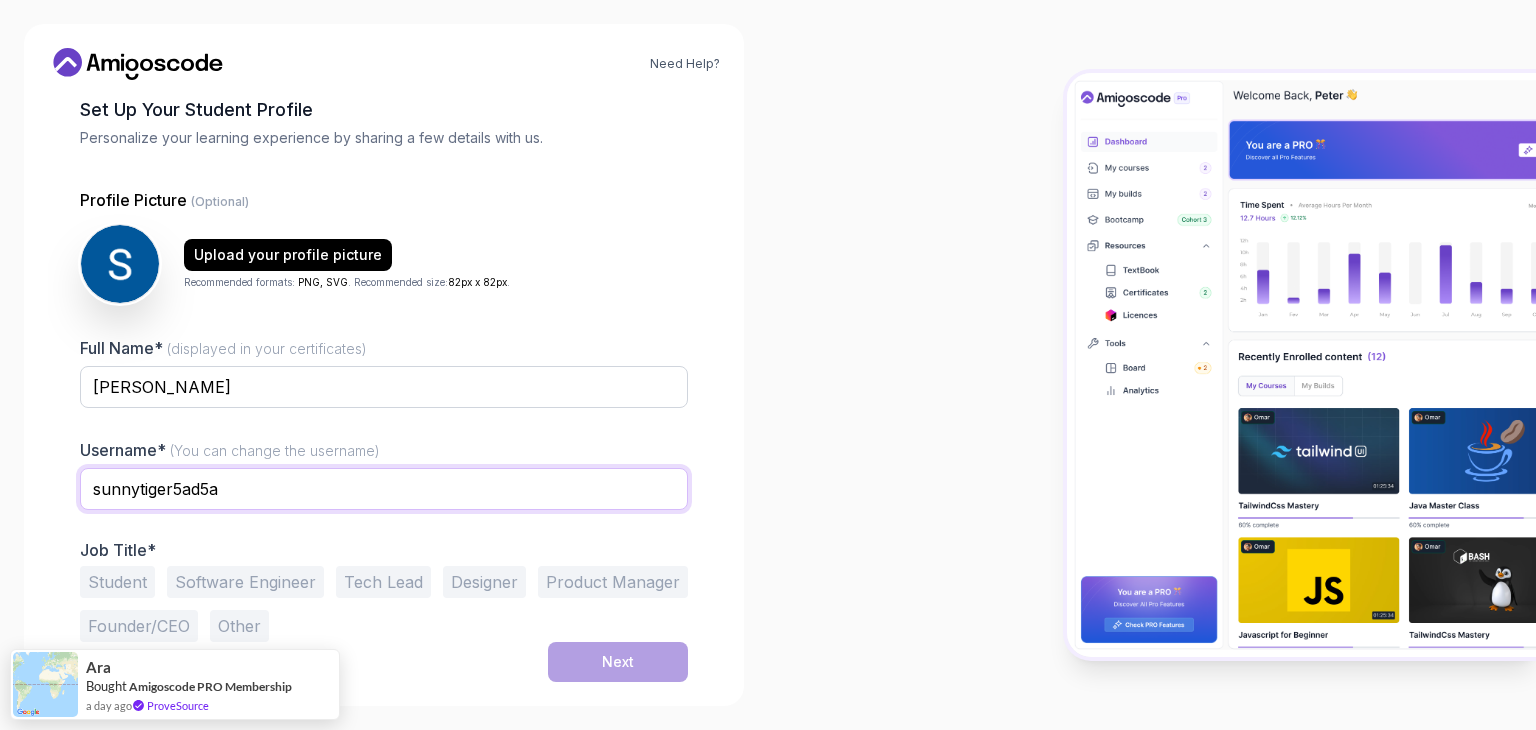 drag, startPoint x: 243, startPoint y: 494, endPoint x: 85, endPoint y: 484, distance: 158.31615 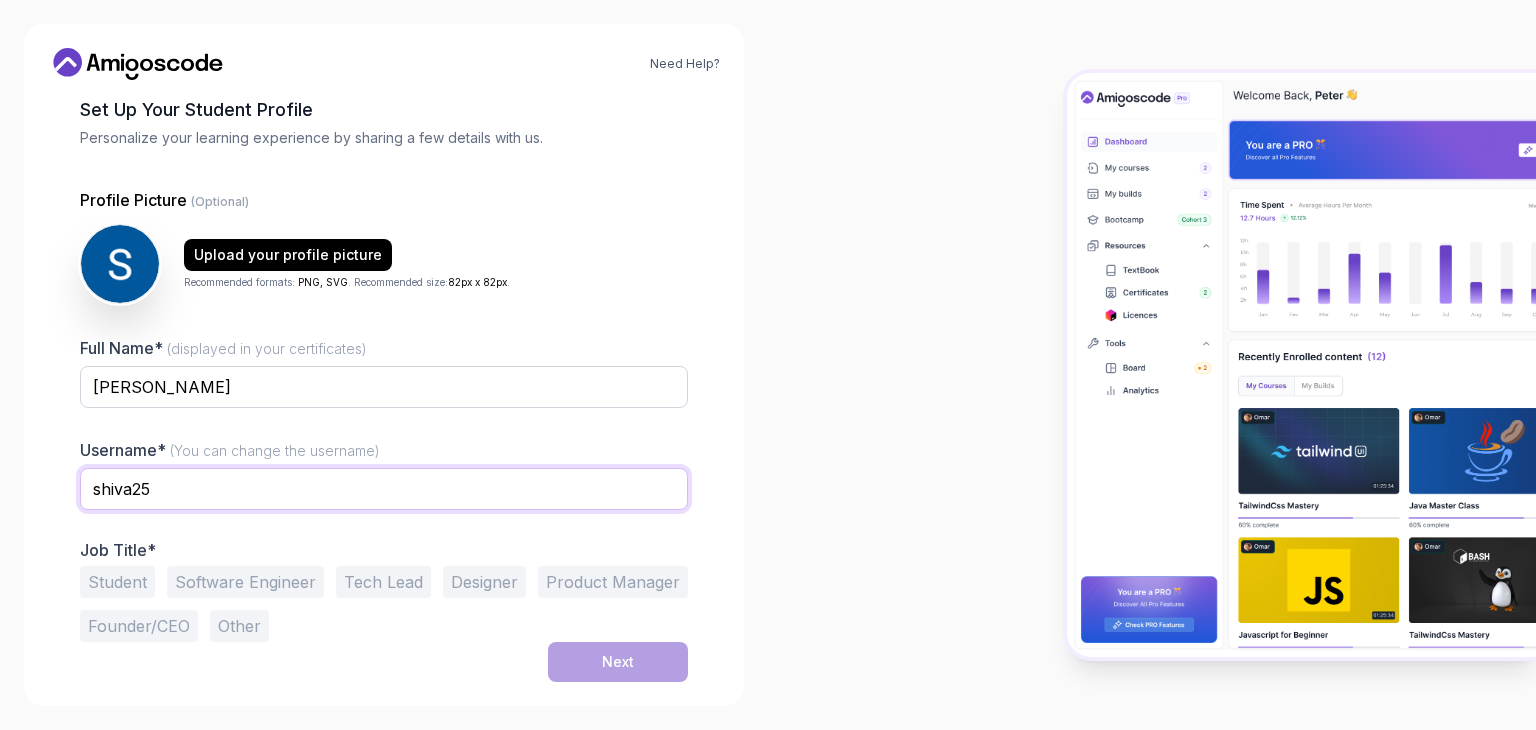 type on "shiva25" 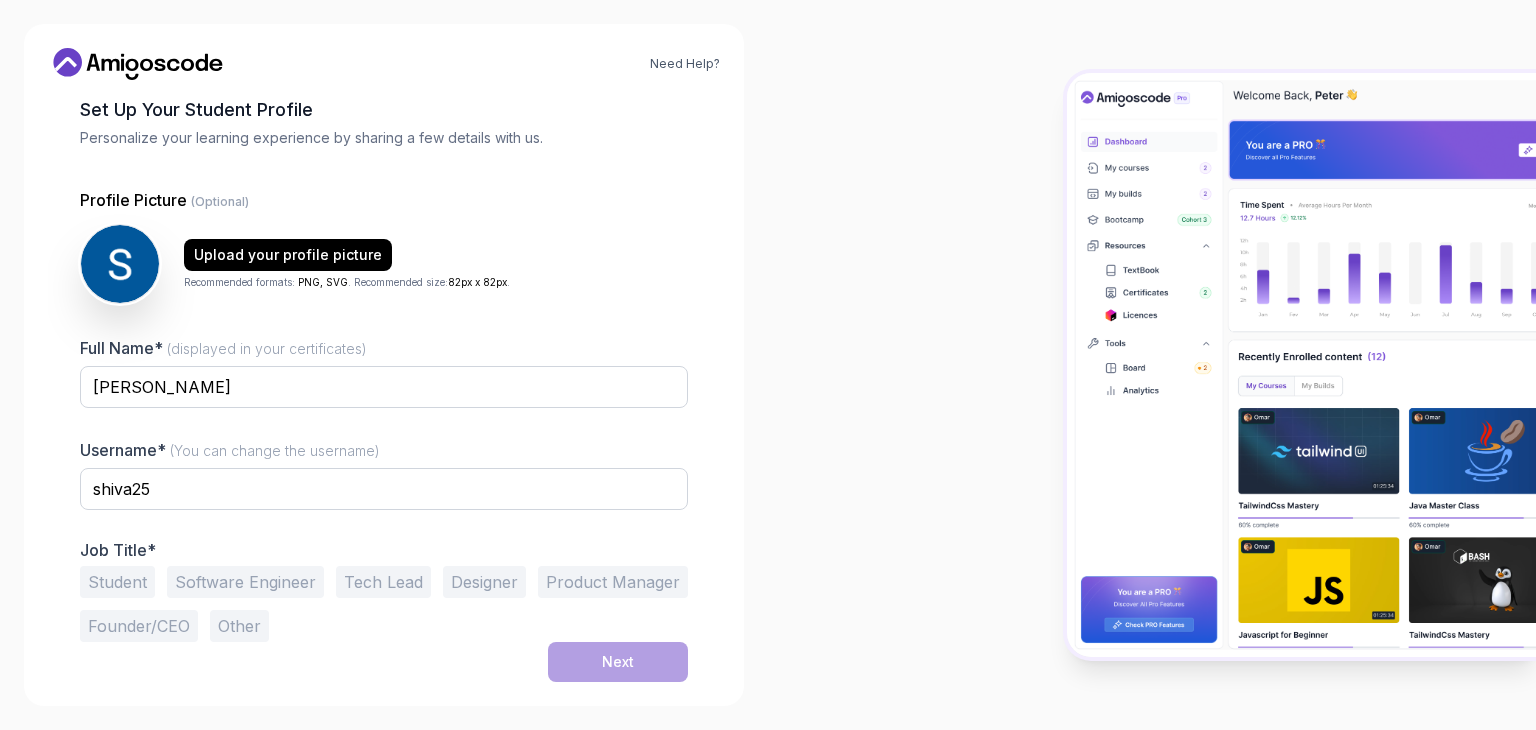 click on "1 Set Up Your Profile 1 Set Up Your Profile 2 Let's Get to Know You Set Up Your Student Profile Personalize your learning experience by sharing a few details with us. Profile Picture   (Optional) Upload your profile picture Recommended formats:   PNG, SVG . Recommended size:  82px x 82px . Full Name*   (displayed in your certificates) Shivam Malvadkar Username*   (You can change the username) shiva25 Job Title* Student Software Engineer Tech Lead Designer Product Manager Founder/CEO Other Next" at bounding box center [384, 285] 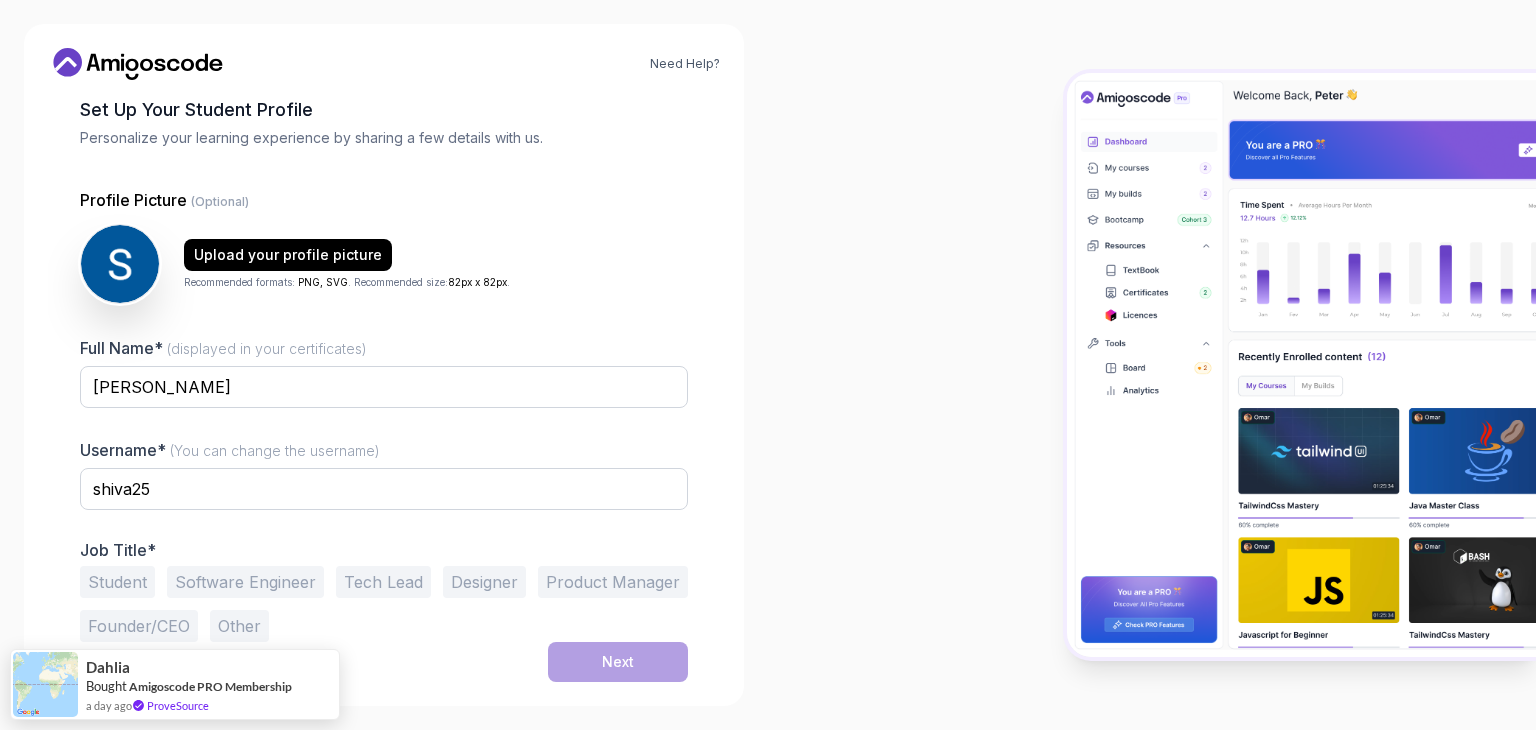 click on "Software Engineer" at bounding box center (245, 582) 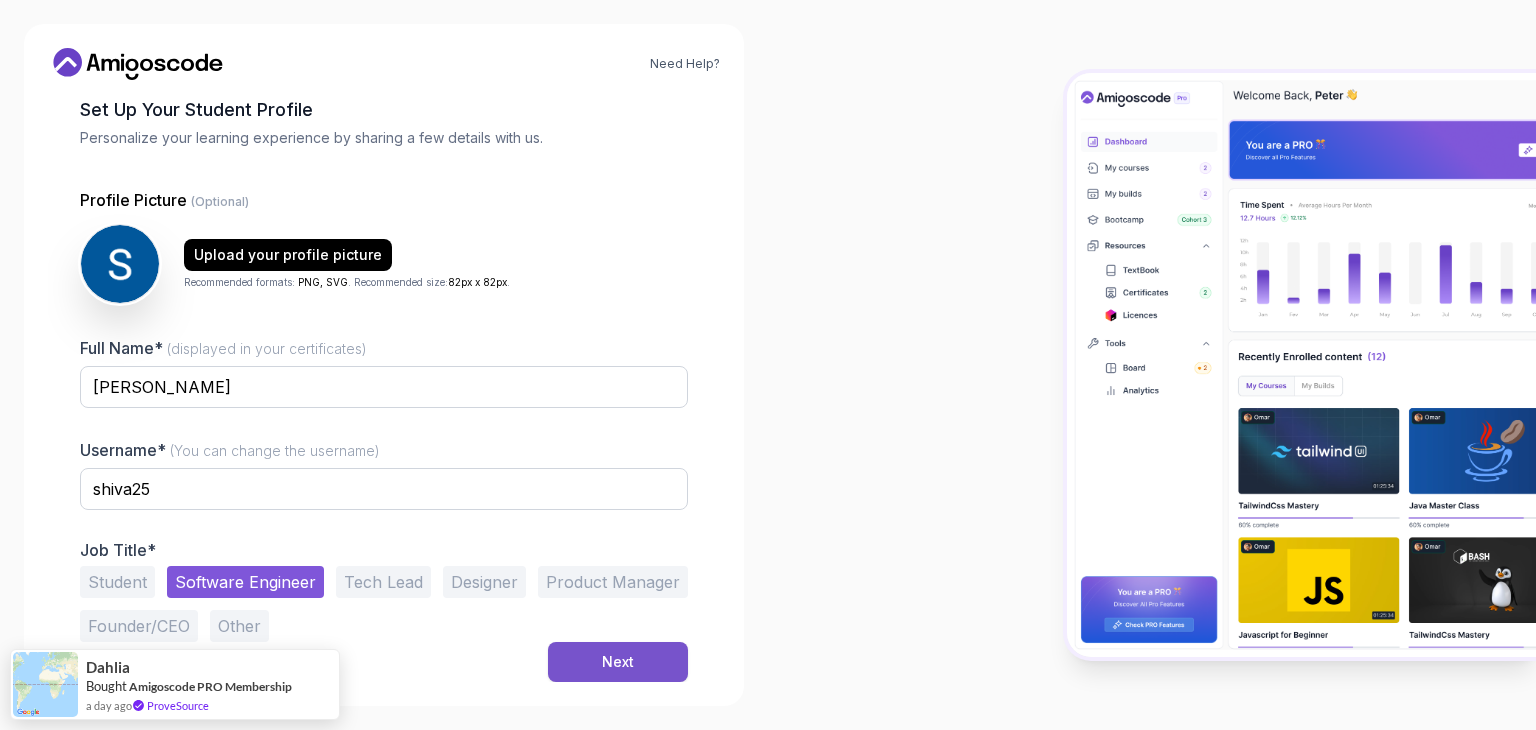 click on "Next" at bounding box center (618, 662) 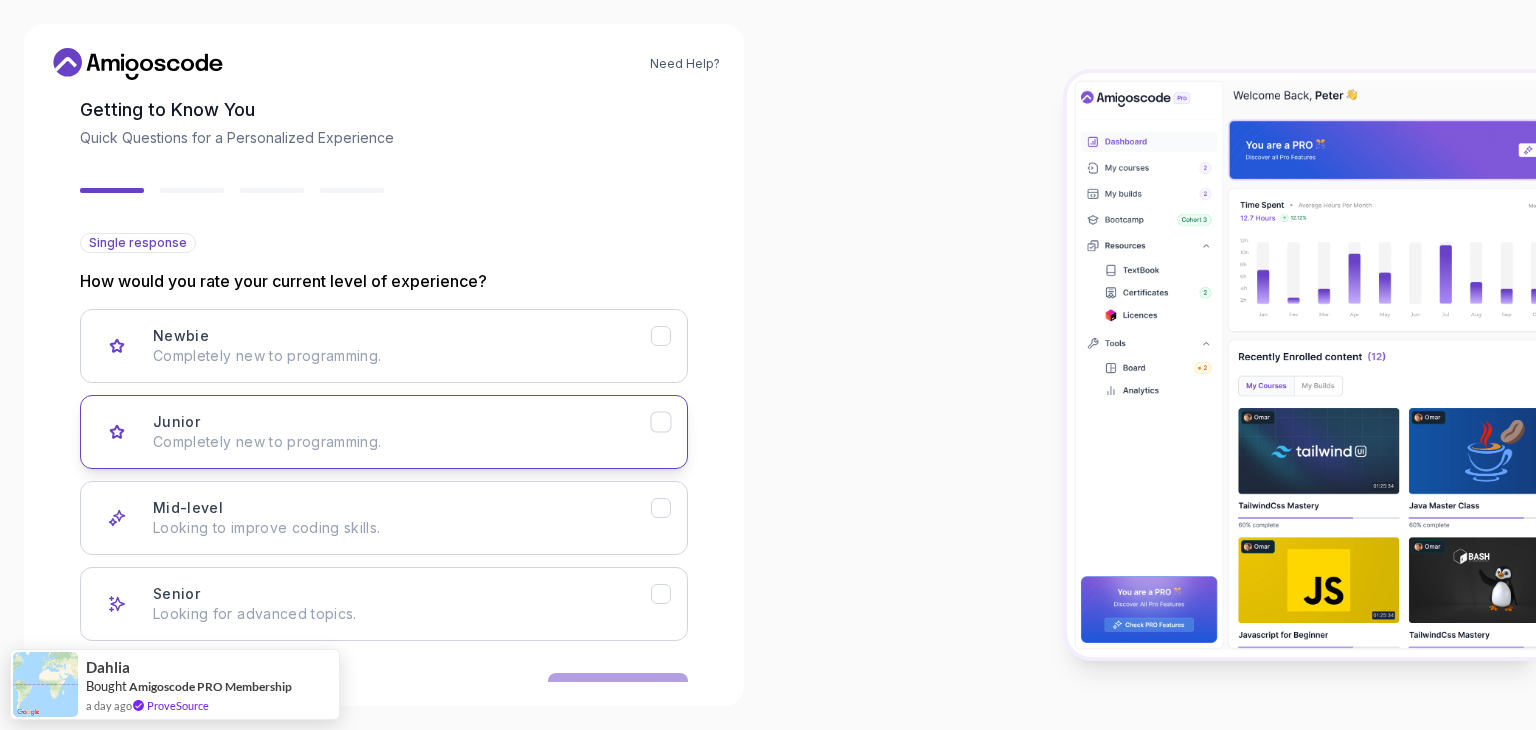 click on "Completely new to programming." at bounding box center (402, 442) 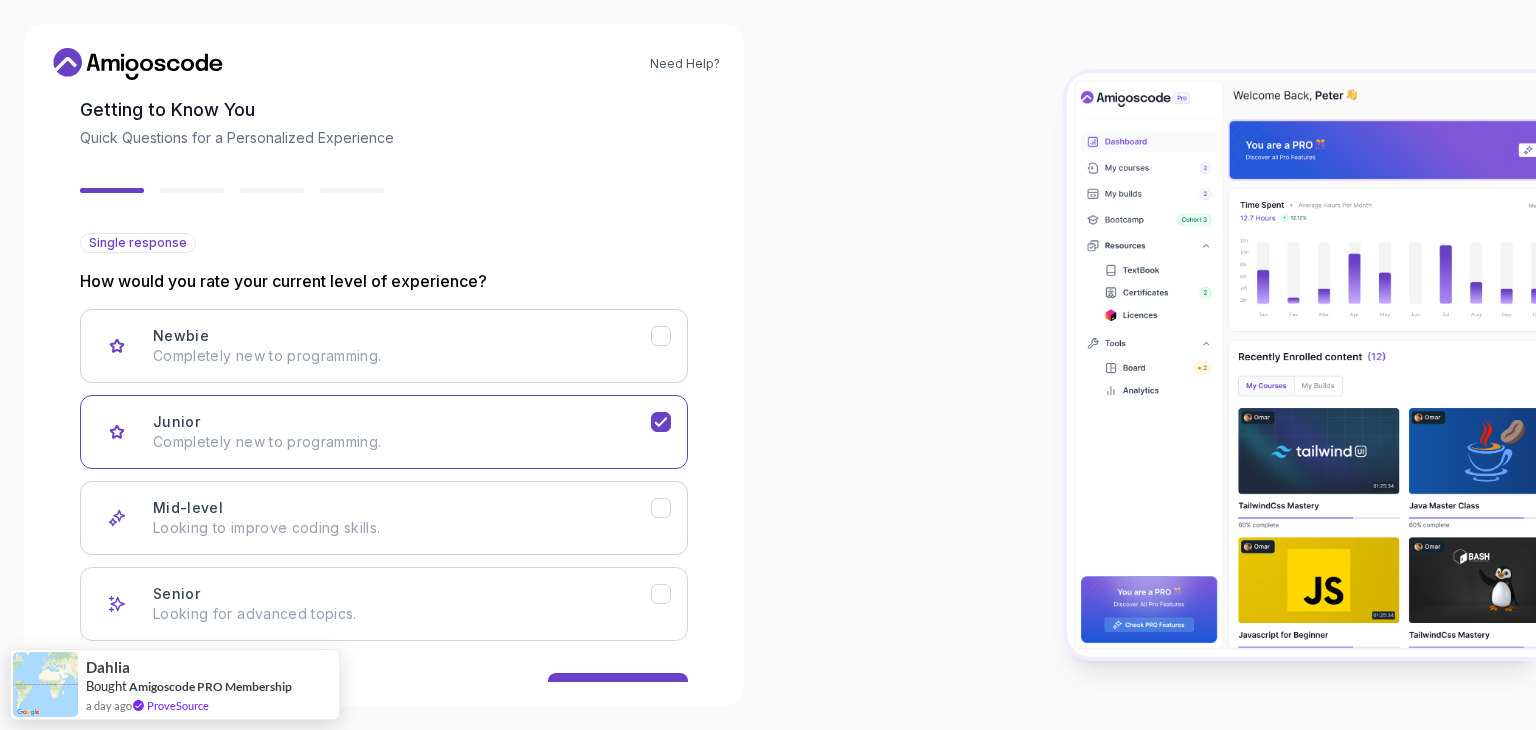 scroll, scrollTop: 165, scrollLeft: 0, axis: vertical 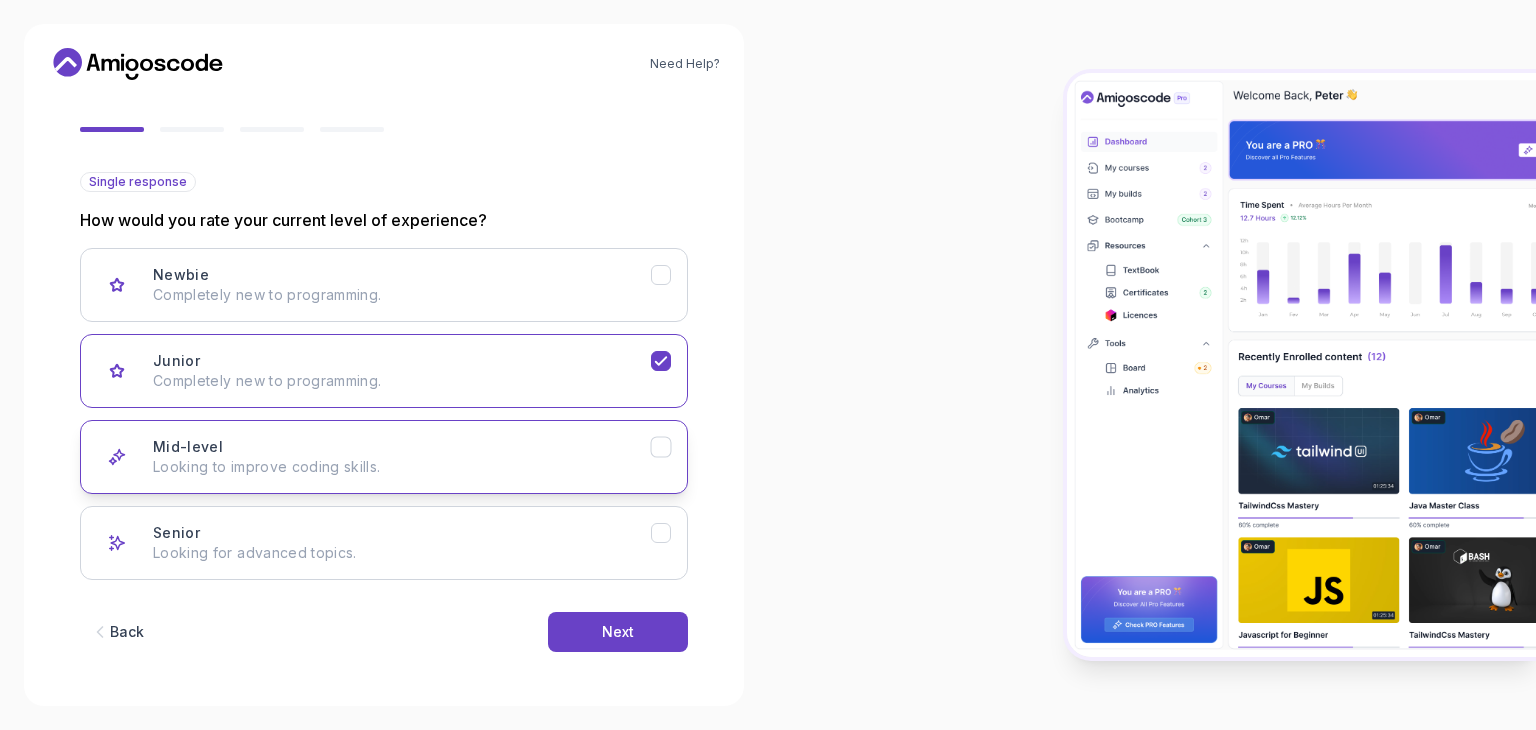 click on "Mid-level Looking to improve coding skills." at bounding box center (402, 457) 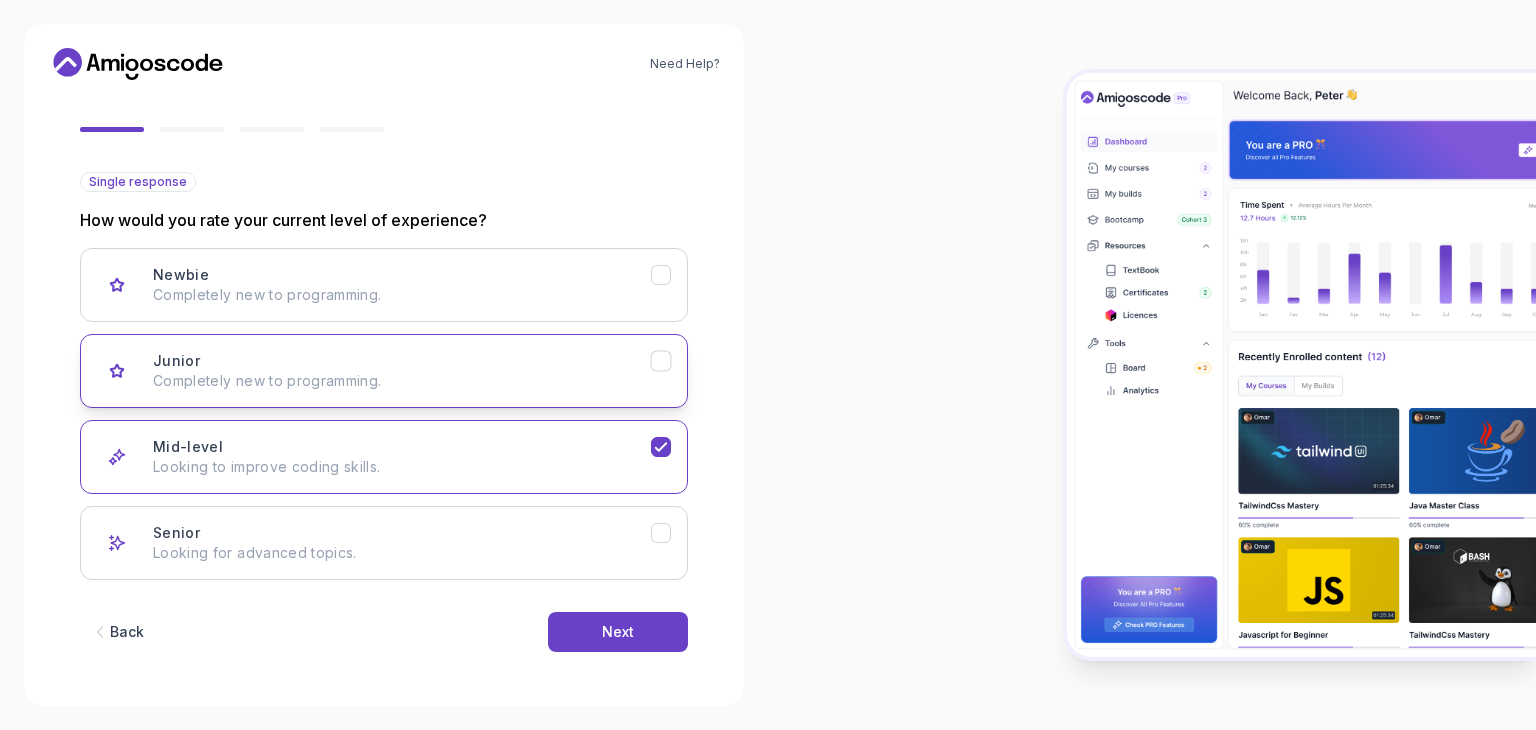 click on "Completely new to programming." at bounding box center [402, 381] 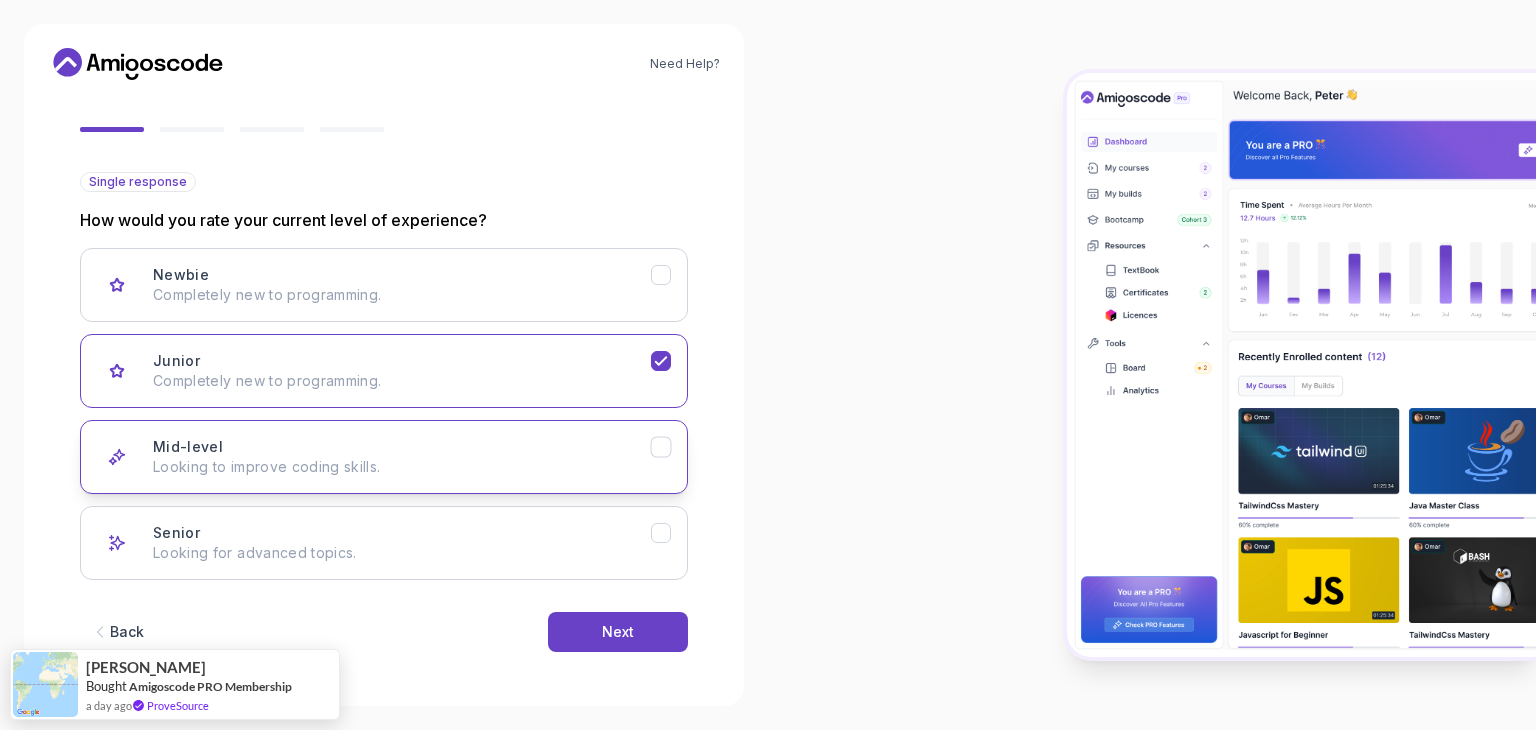 click on "Mid-level Looking to improve coding skills." at bounding box center (384, 457) 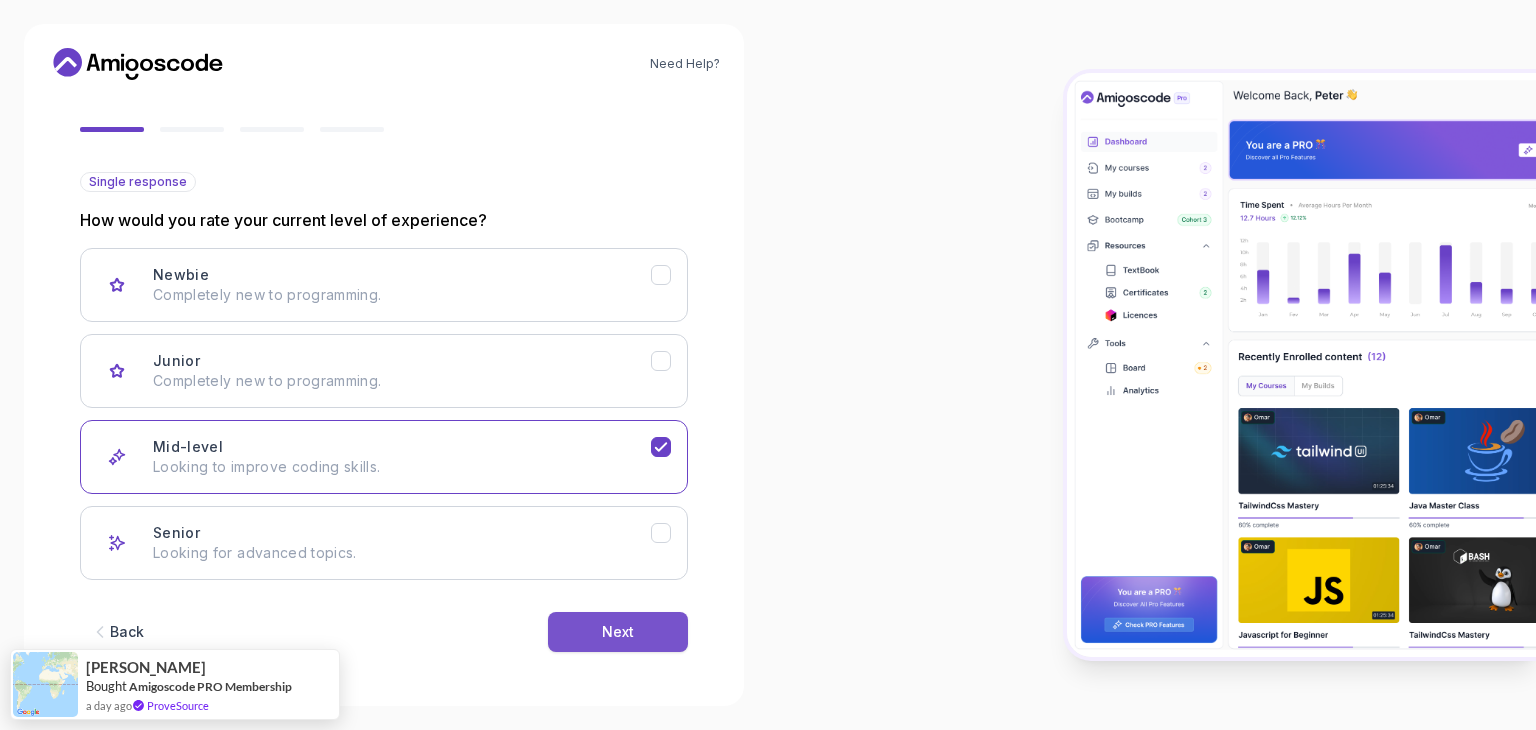 click on "Next" at bounding box center (618, 632) 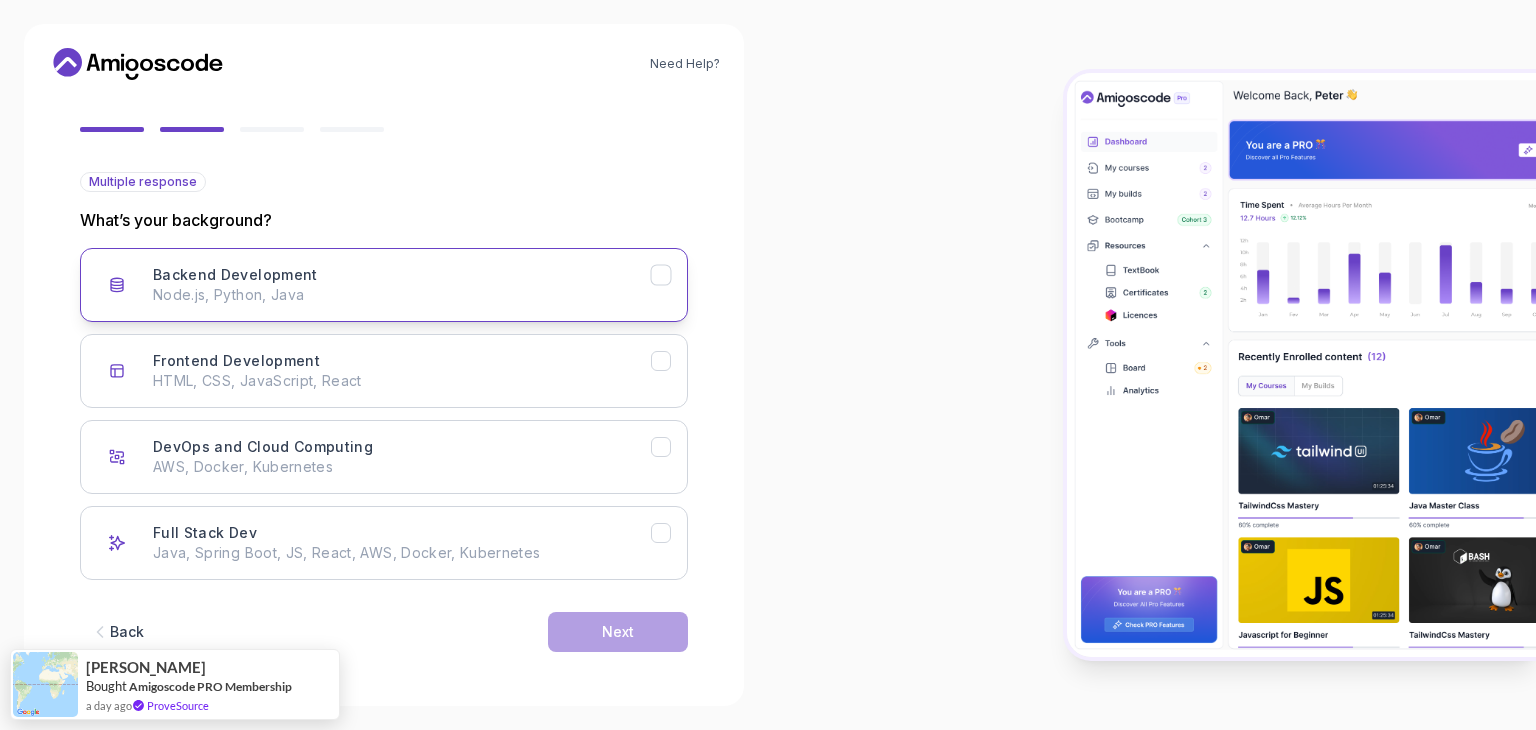 click on "Node.js, Python, Java" at bounding box center [402, 295] 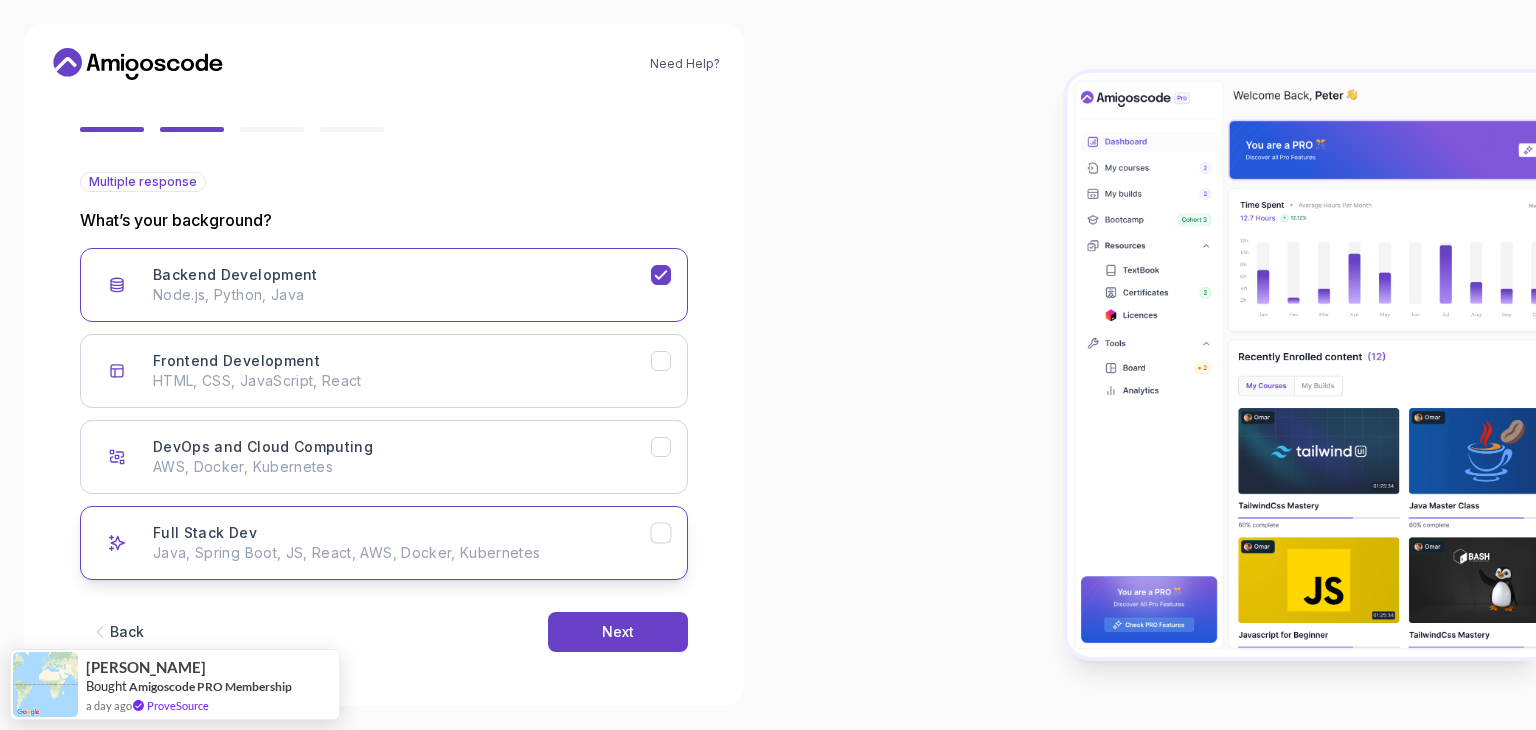 click on "Java, Spring Boot, JS, React, AWS, Docker, Kubernetes" at bounding box center (402, 553) 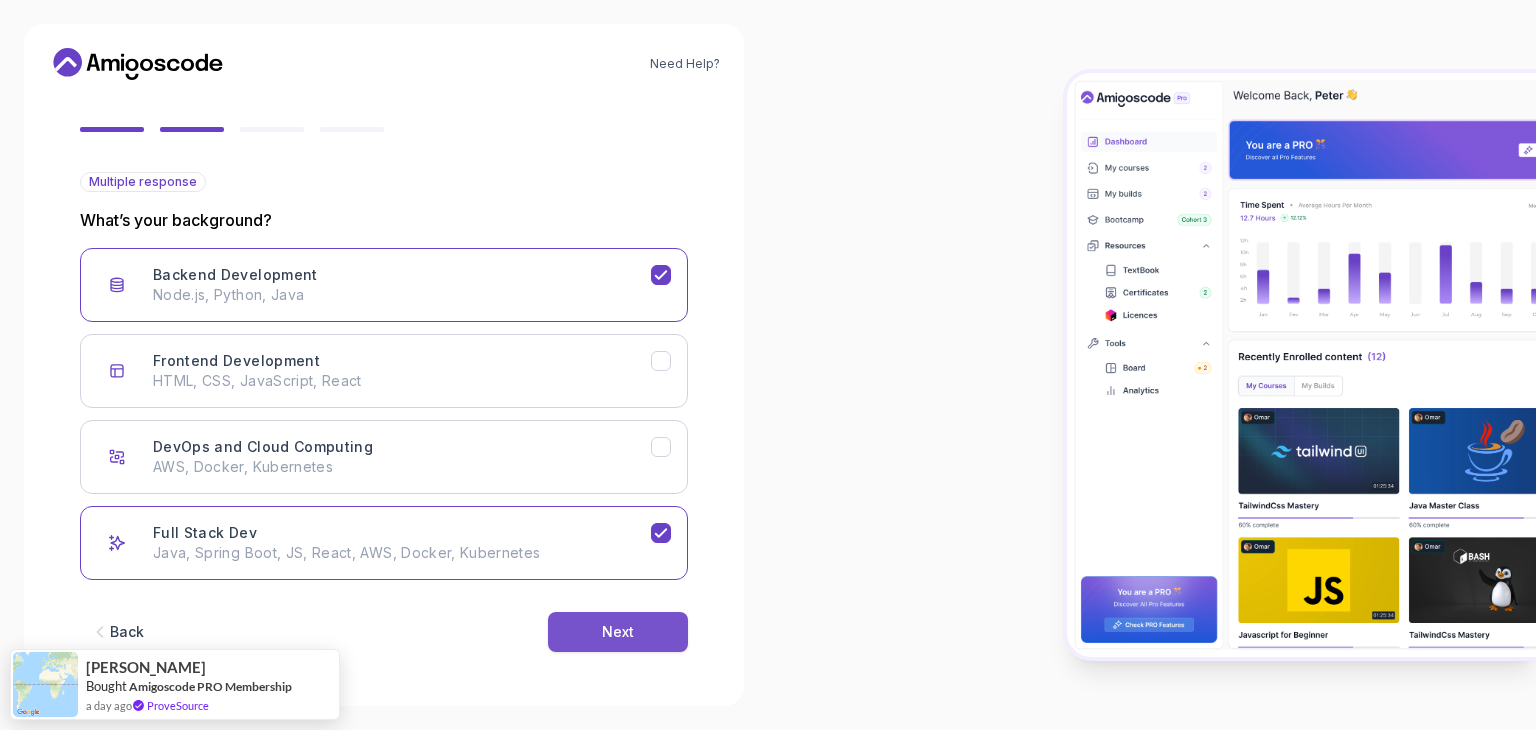 click on "Next" at bounding box center [618, 632] 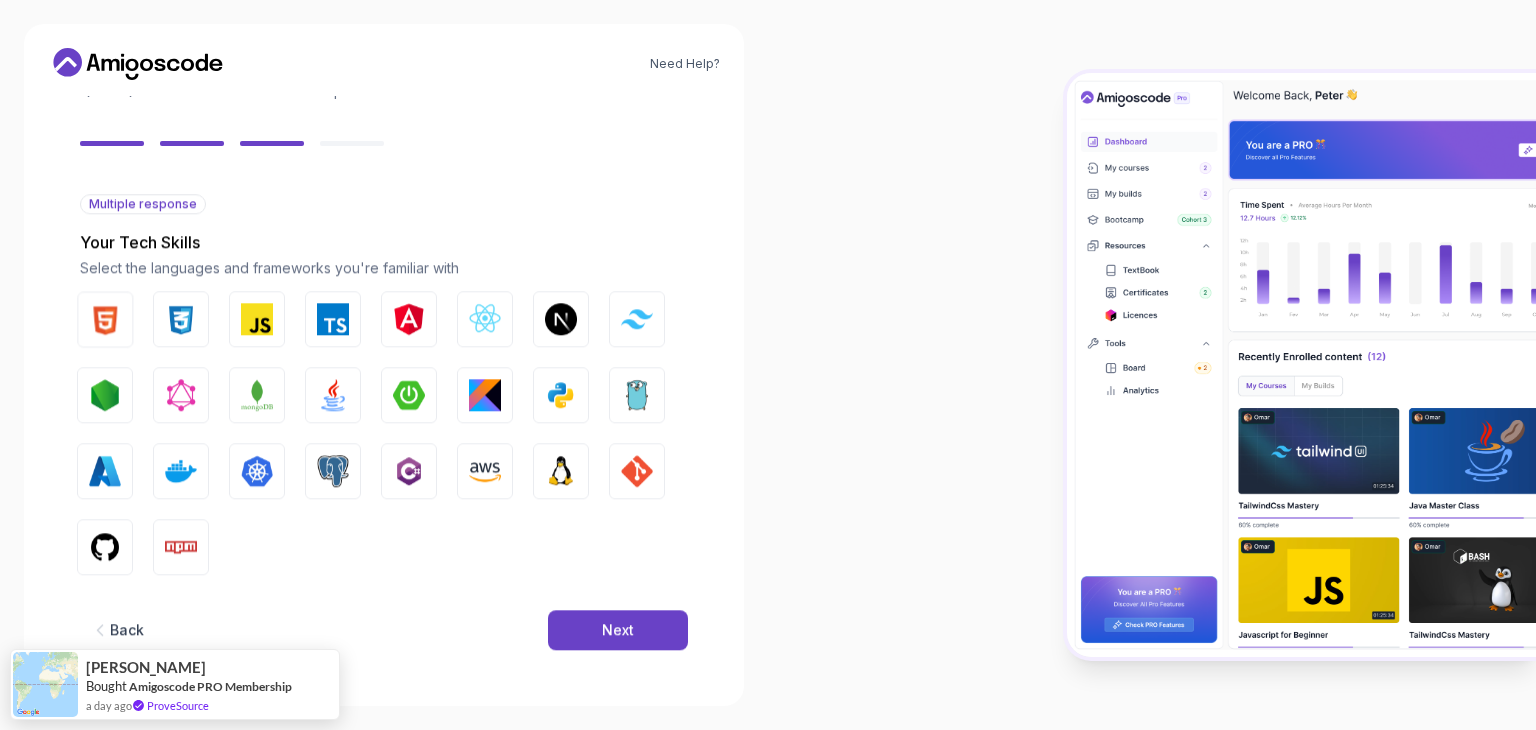 scroll, scrollTop: 143, scrollLeft: 0, axis: vertical 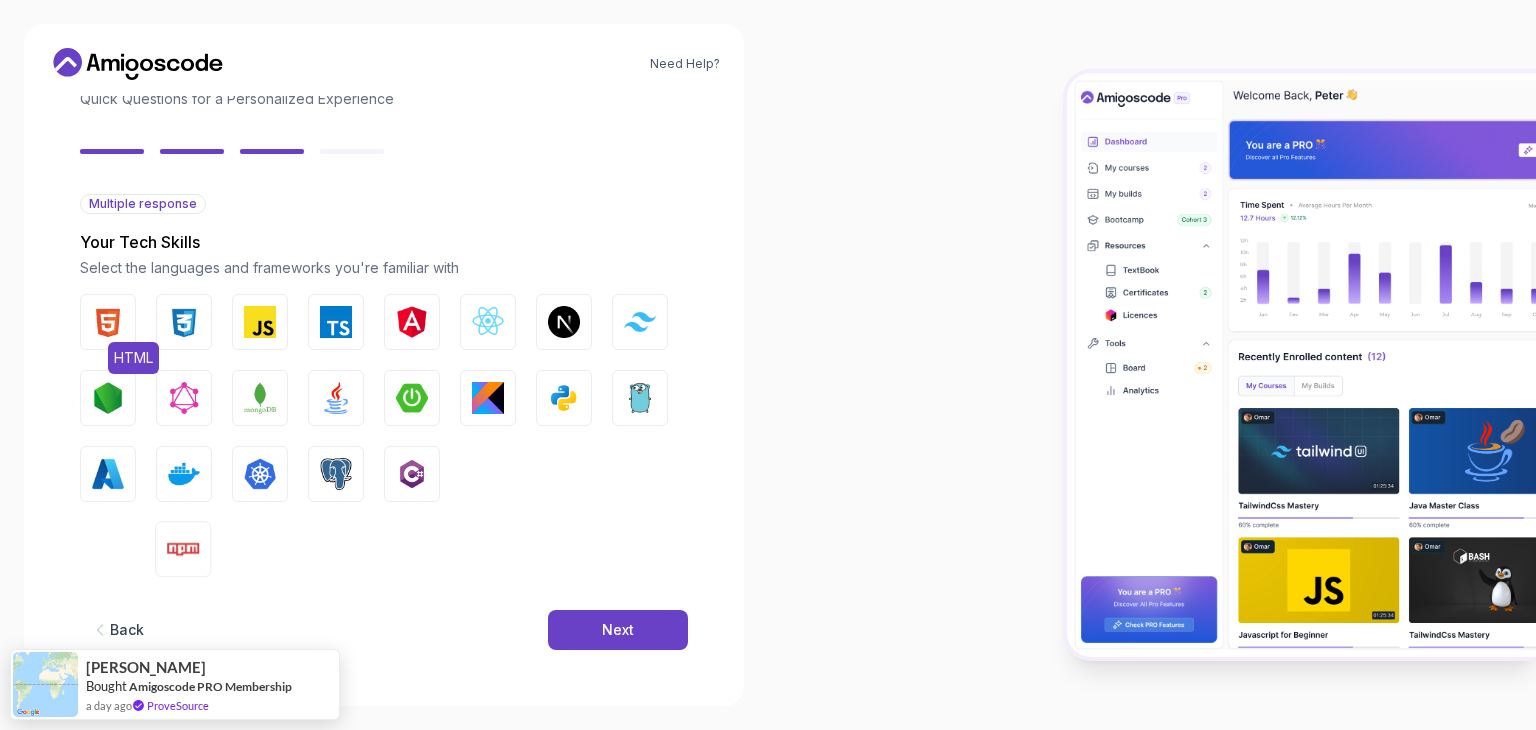 click at bounding box center [108, 322] 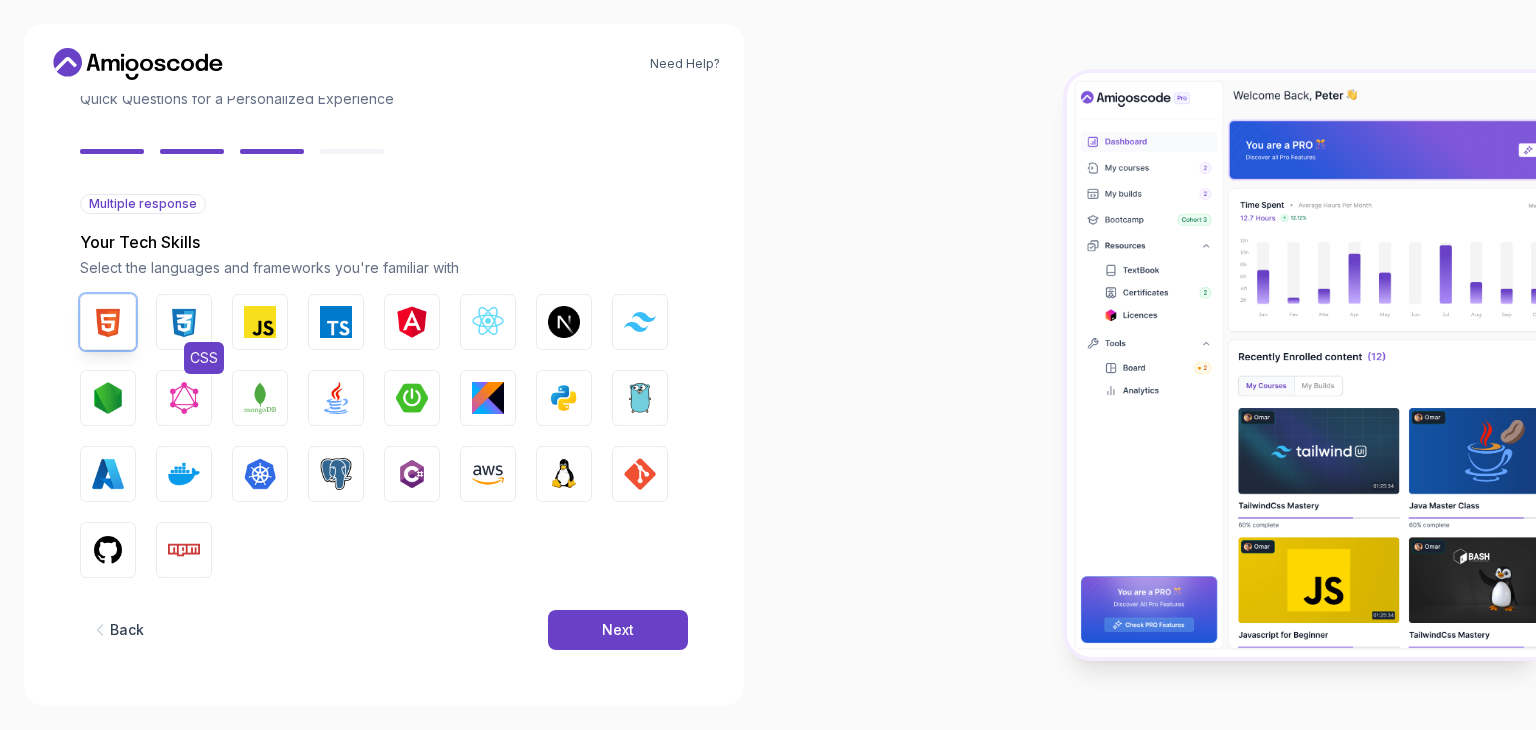 click at bounding box center (184, 322) 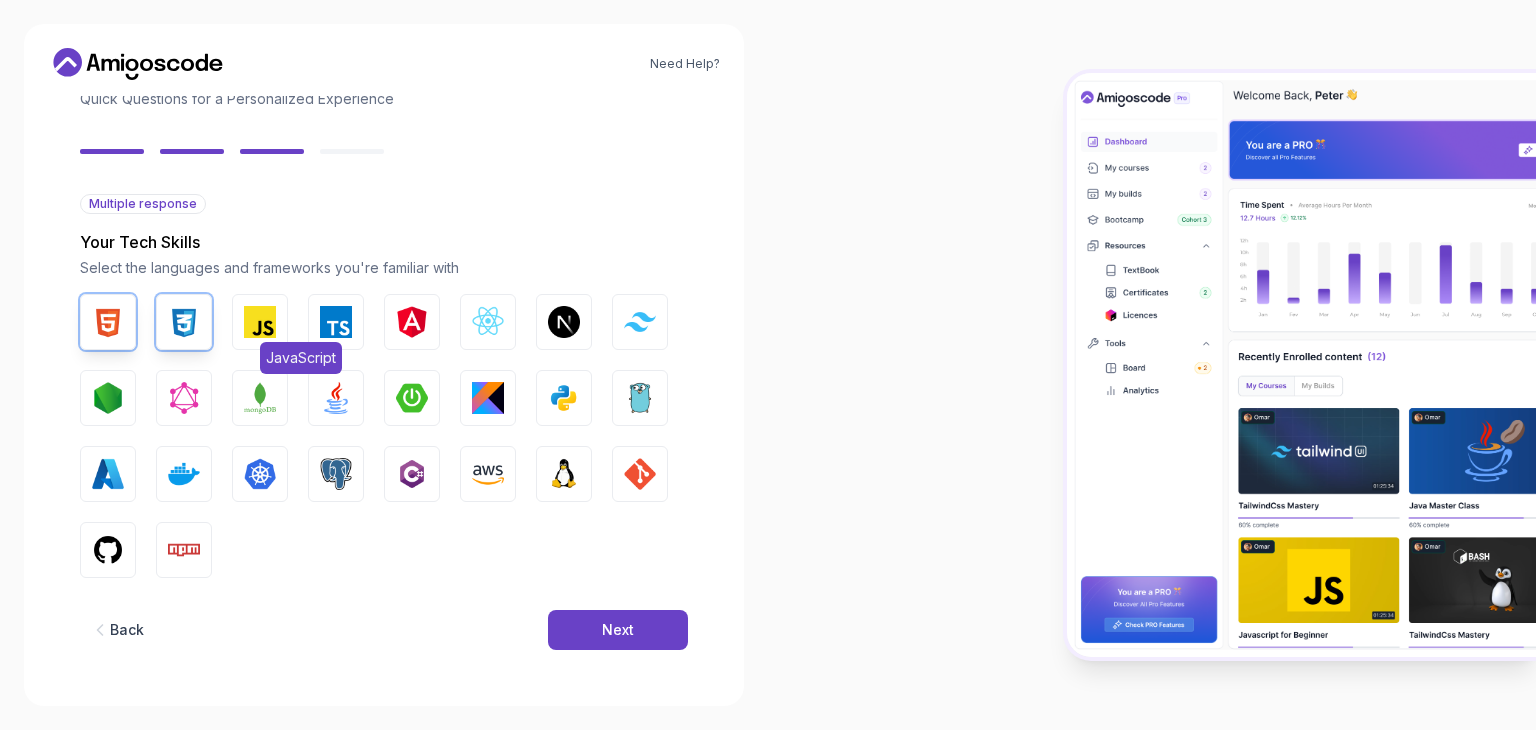 click at bounding box center (260, 322) 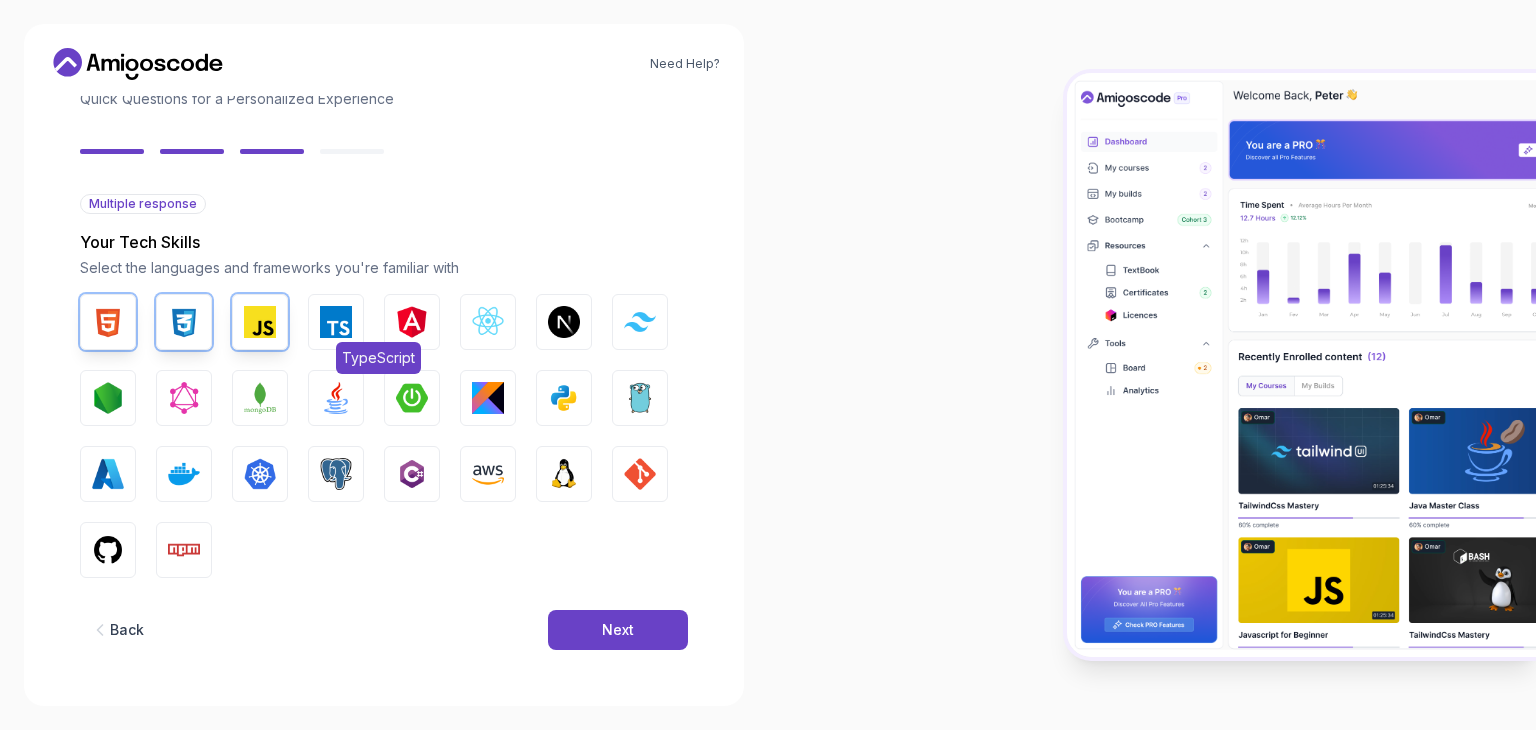click at bounding box center (336, 322) 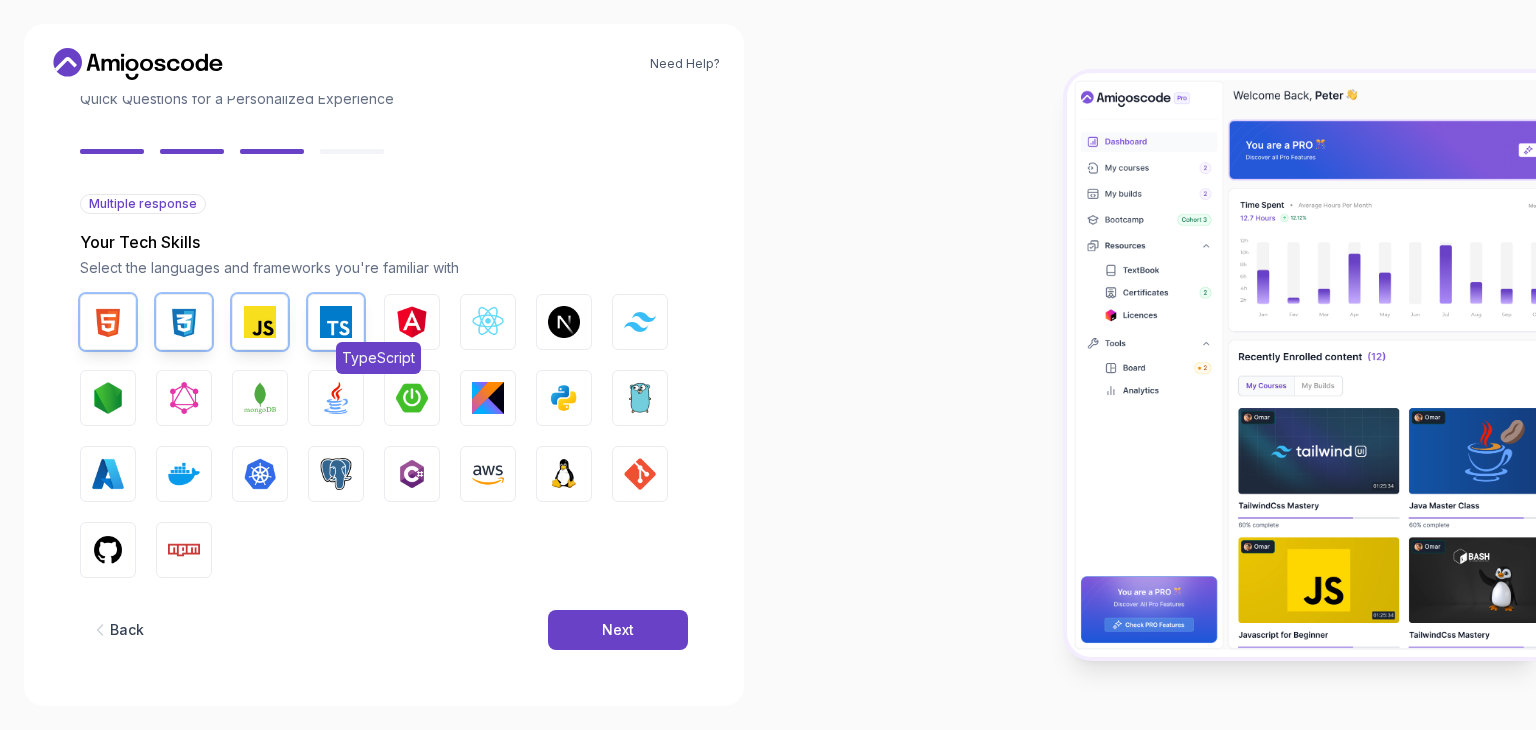 click at bounding box center [336, 322] 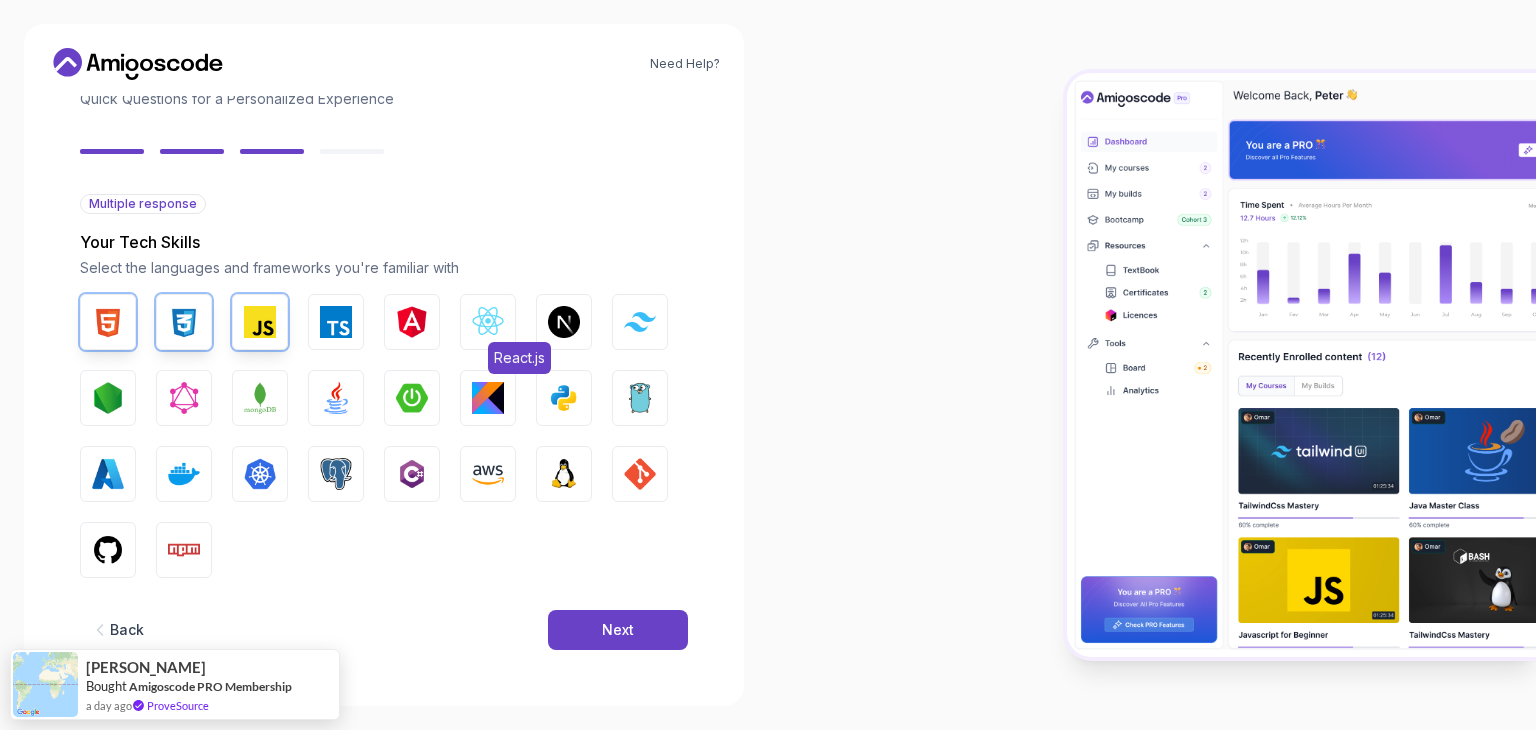 click at bounding box center [488, 322] 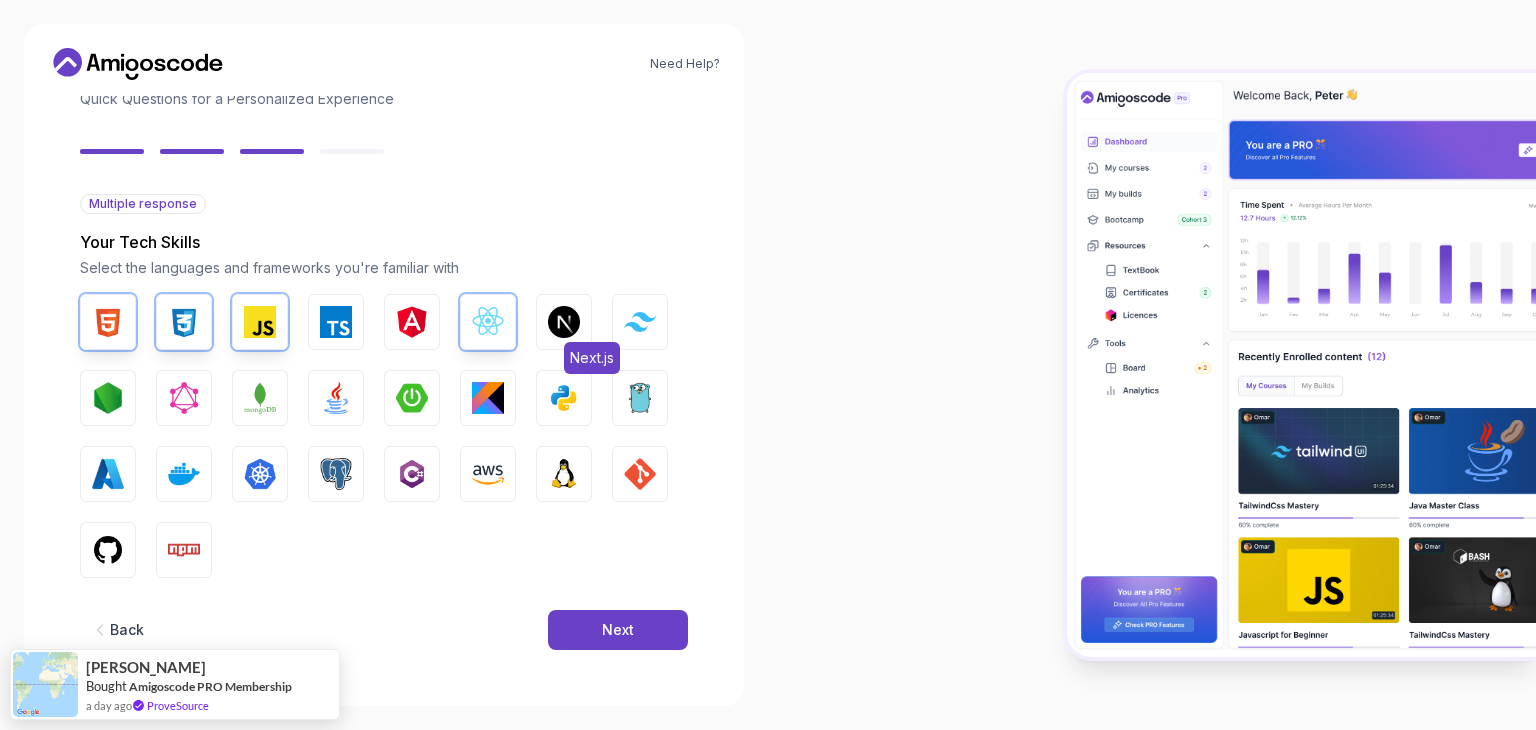 click at bounding box center [564, 322] 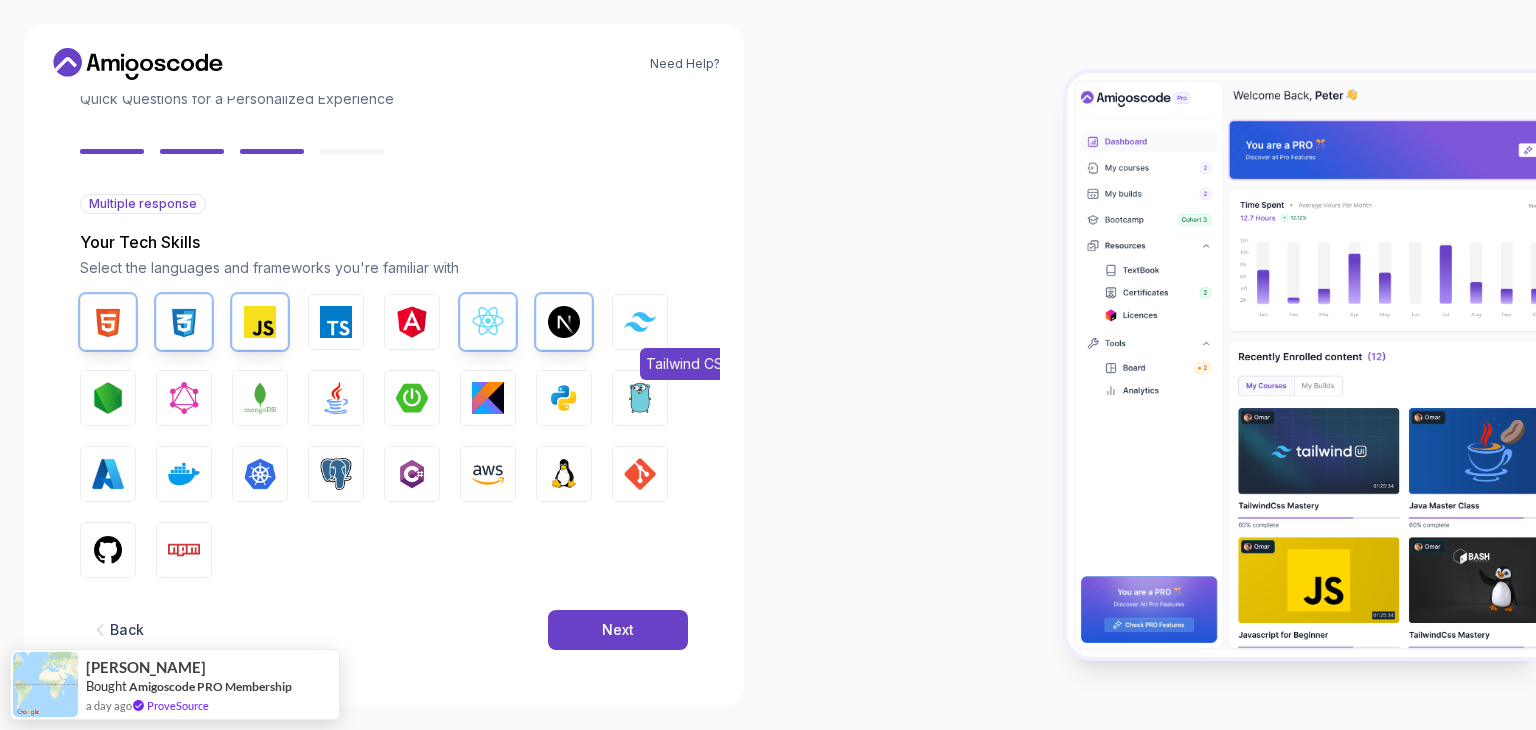 click on "Tailwind CSS" at bounding box center (640, 322) 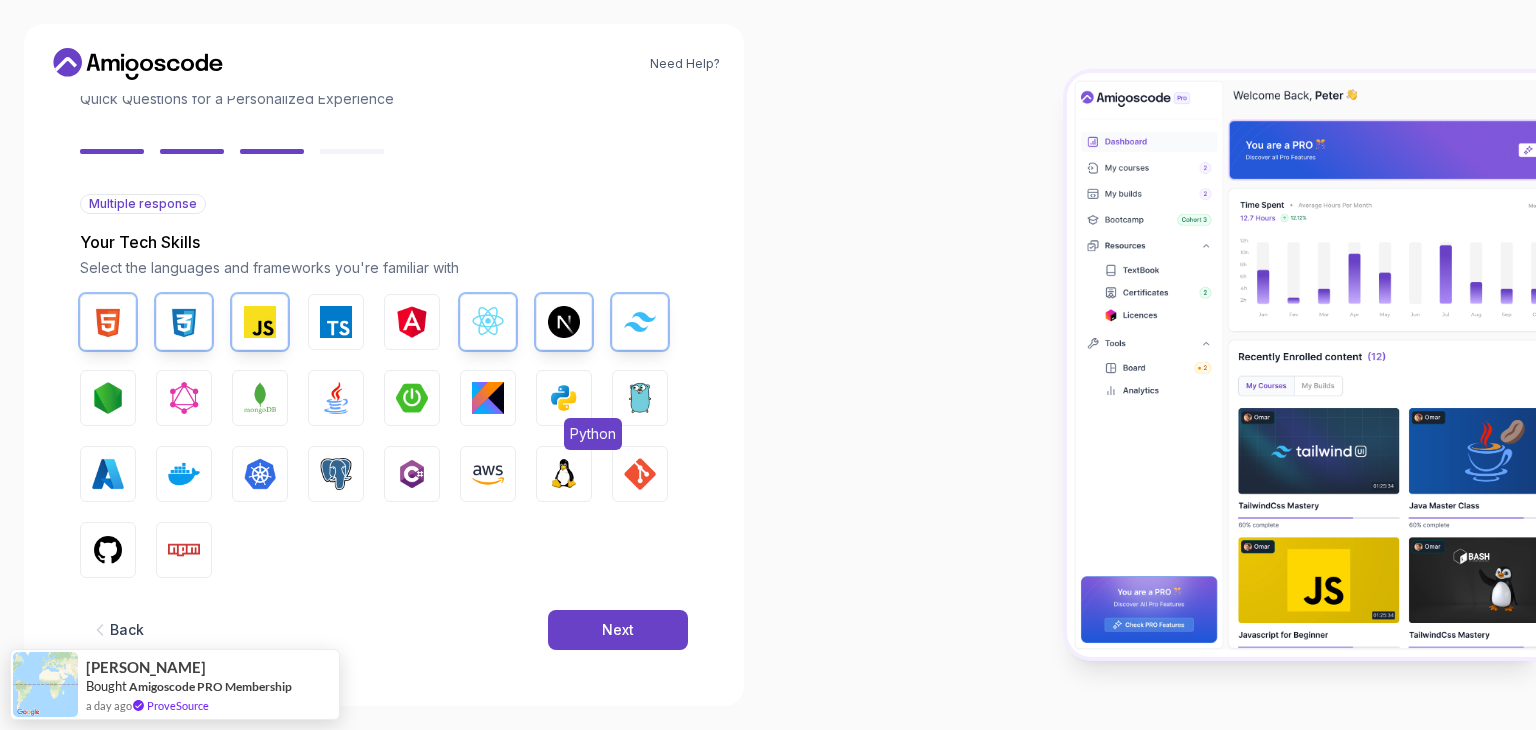 click at bounding box center [564, 398] 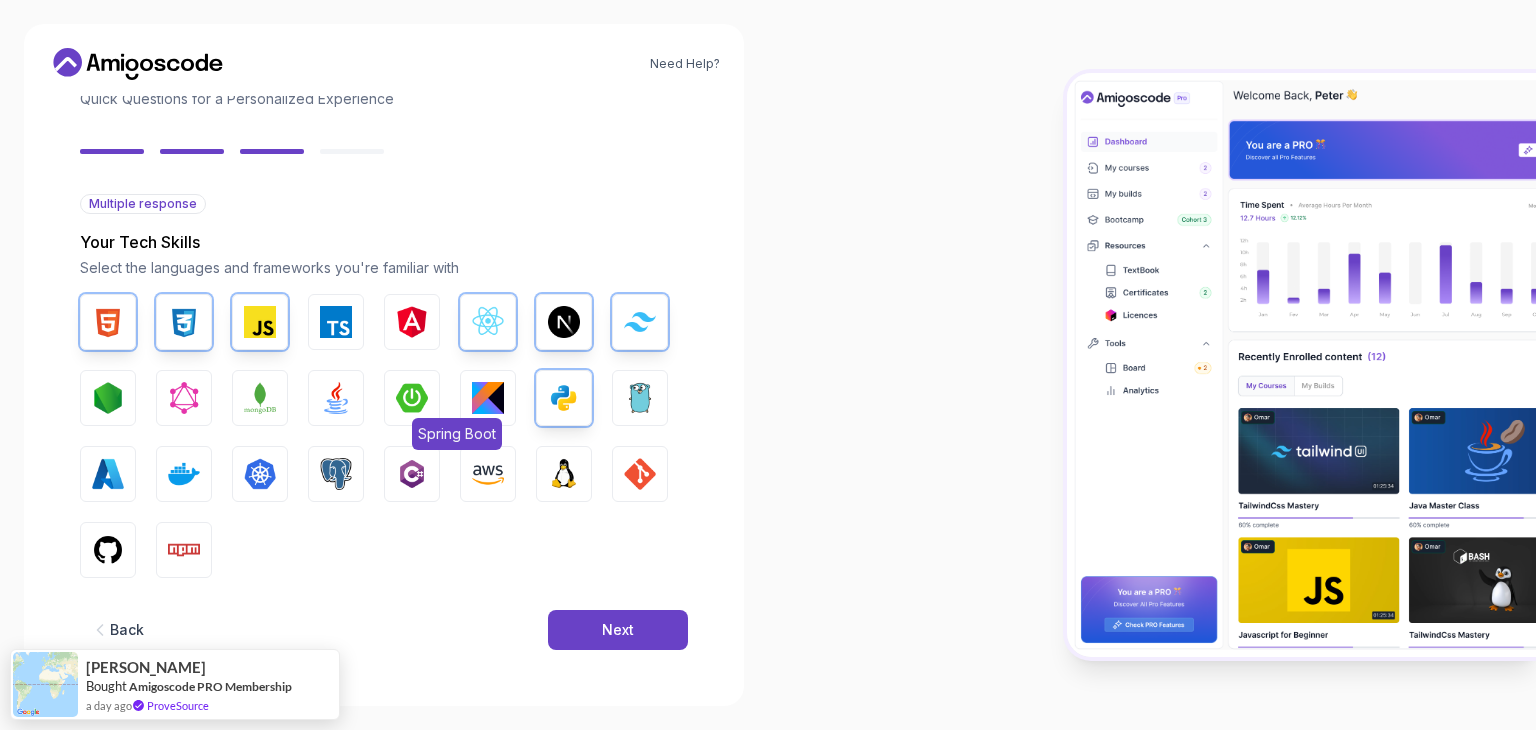 click at bounding box center (412, 398) 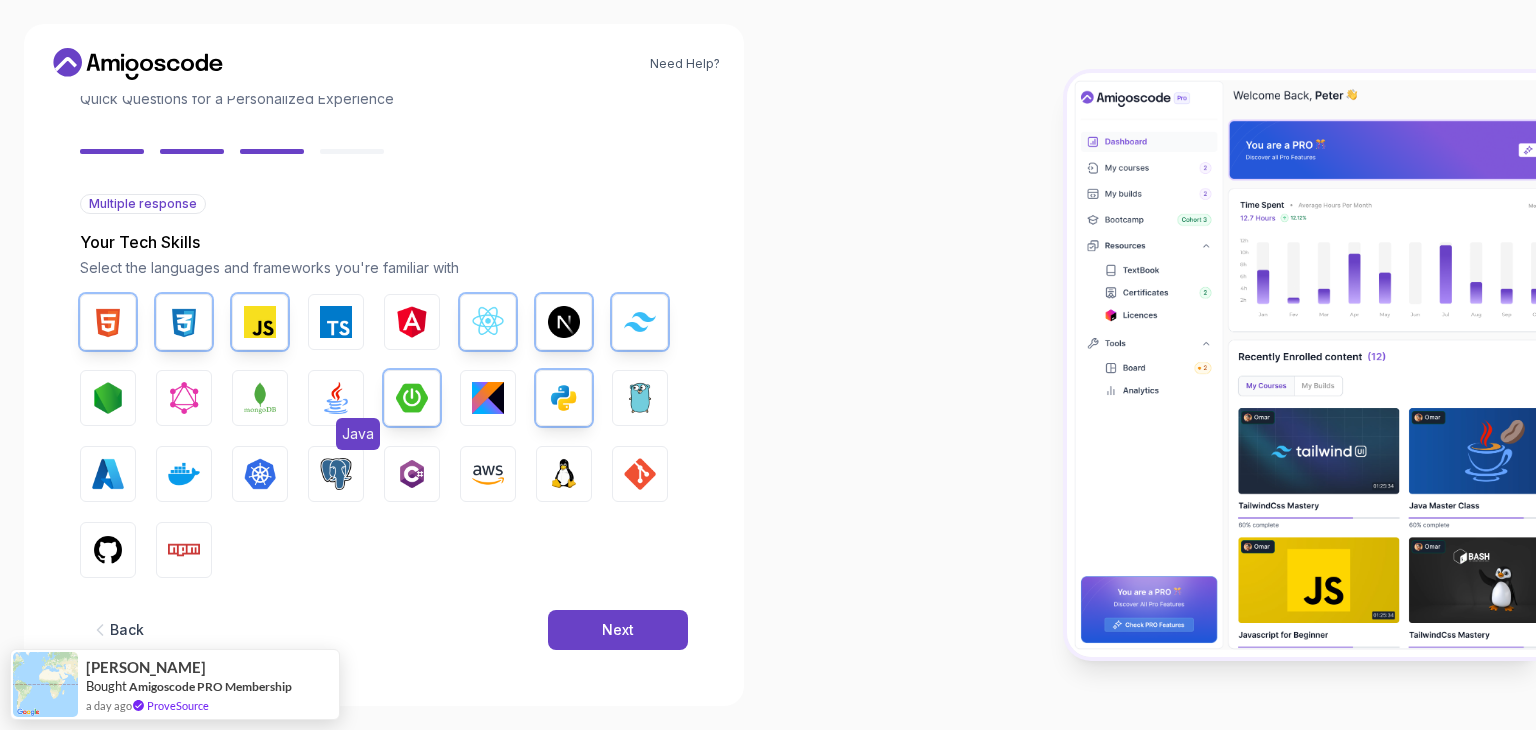click at bounding box center [336, 398] 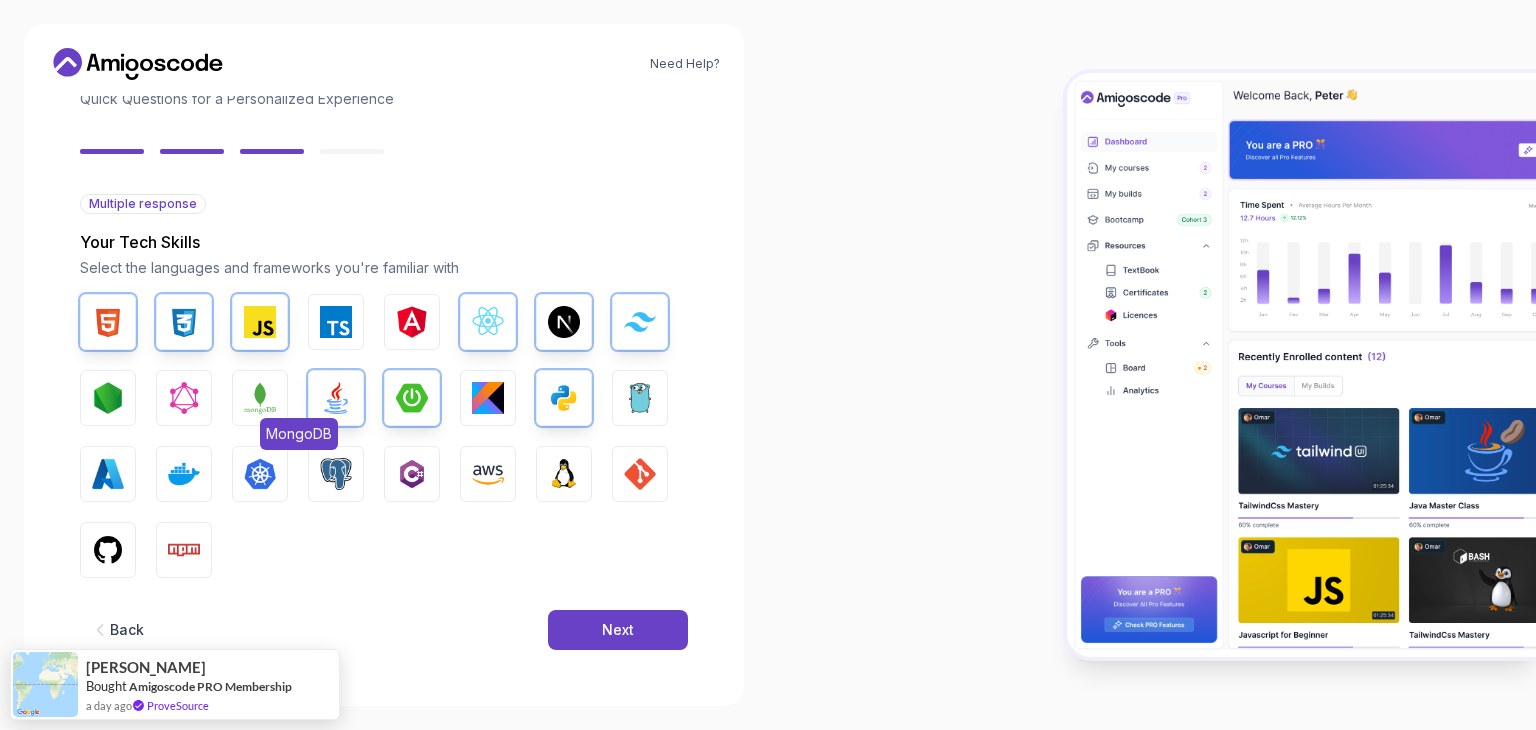 click at bounding box center (260, 398) 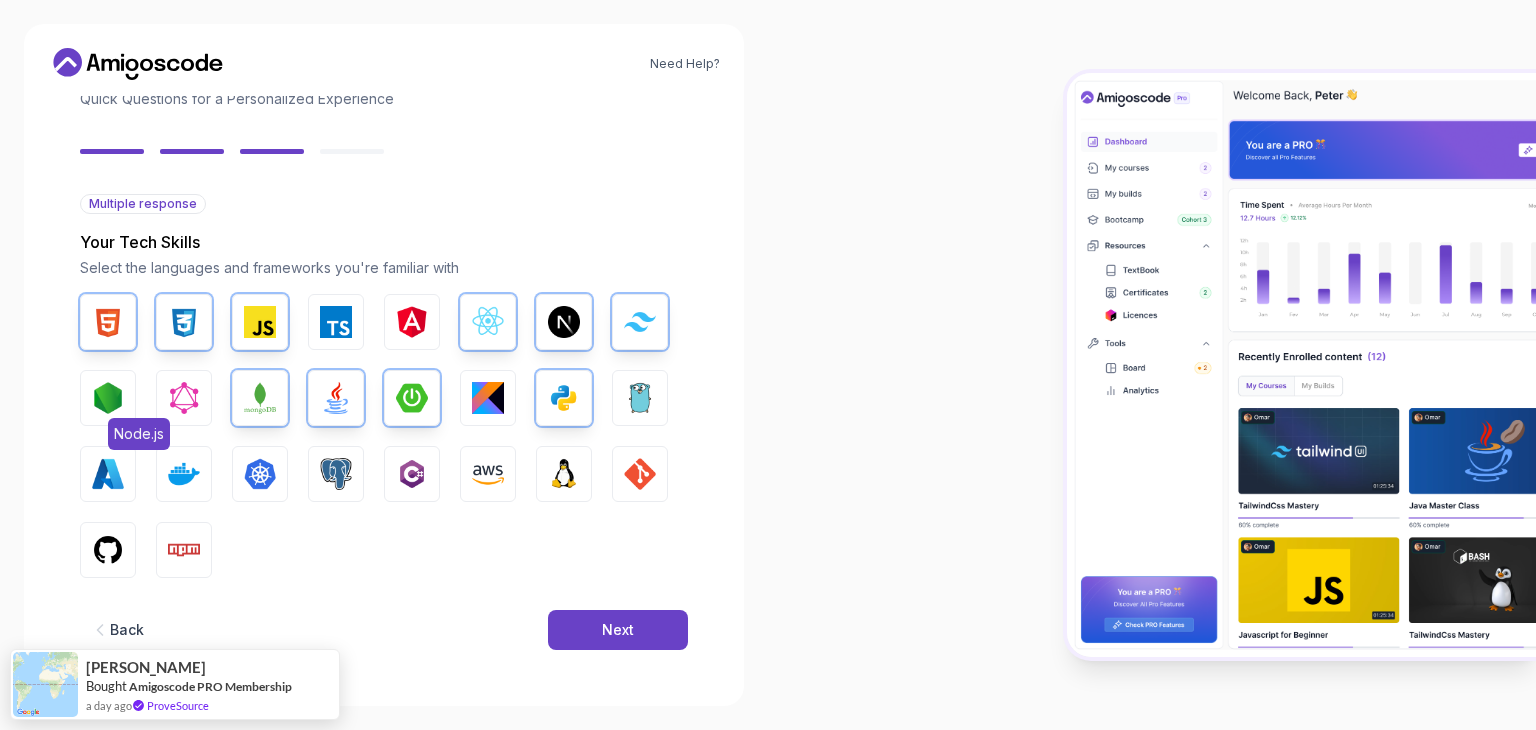 click at bounding box center [108, 398] 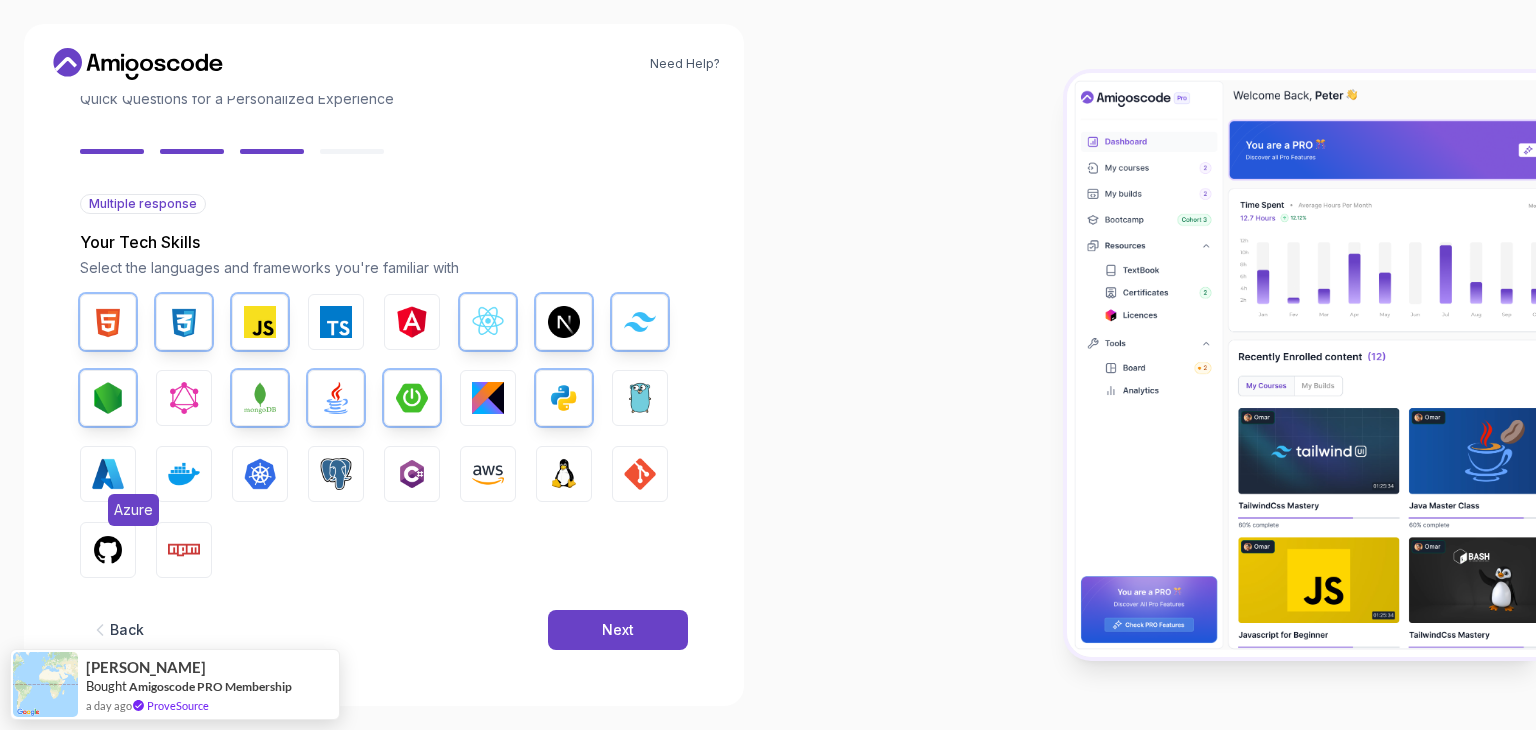 click at bounding box center [108, 474] 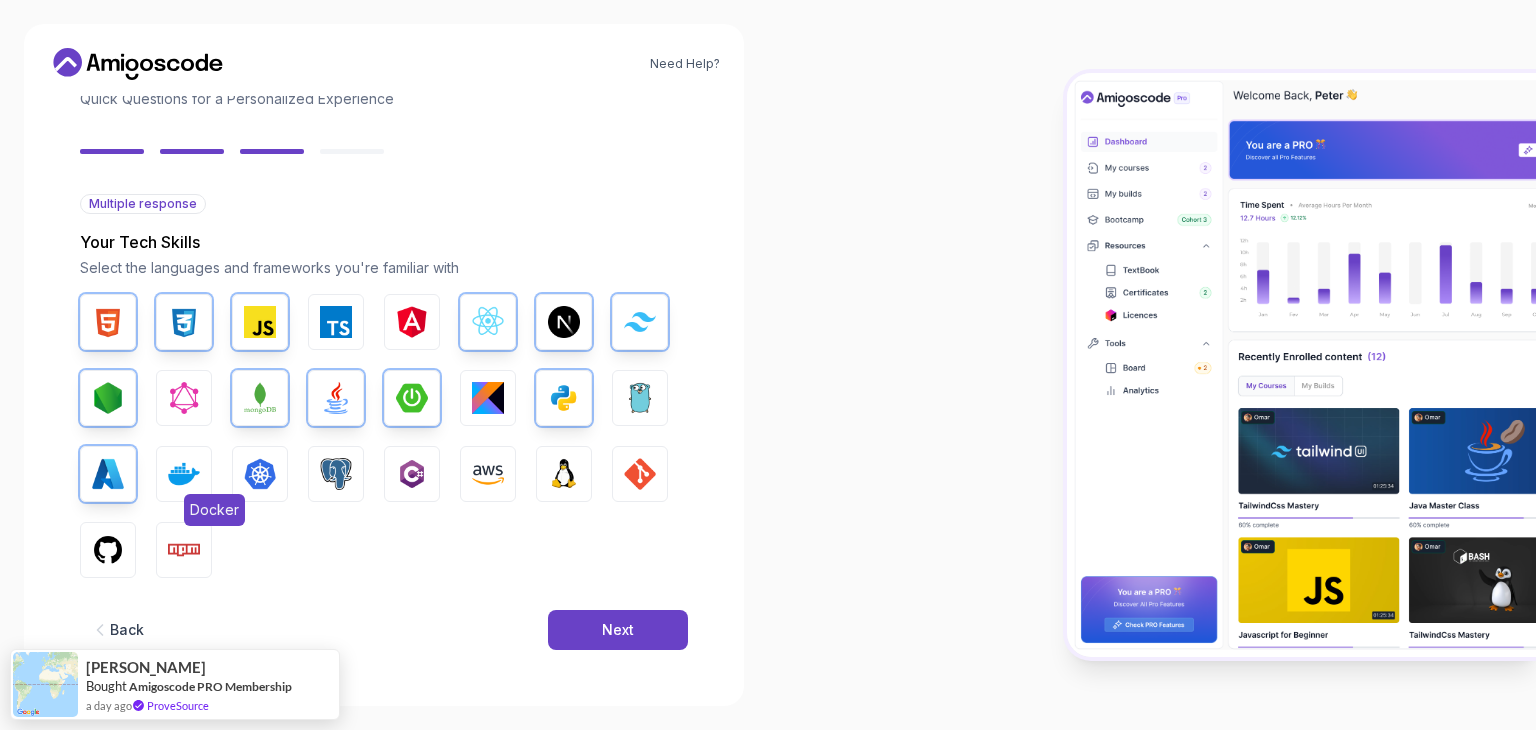 click at bounding box center (184, 474) 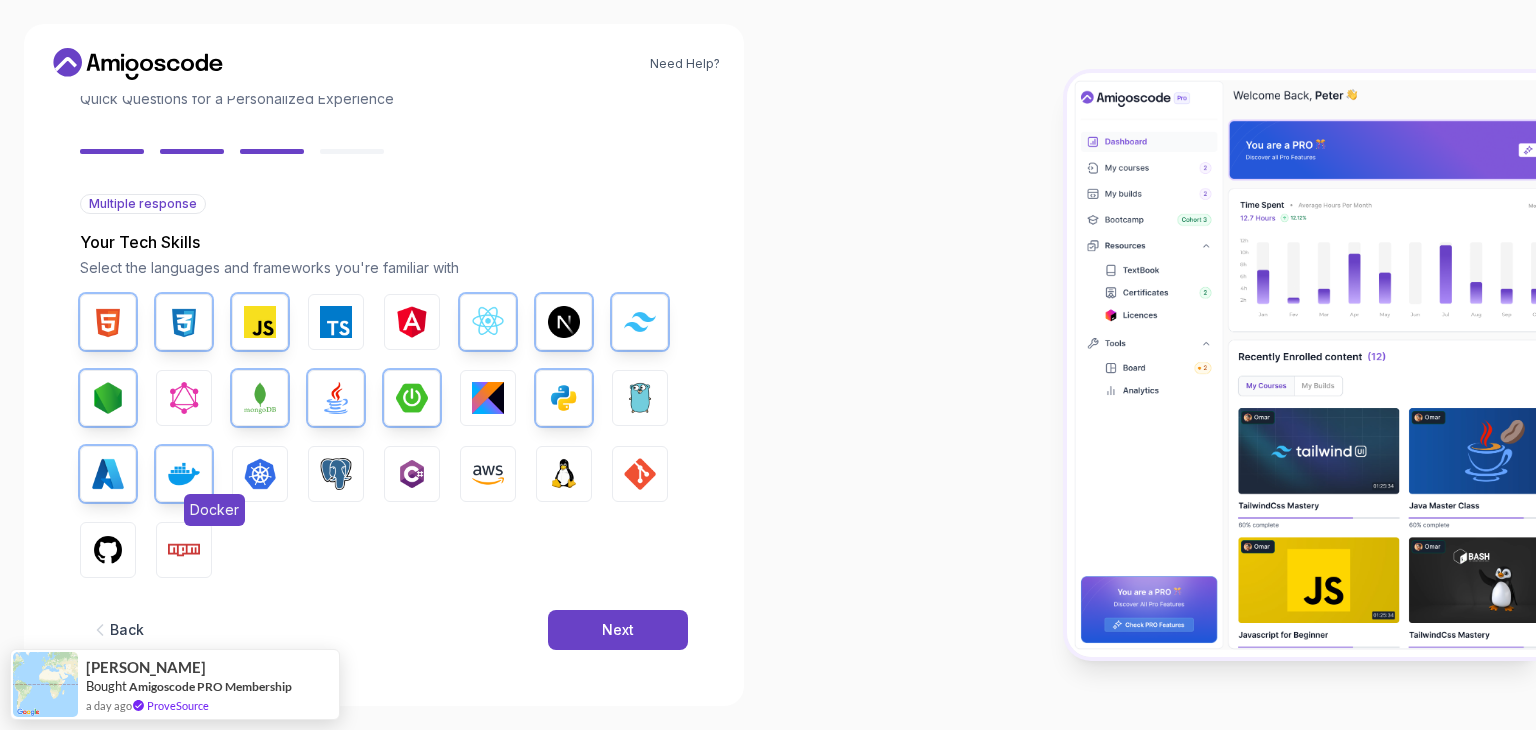 click on "Docker" at bounding box center (184, 474) 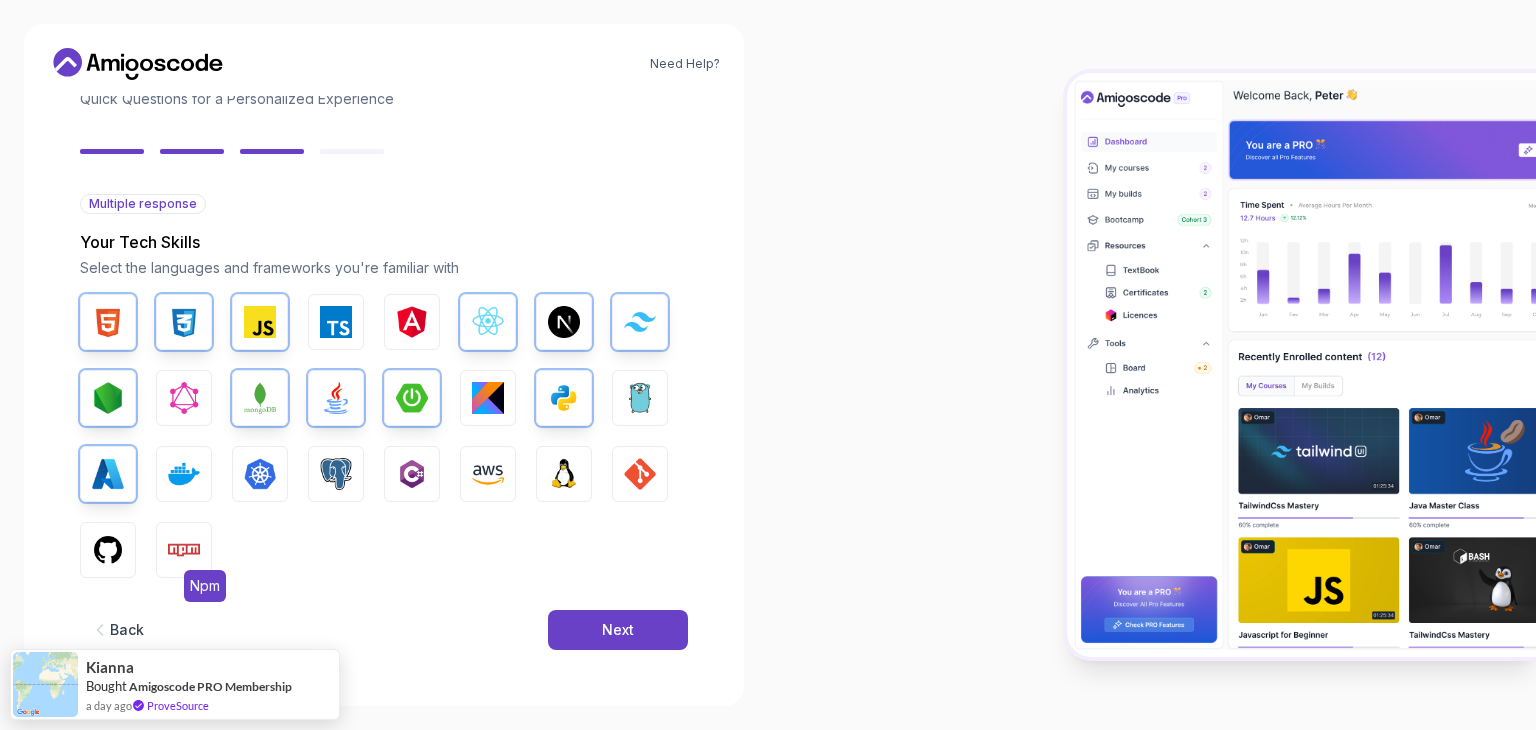 click at bounding box center [184, 550] 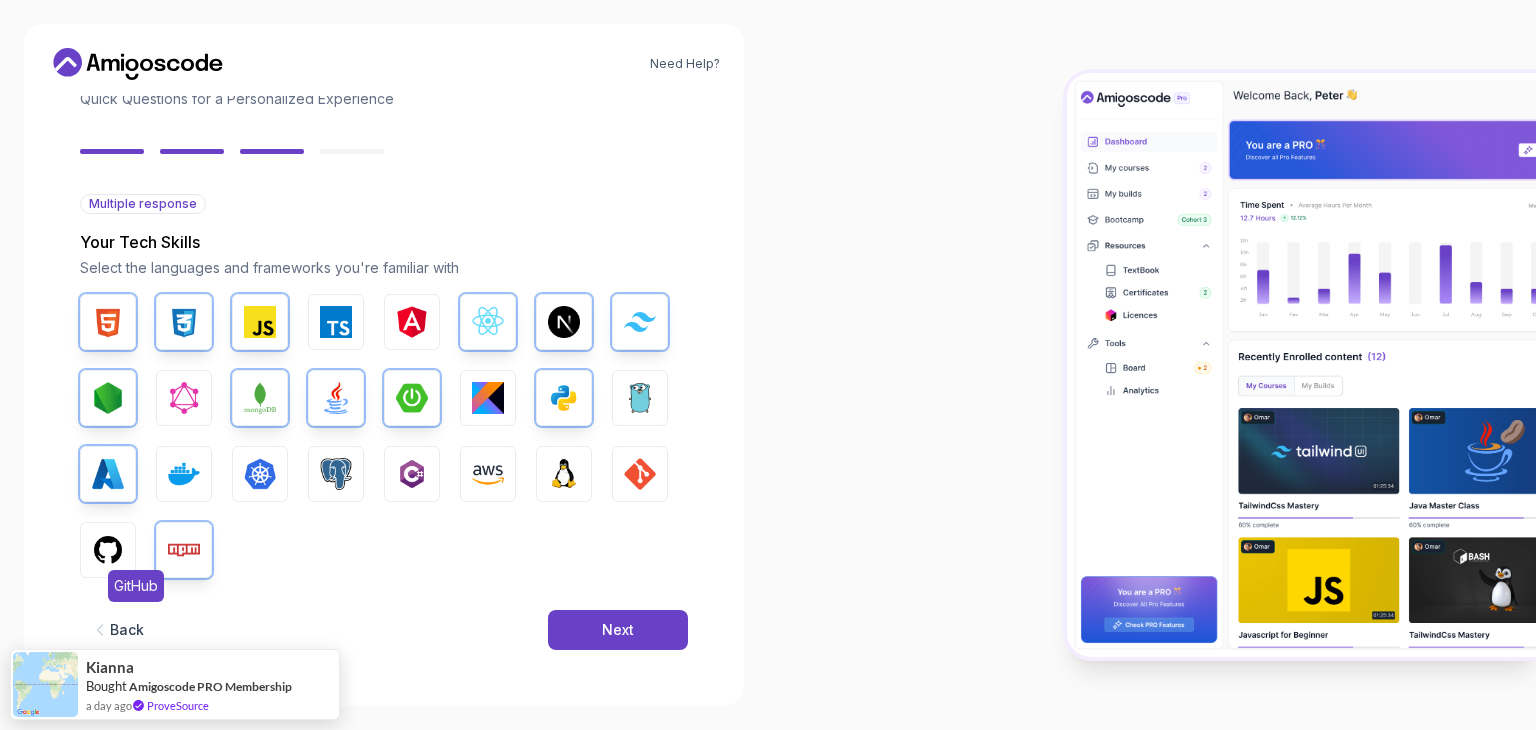 click at bounding box center [108, 550] 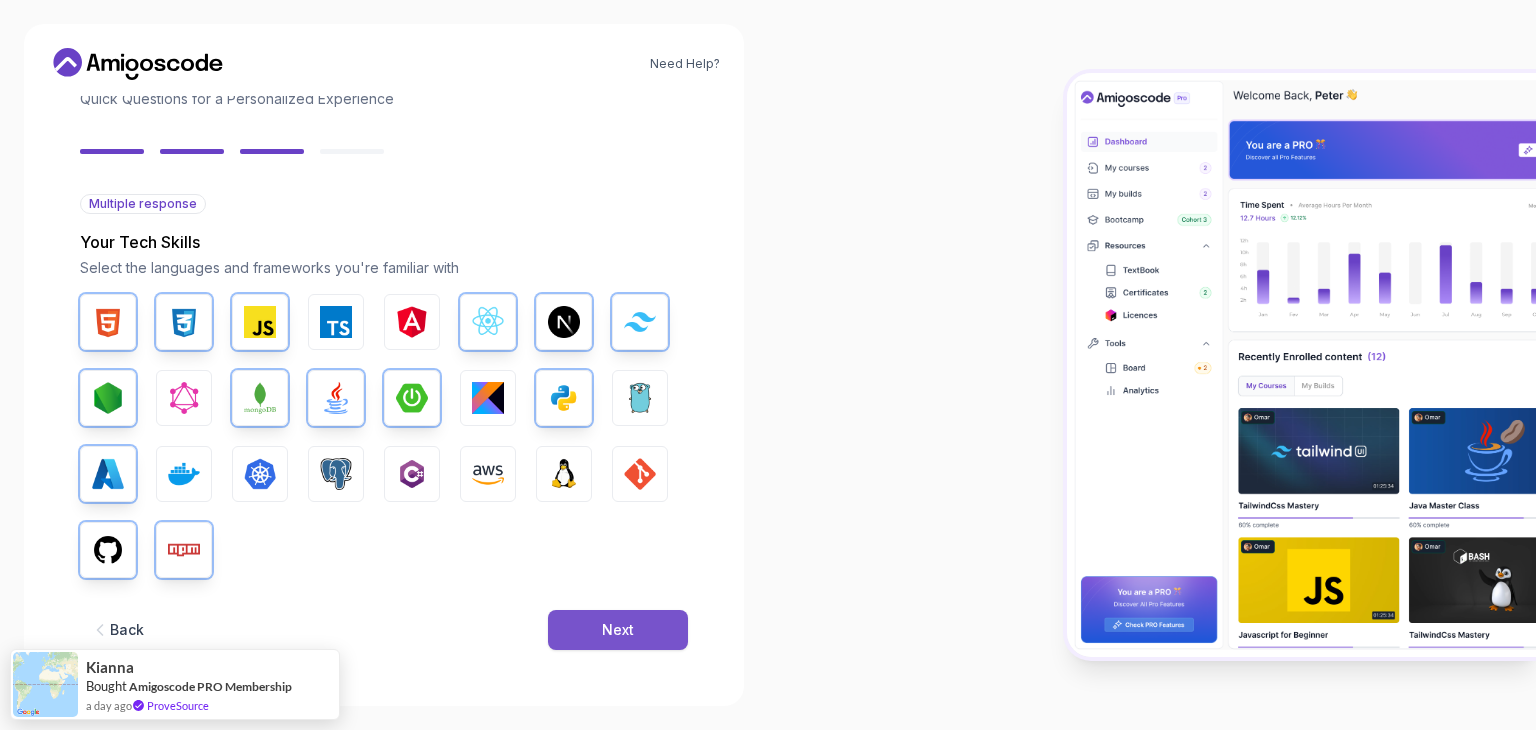 click on "Next" at bounding box center [618, 630] 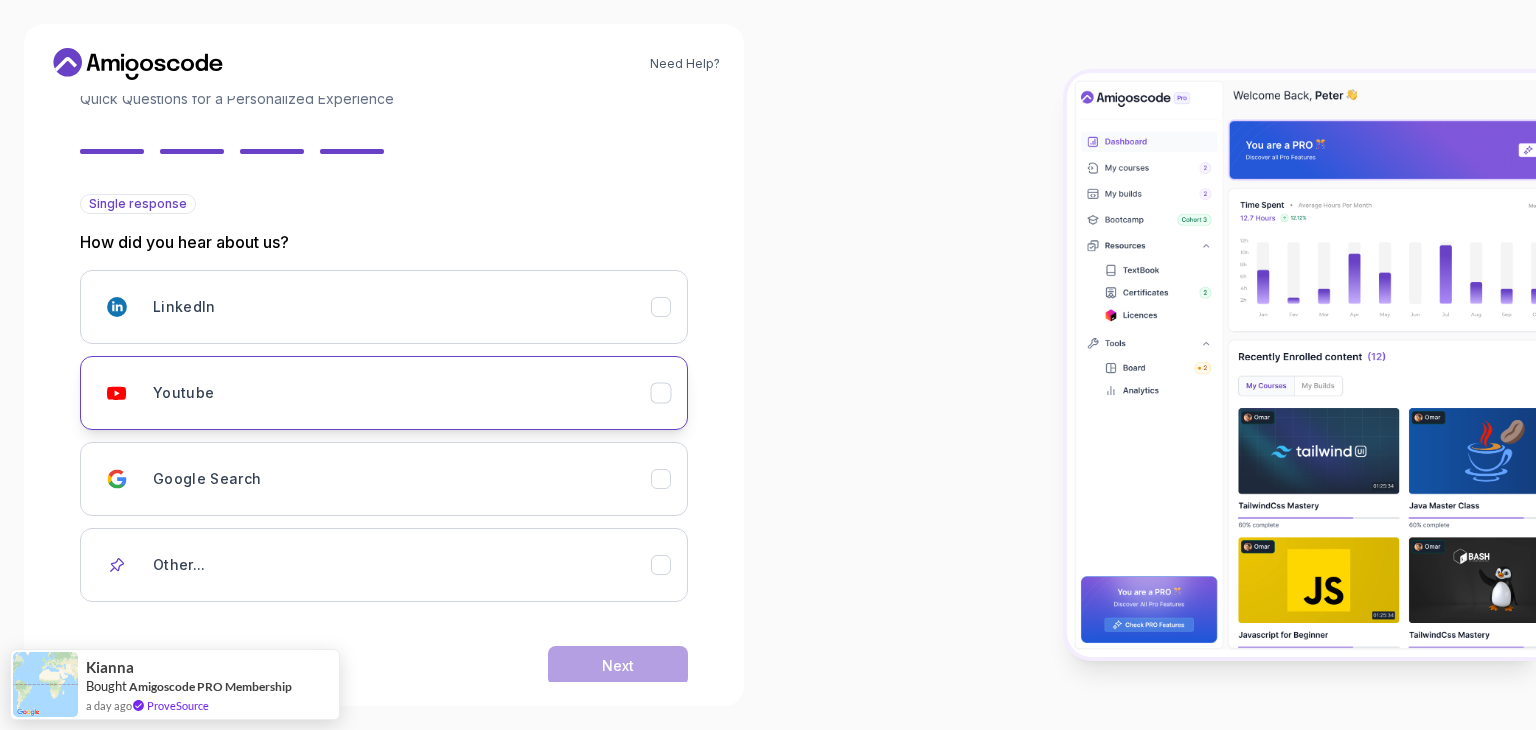 click on "Youtube" at bounding box center [402, 393] 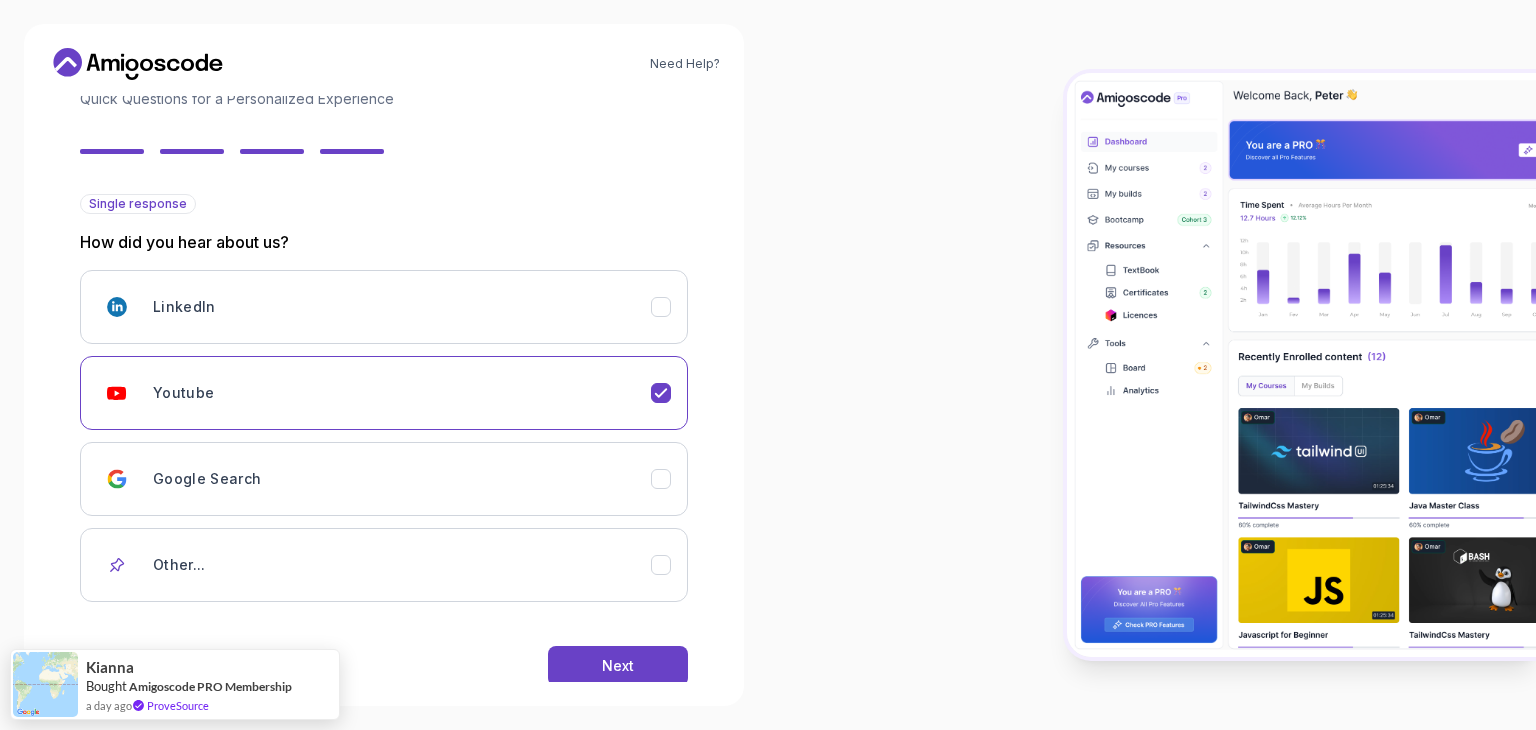 scroll, scrollTop: 177, scrollLeft: 0, axis: vertical 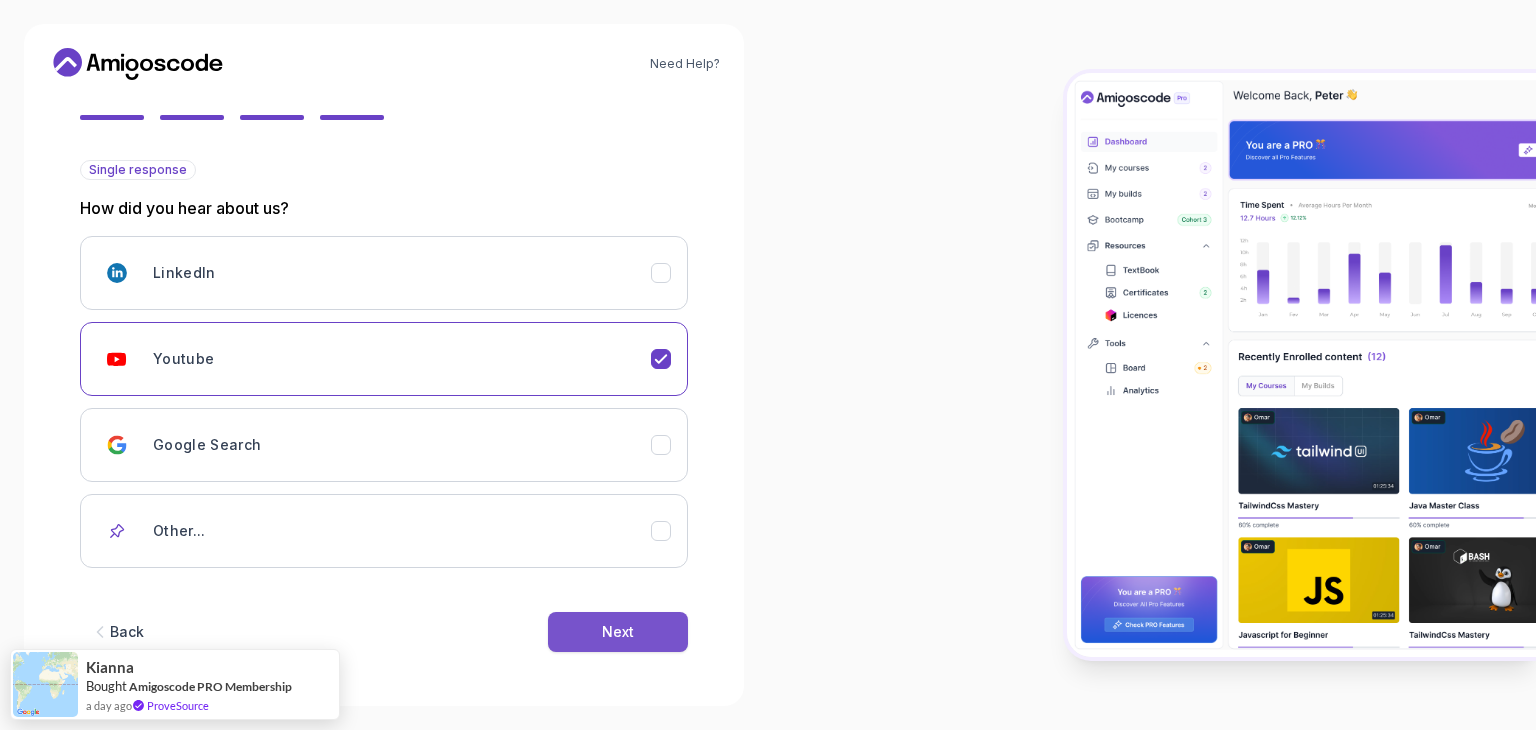 click on "Next" at bounding box center [618, 632] 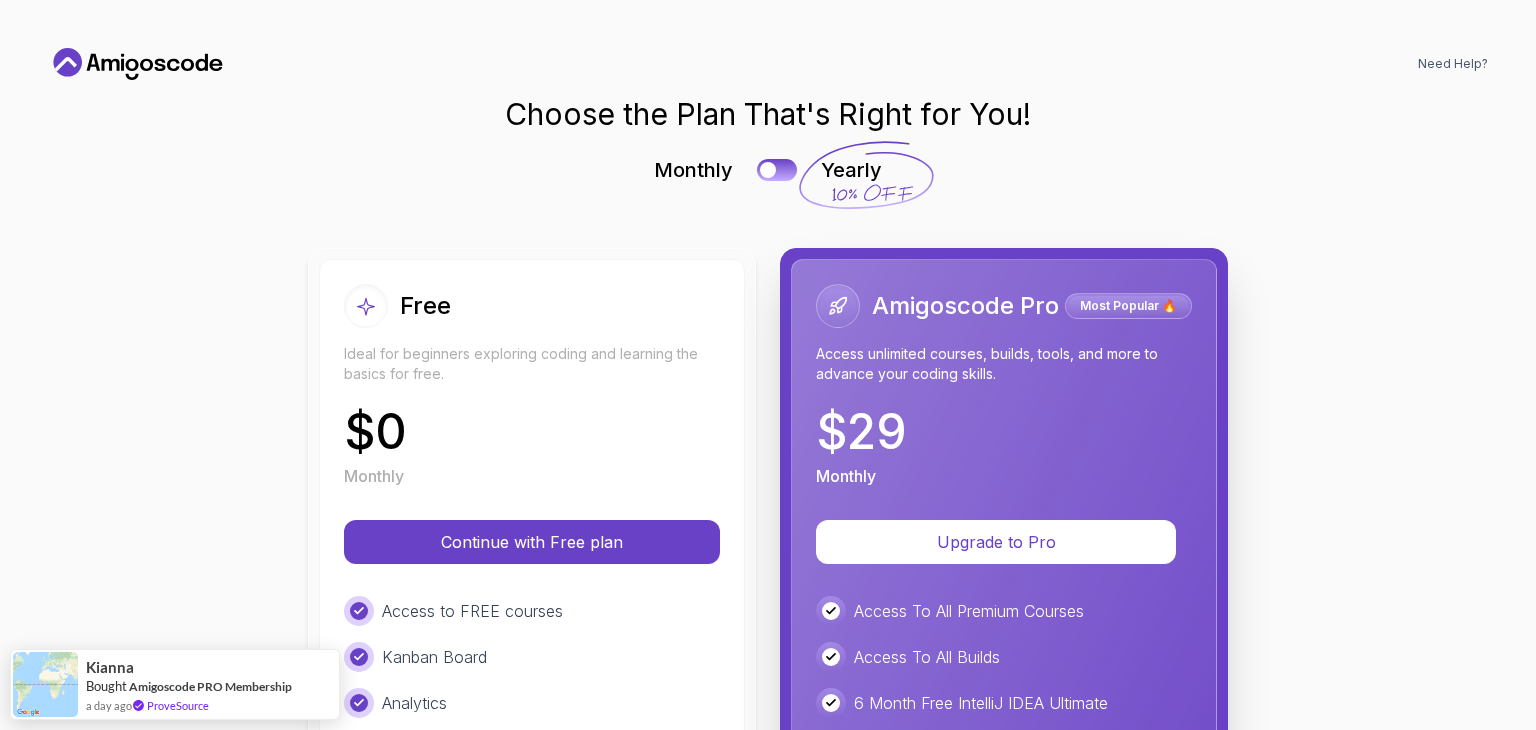scroll, scrollTop: 0, scrollLeft: 0, axis: both 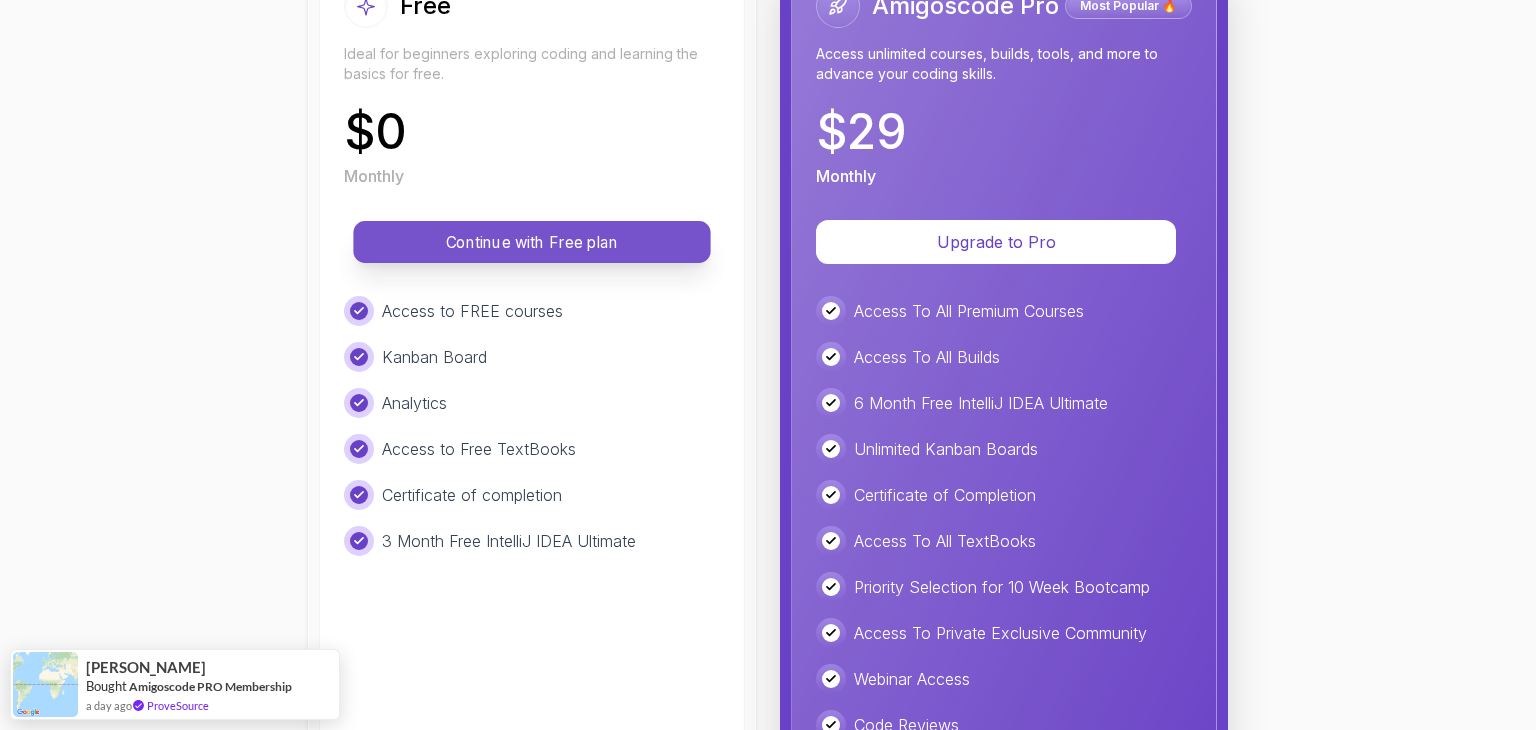 click on "Continue with Free plan" at bounding box center [532, 242] 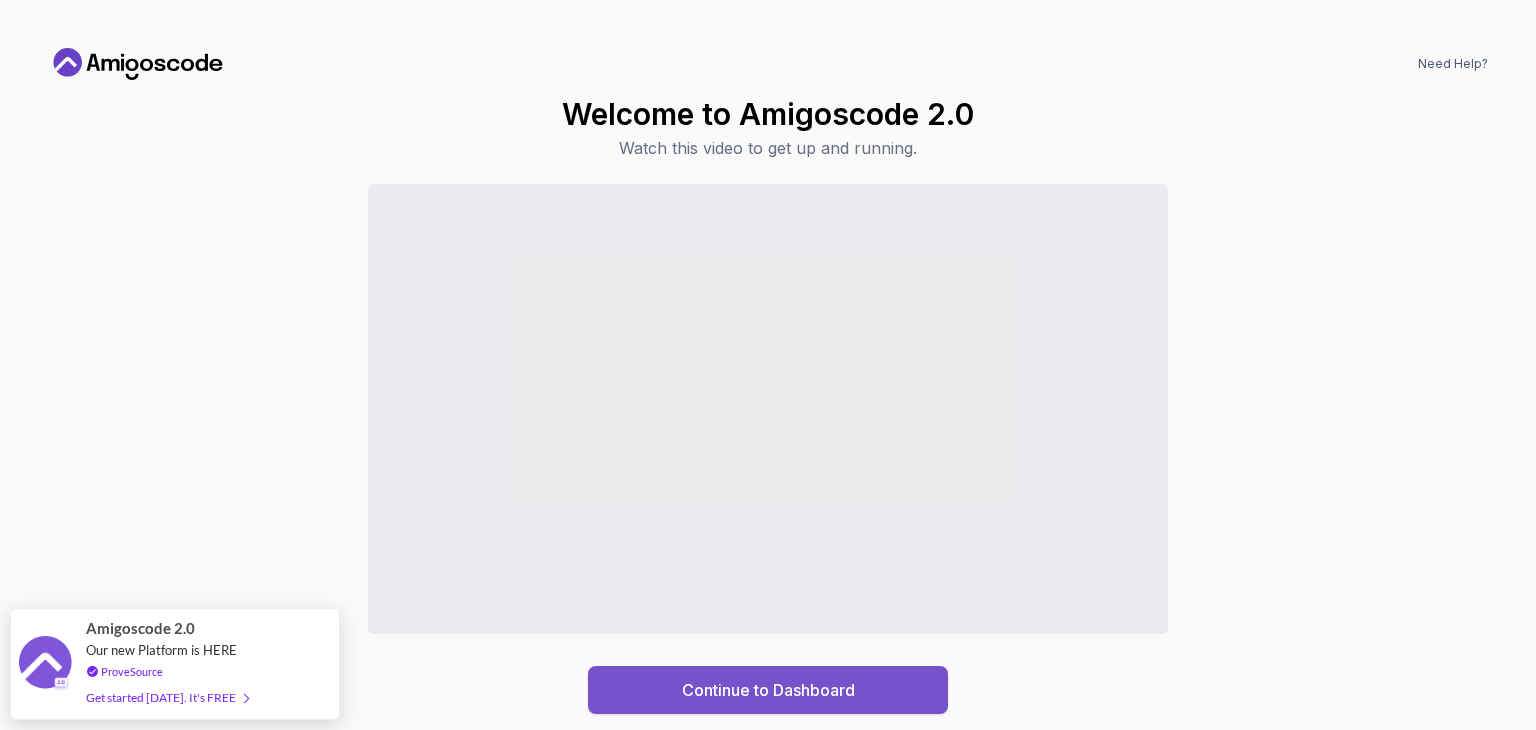 click on "Continue to Dashboard" at bounding box center (768, 690) 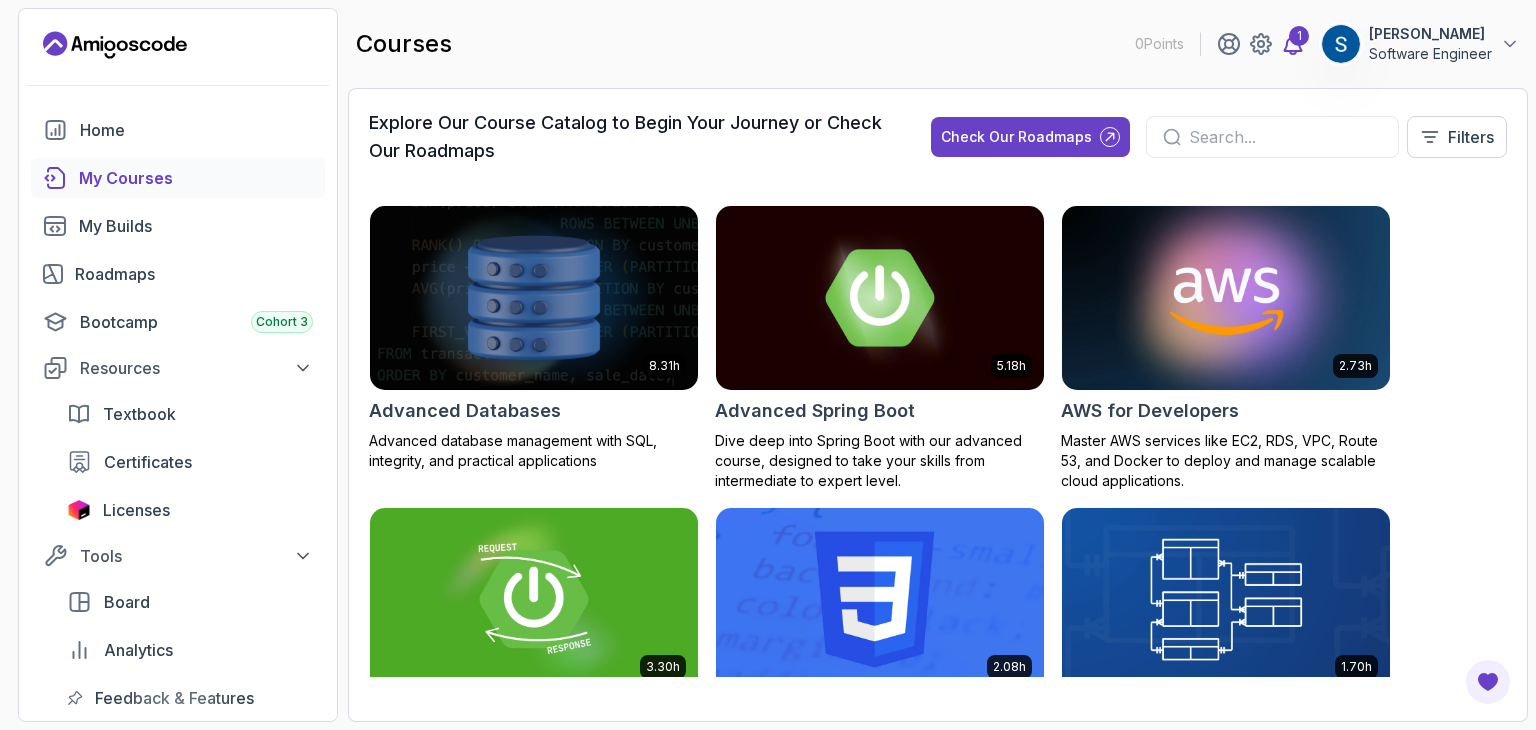 click on "1" at bounding box center [1299, 36] 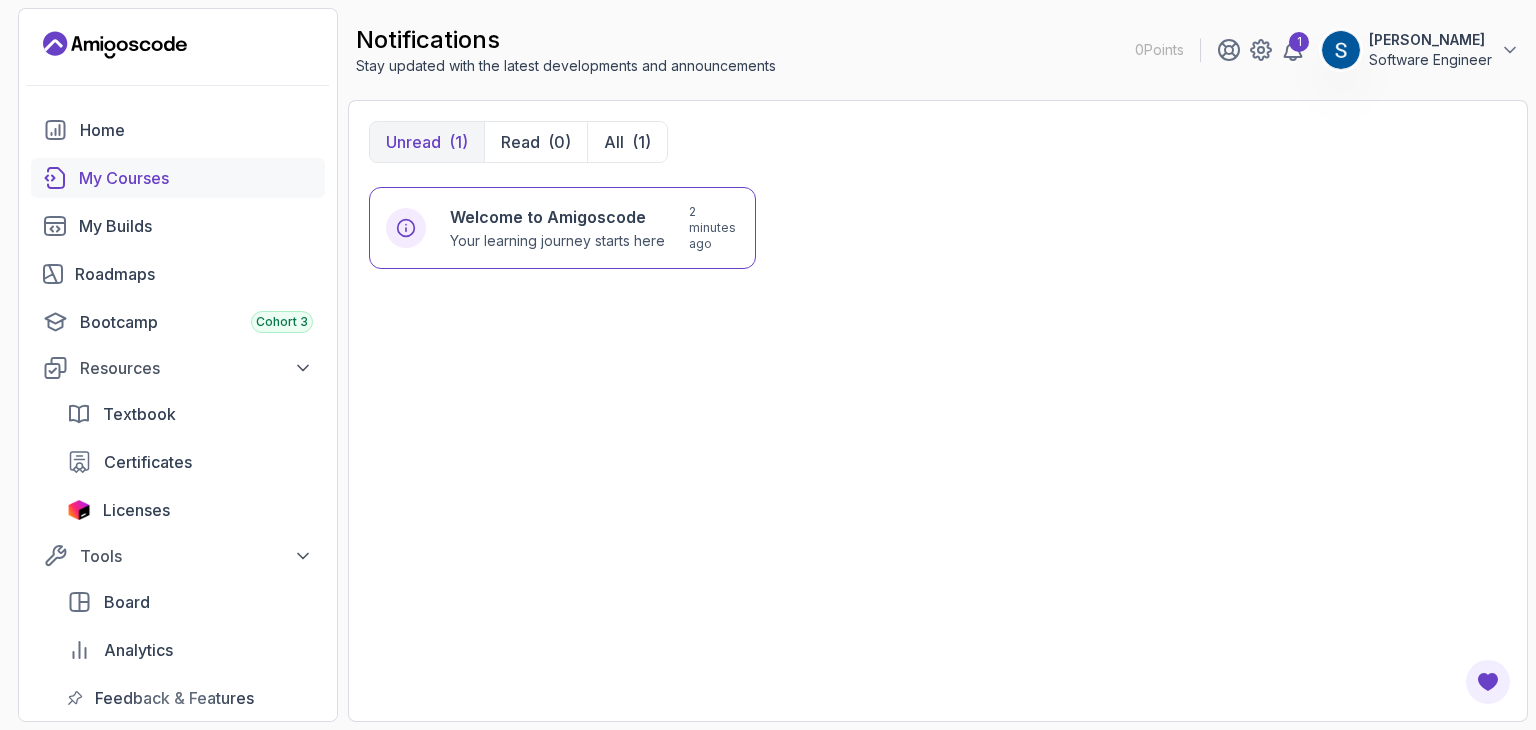 click on "My Courses" at bounding box center [196, 178] 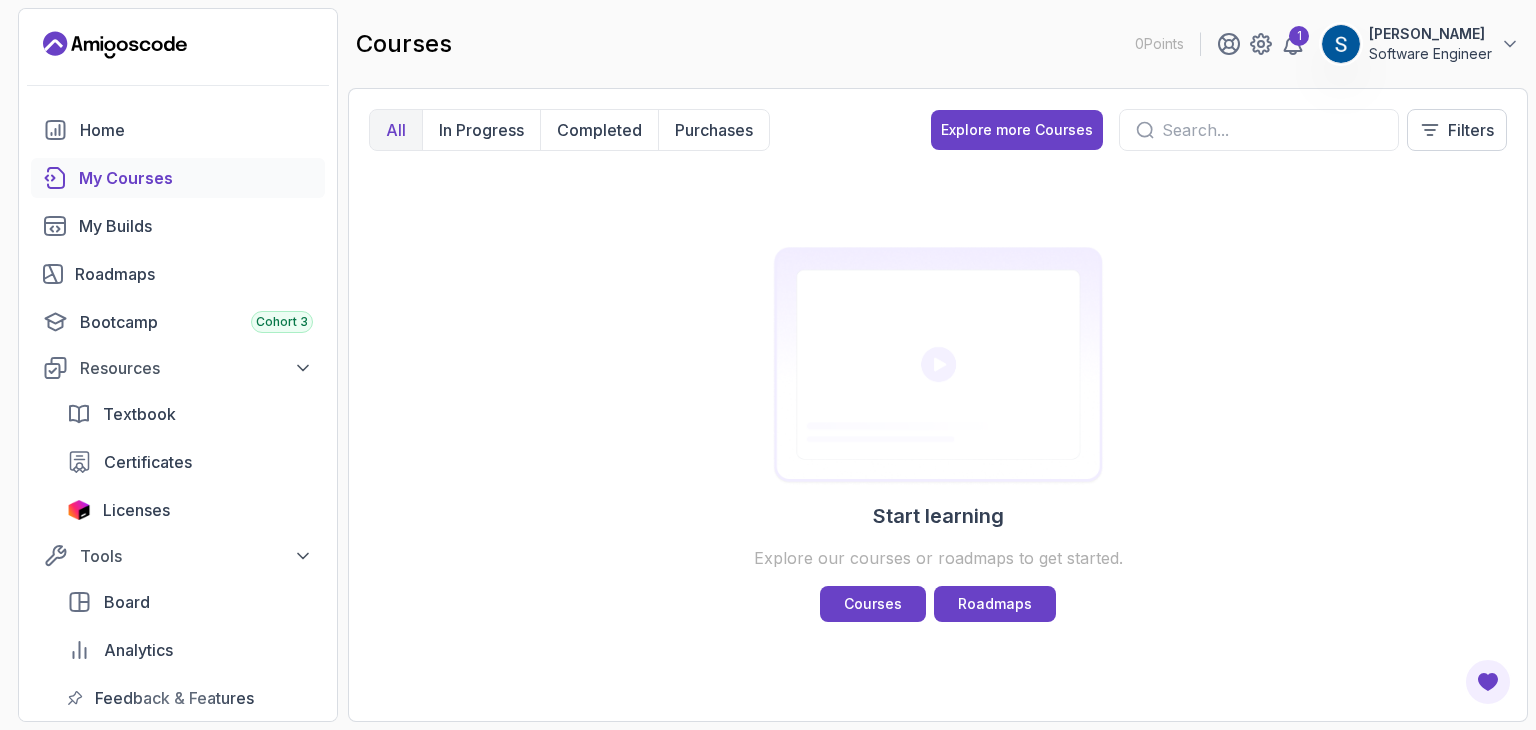 click on "0  Points 1 Shivam Malvadkar Software Engineer Home My Courses My Builds Roadmaps Bootcamp Cohort 3 Resources Textbook Certificates Licenses Tools Board Analytics Feedback & Features Become A Pro Member Unlock Pro Features and take your journey to the next level Upgrade To Pro courses   0  Points 1 Shivam Malvadkar Software Engineer All In Progress Completed Purchases Explore more Courses Filters Start learning Explore our courses or roadmaps to get started. Courses Roadmaps" at bounding box center [768, 365] 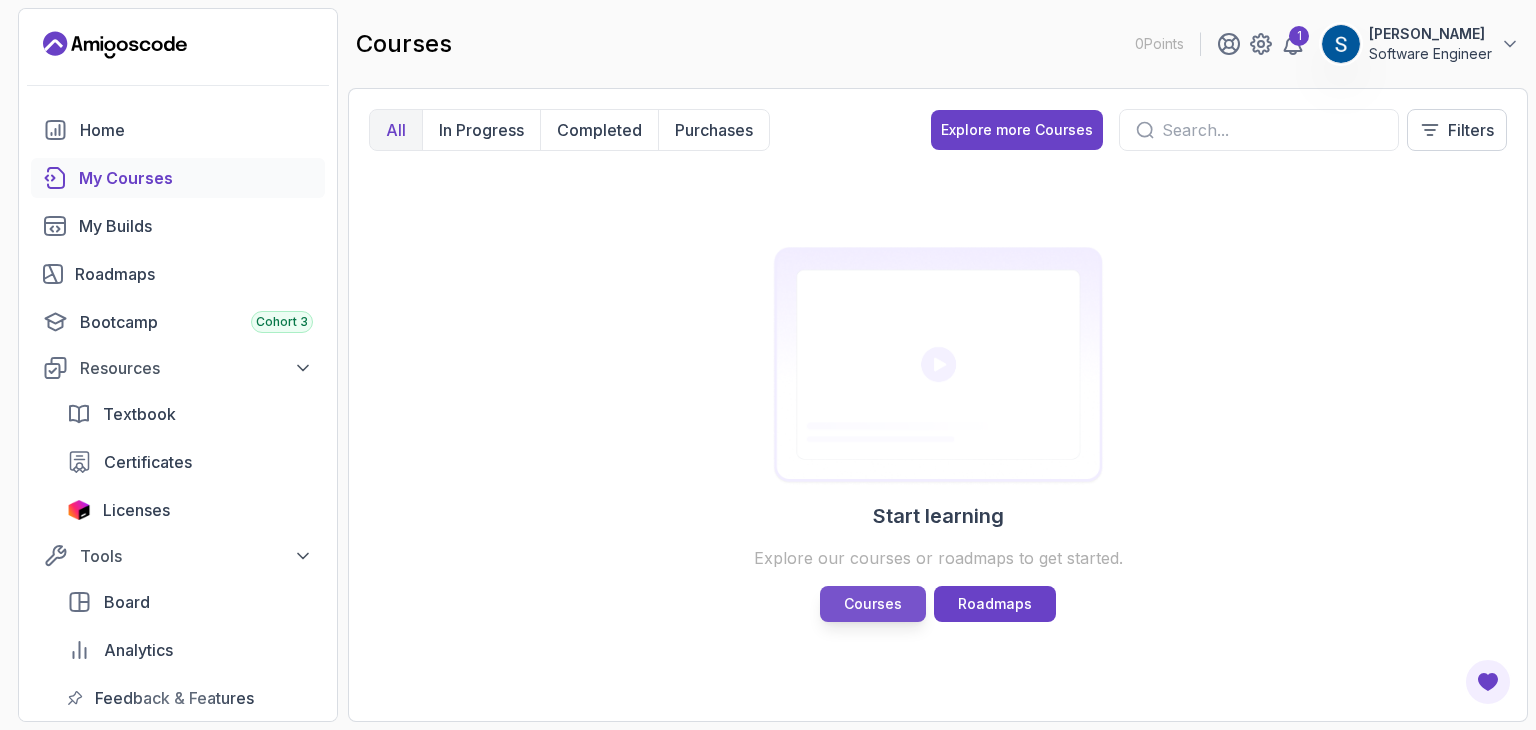 click on "Courses" at bounding box center (873, 604) 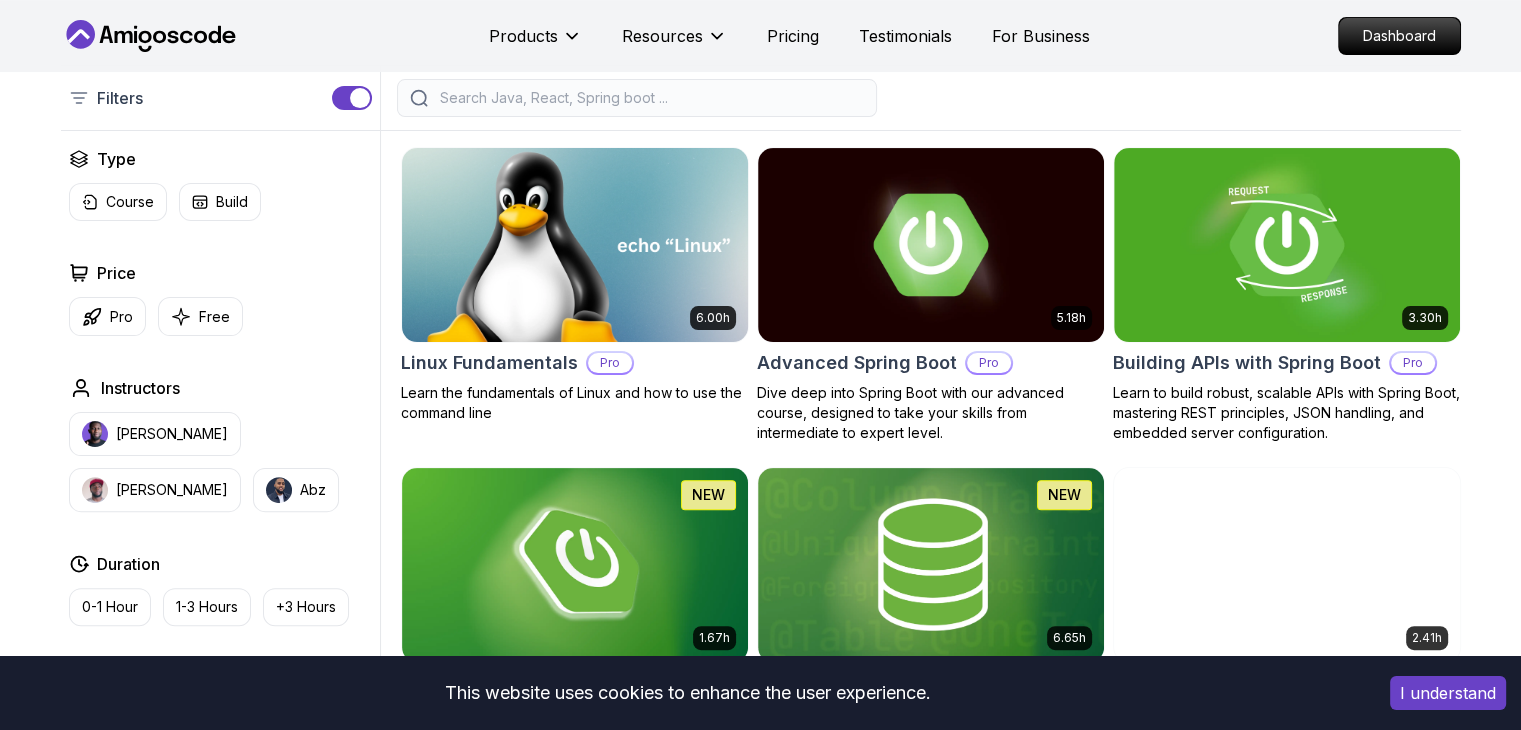 scroll, scrollTop: 600, scrollLeft: 0, axis: vertical 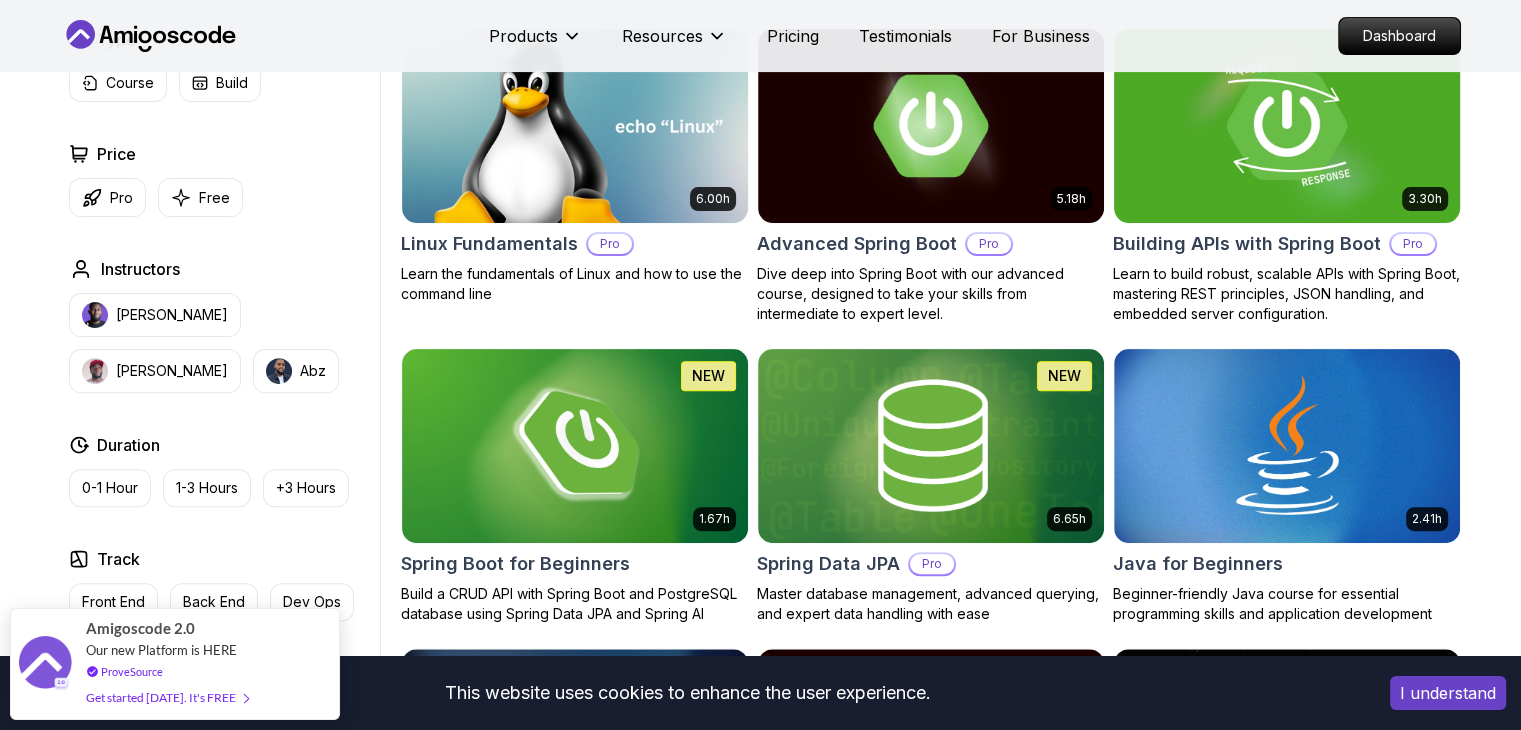 click on "Building APIs with Spring Boot" at bounding box center (1247, 244) 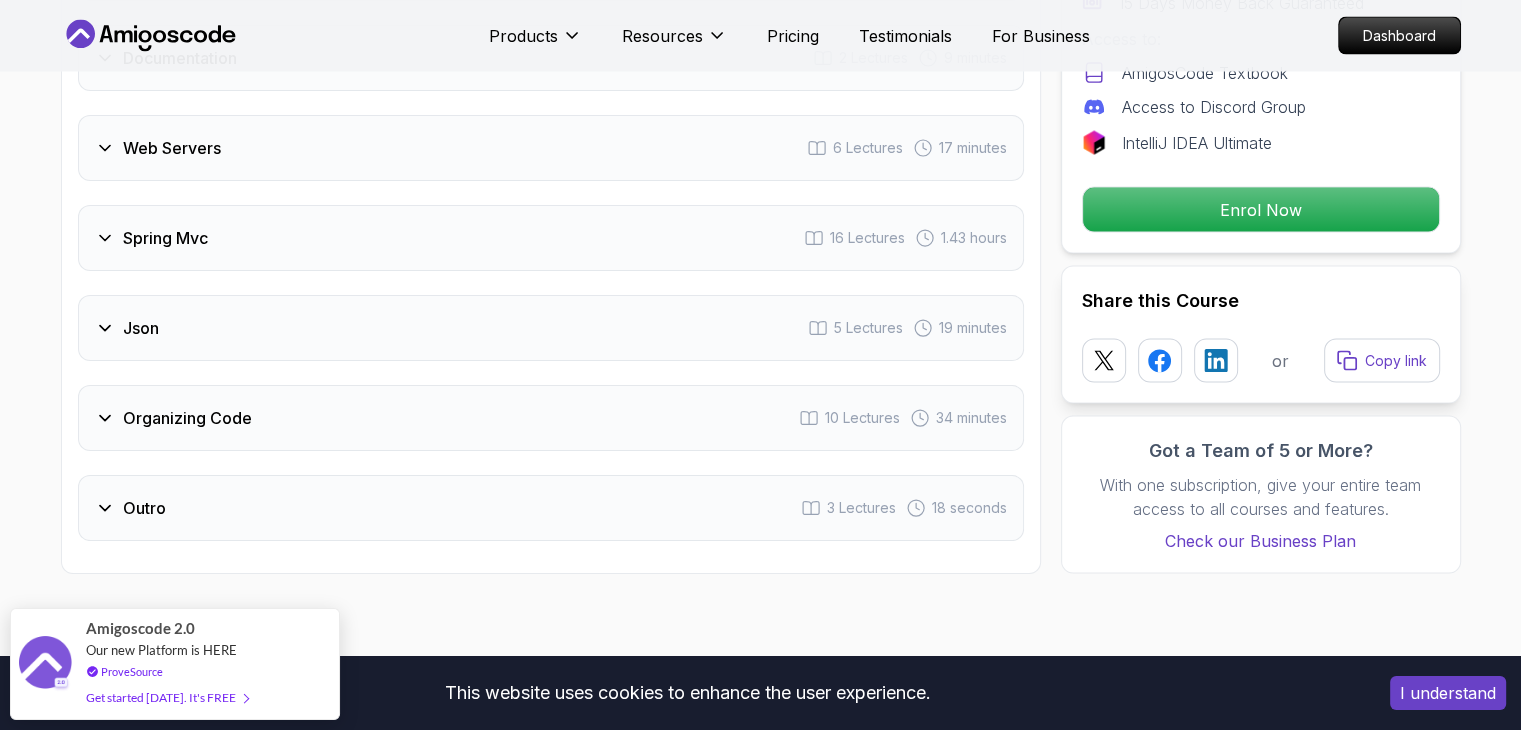 scroll, scrollTop: 3900, scrollLeft: 0, axis: vertical 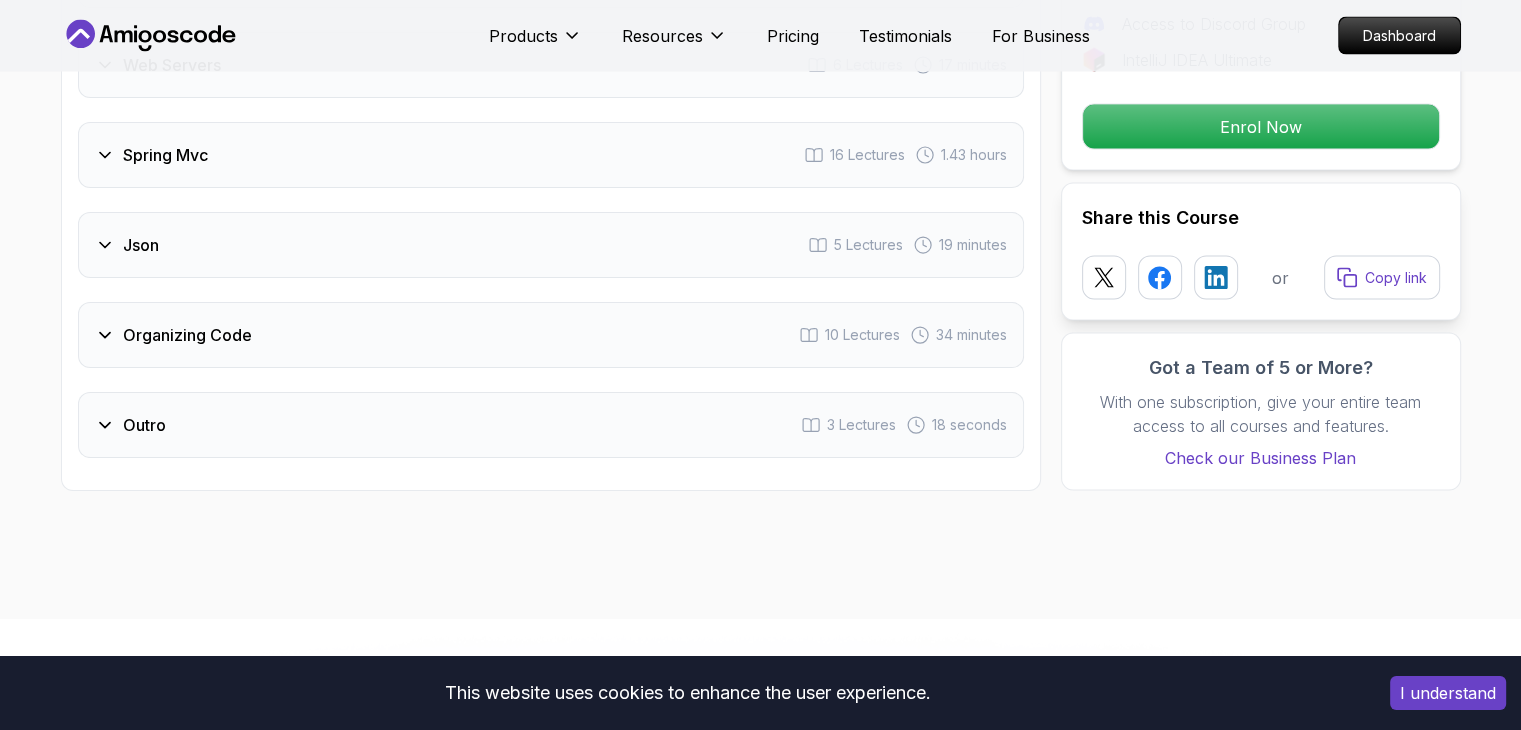 click on "I understand" at bounding box center [1448, 693] 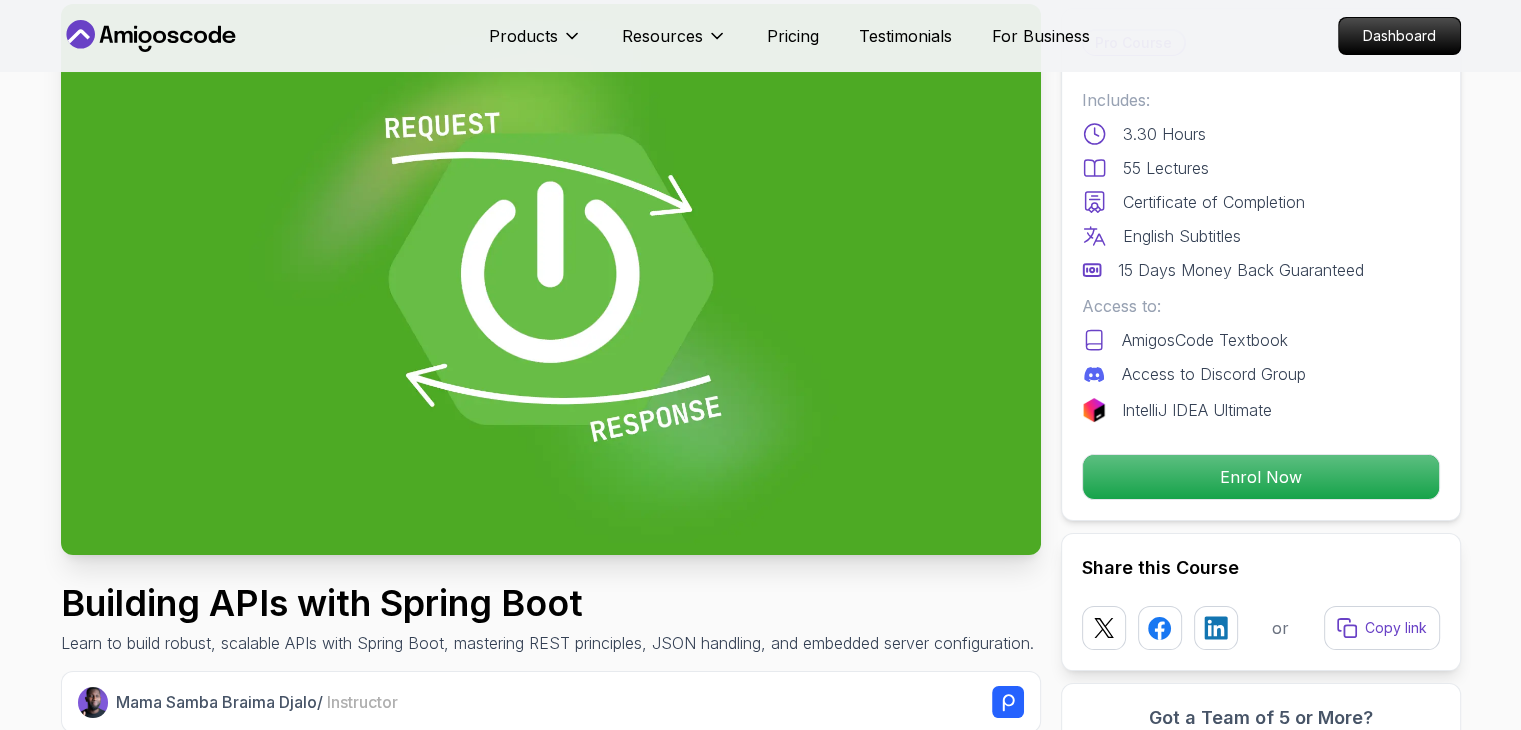scroll, scrollTop: 0, scrollLeft: 0, axis: both 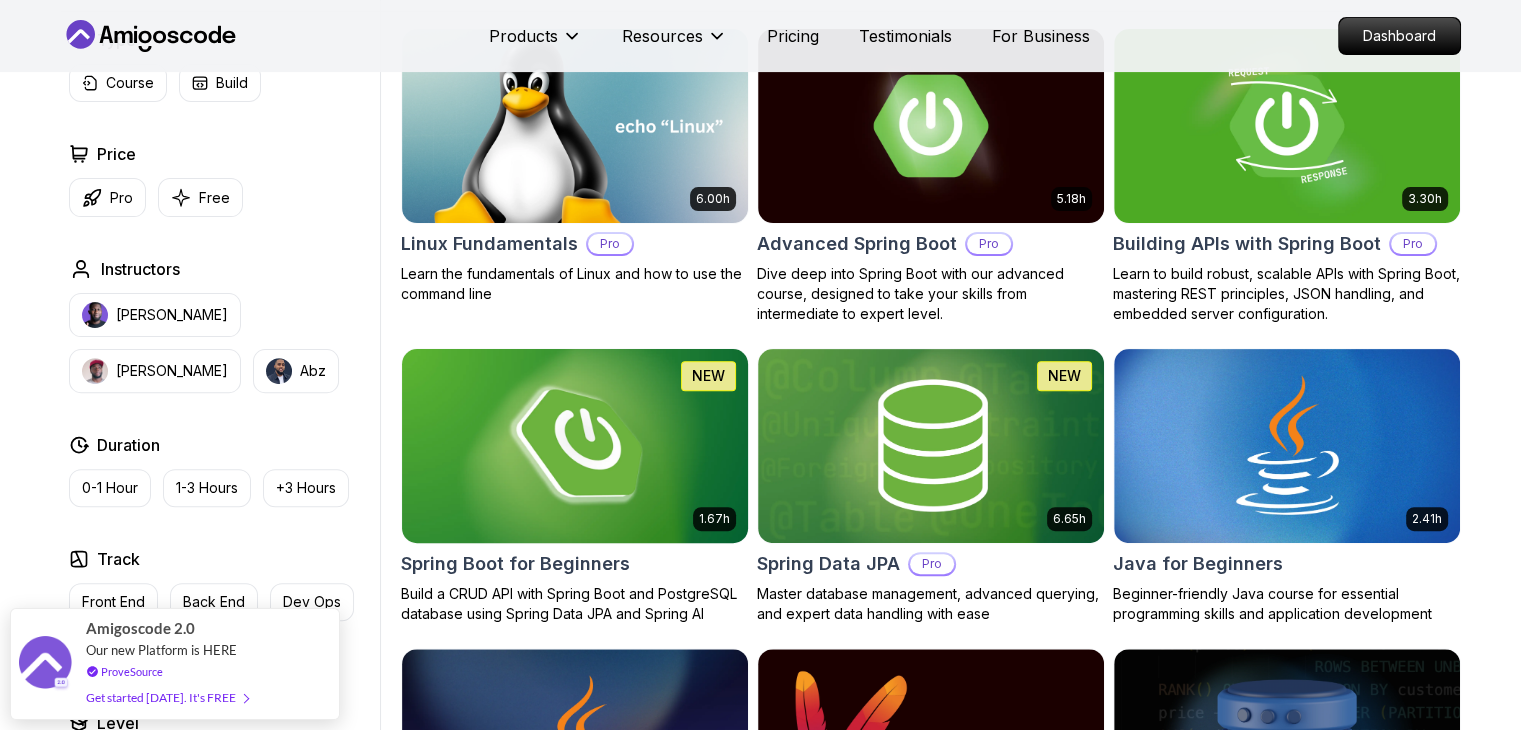 click on "Spring Boot for Beginners" at bounding box center (515, 564) 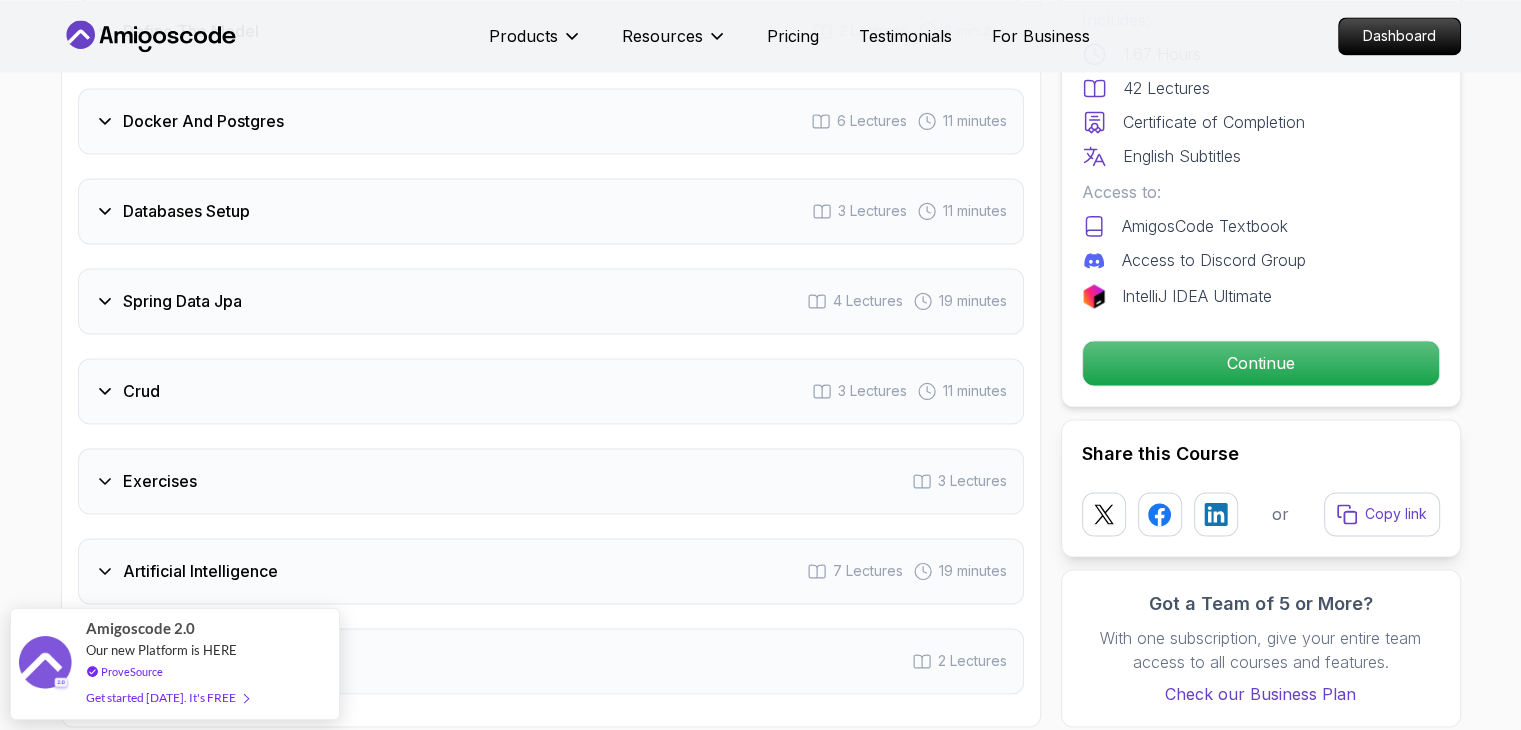 scroll, scrollTop: 3200, scrollLeft: 0, axis: vertical 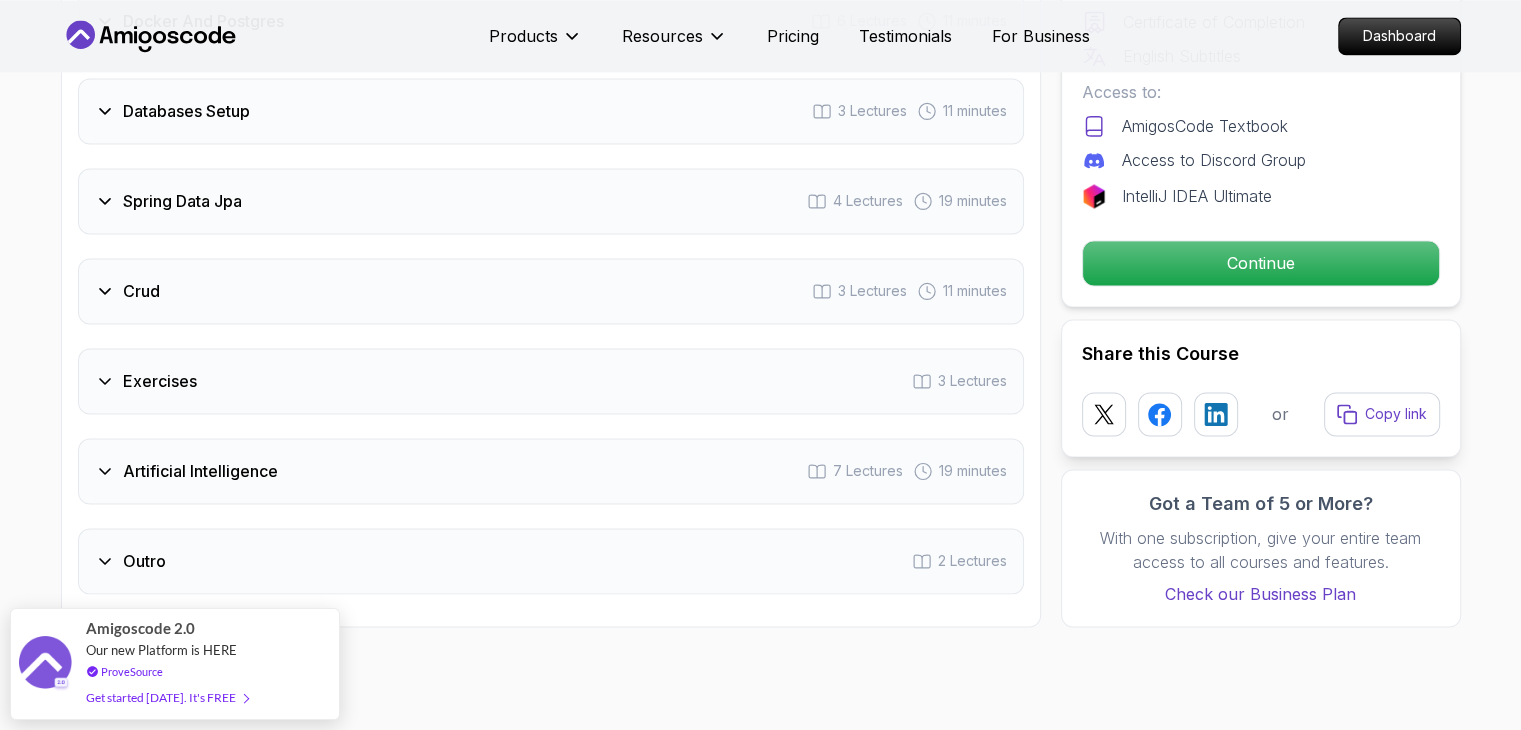 click on "Crud 3   Lectures     11 minutes" at bounding box center [551, 291] 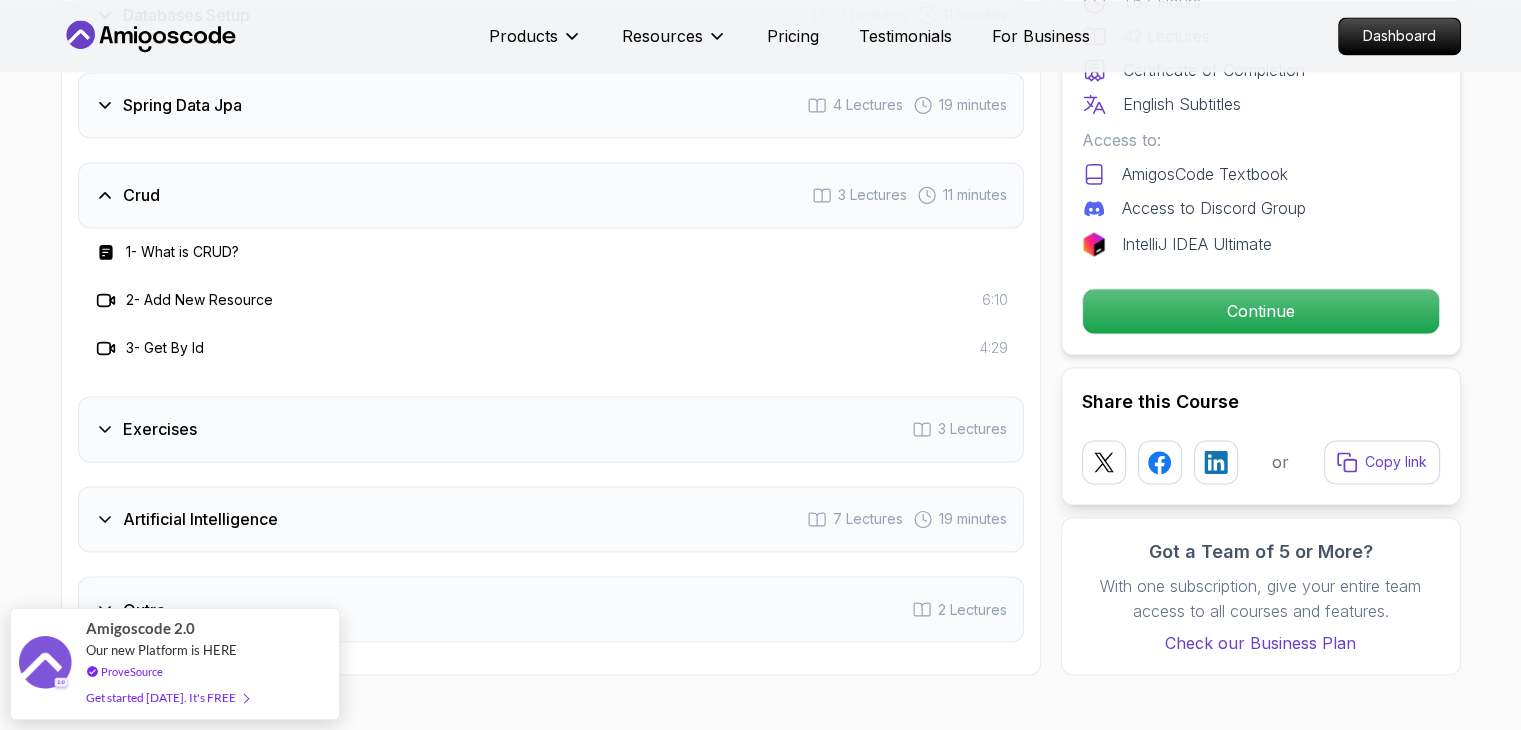scroll, scrollTop: 3104, scrollLeft: 0, axis: vertical 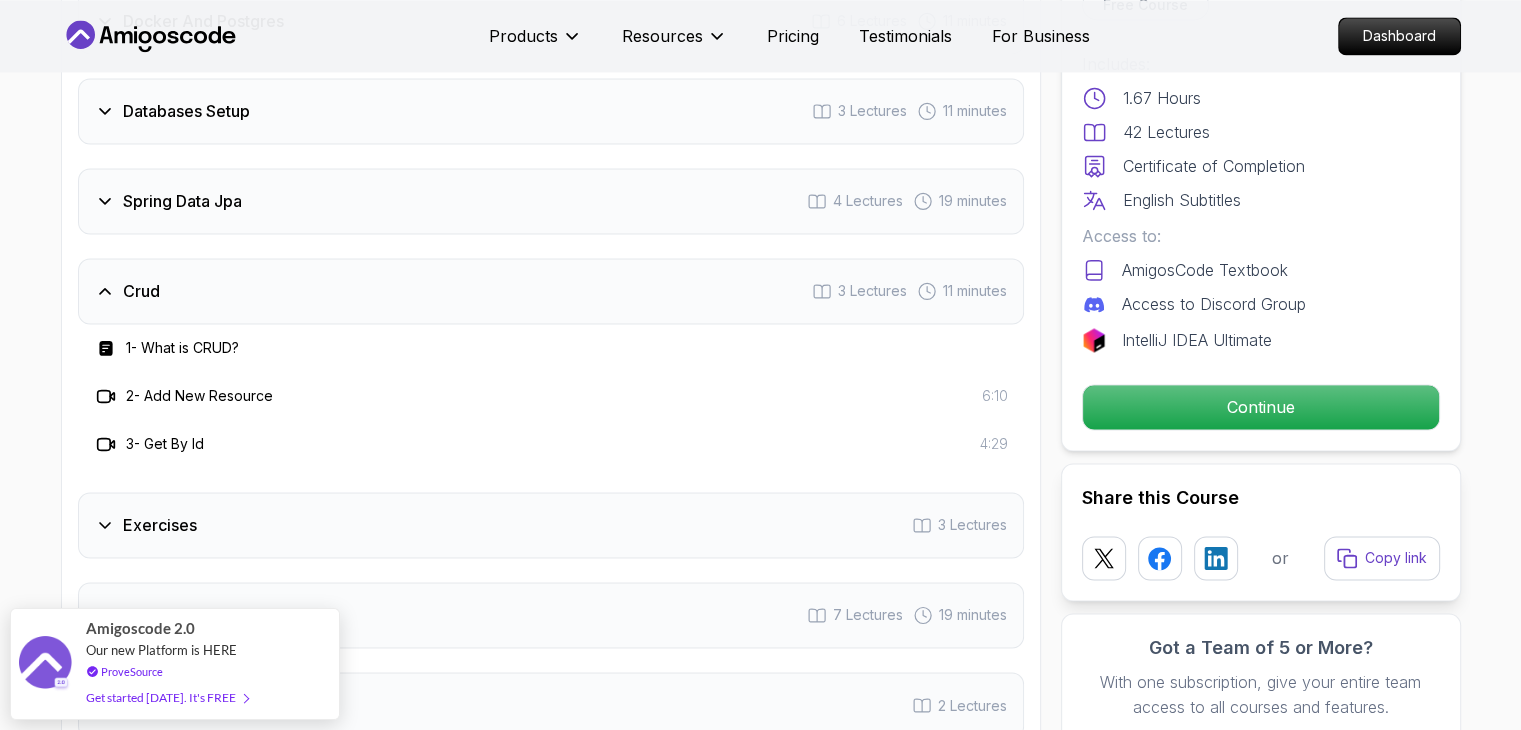 click on "Crud 3   Lectures     11 minutes" at bounding box center (551, 291) 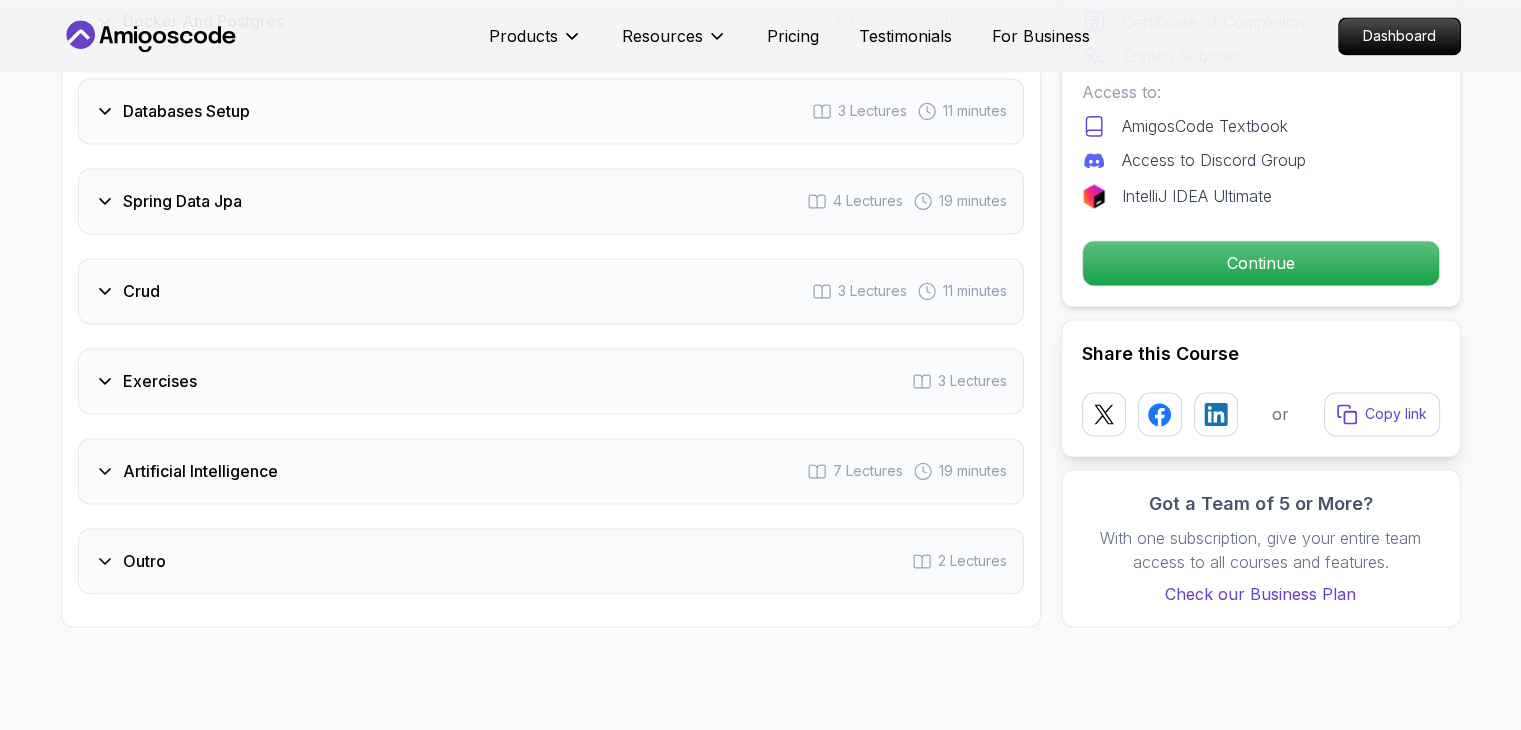 click 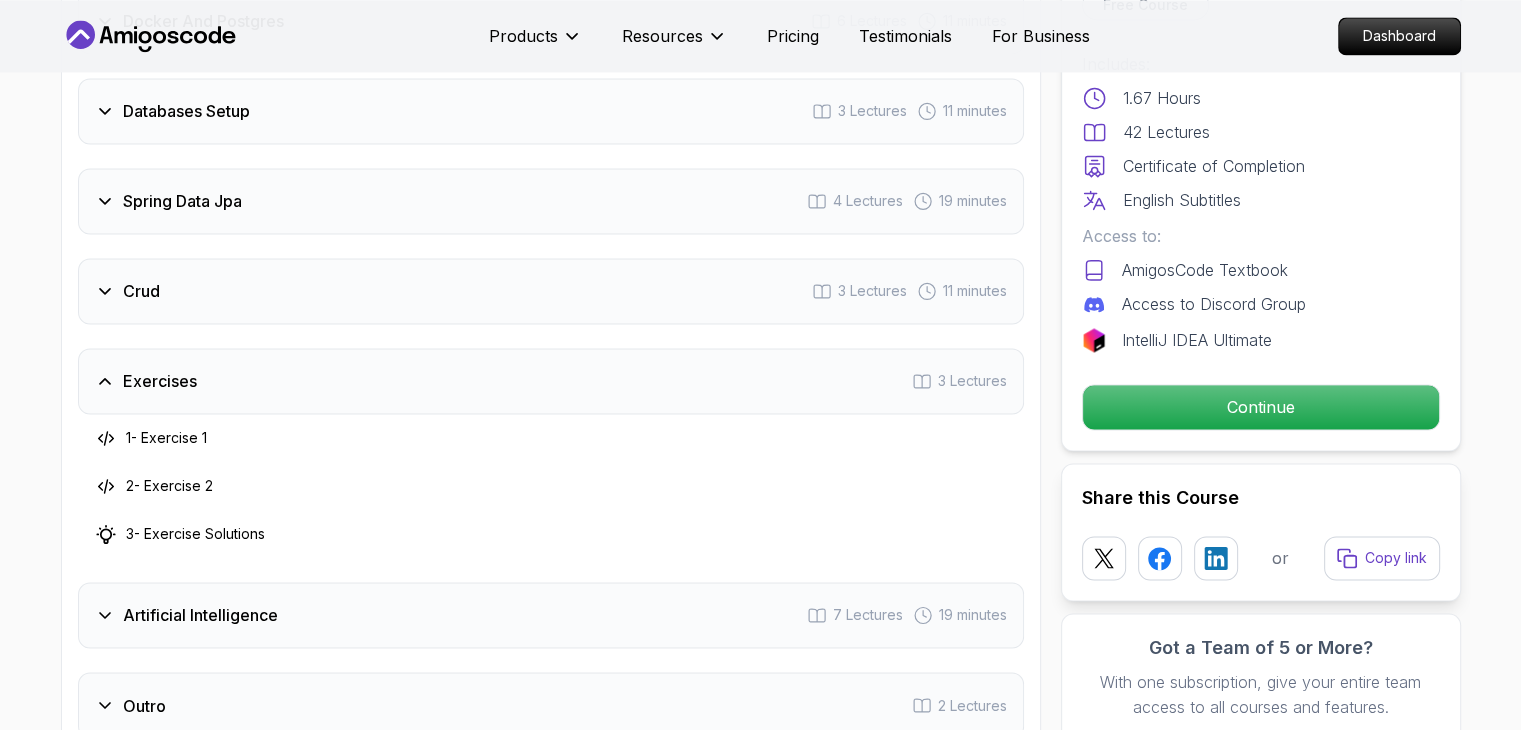 click 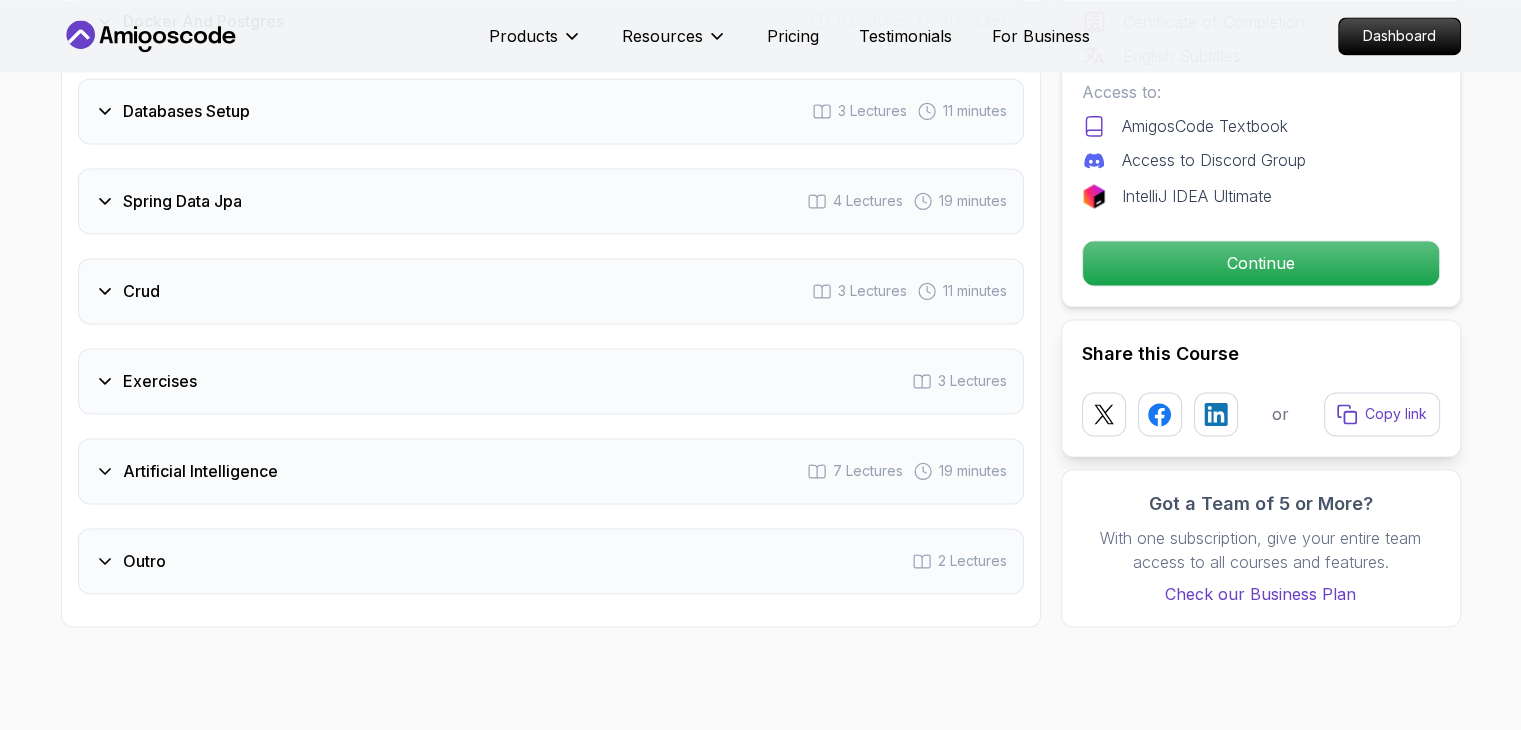 click on "Artificial Intelligence" at bounding box center (186, 471) 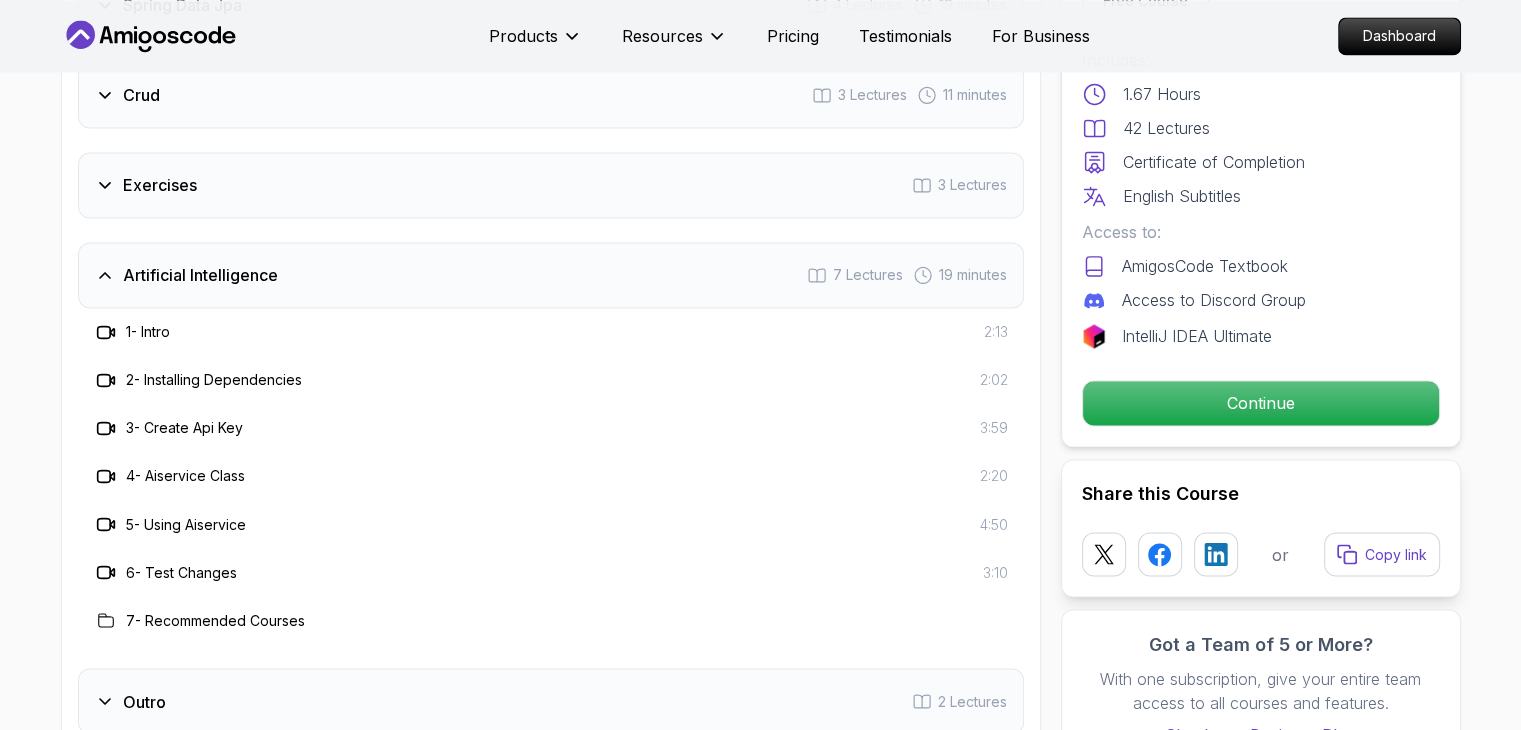 scroll, scrollTop: 3304, scrollLeft: 0, axis: vertical 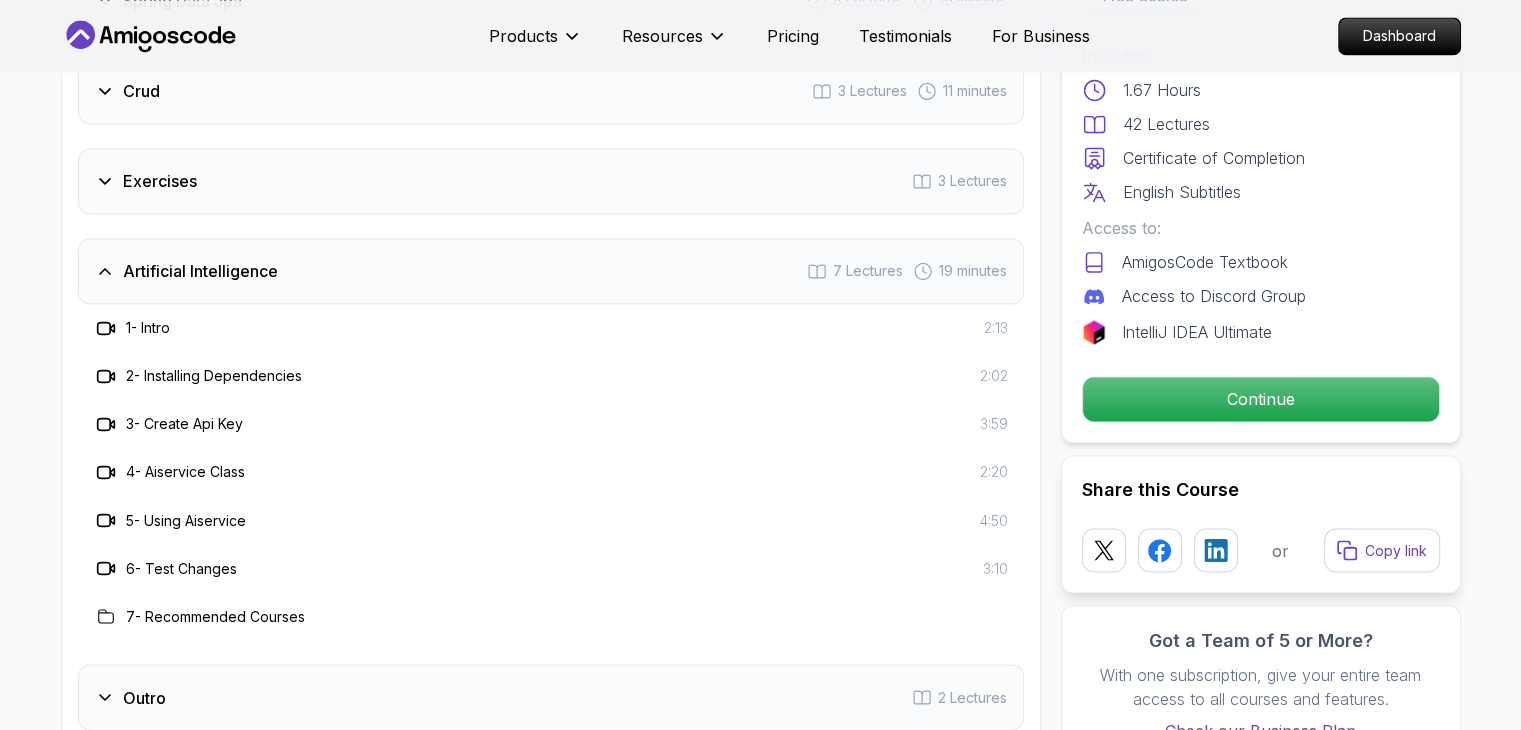 click on "Artificial Intelligence" at bounding box center (200, 271) 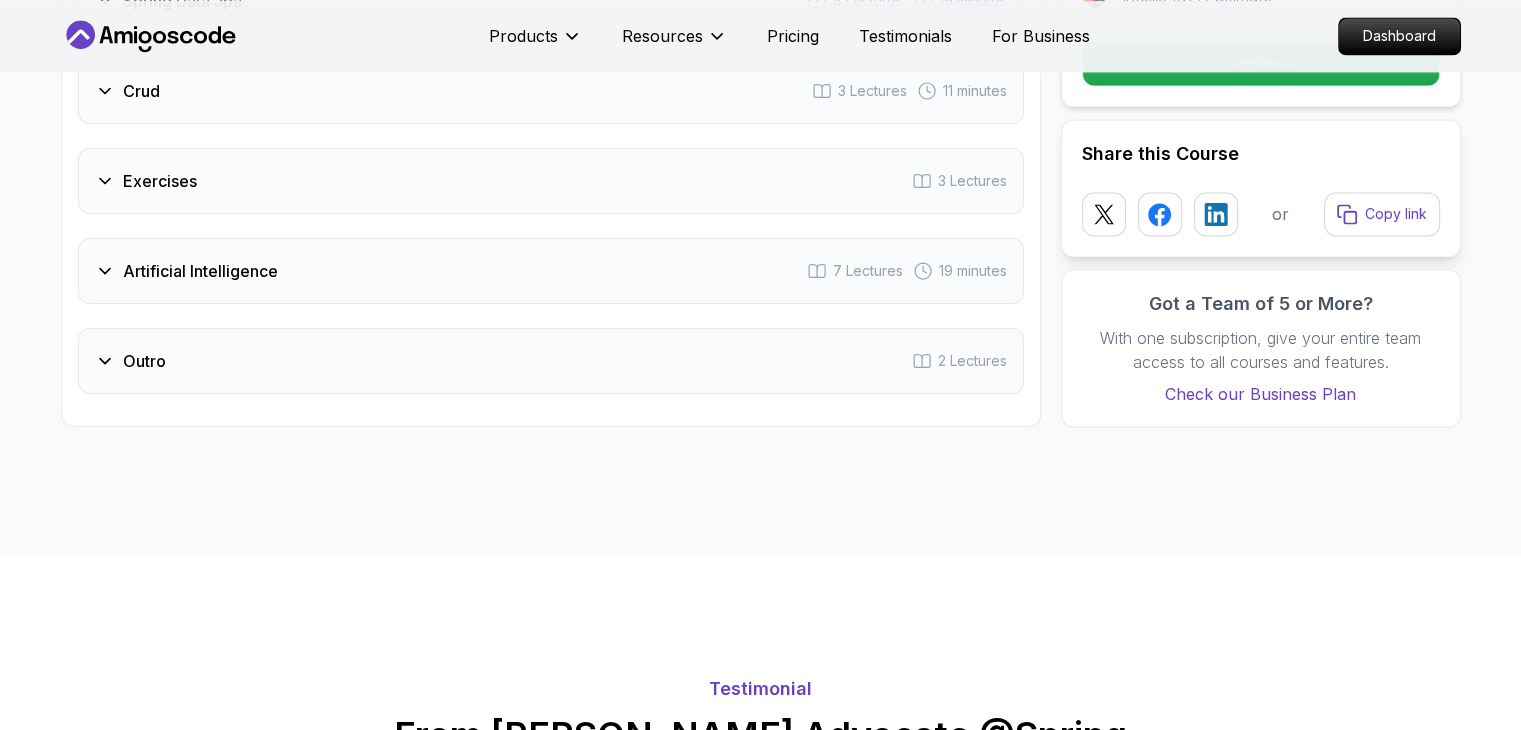 click 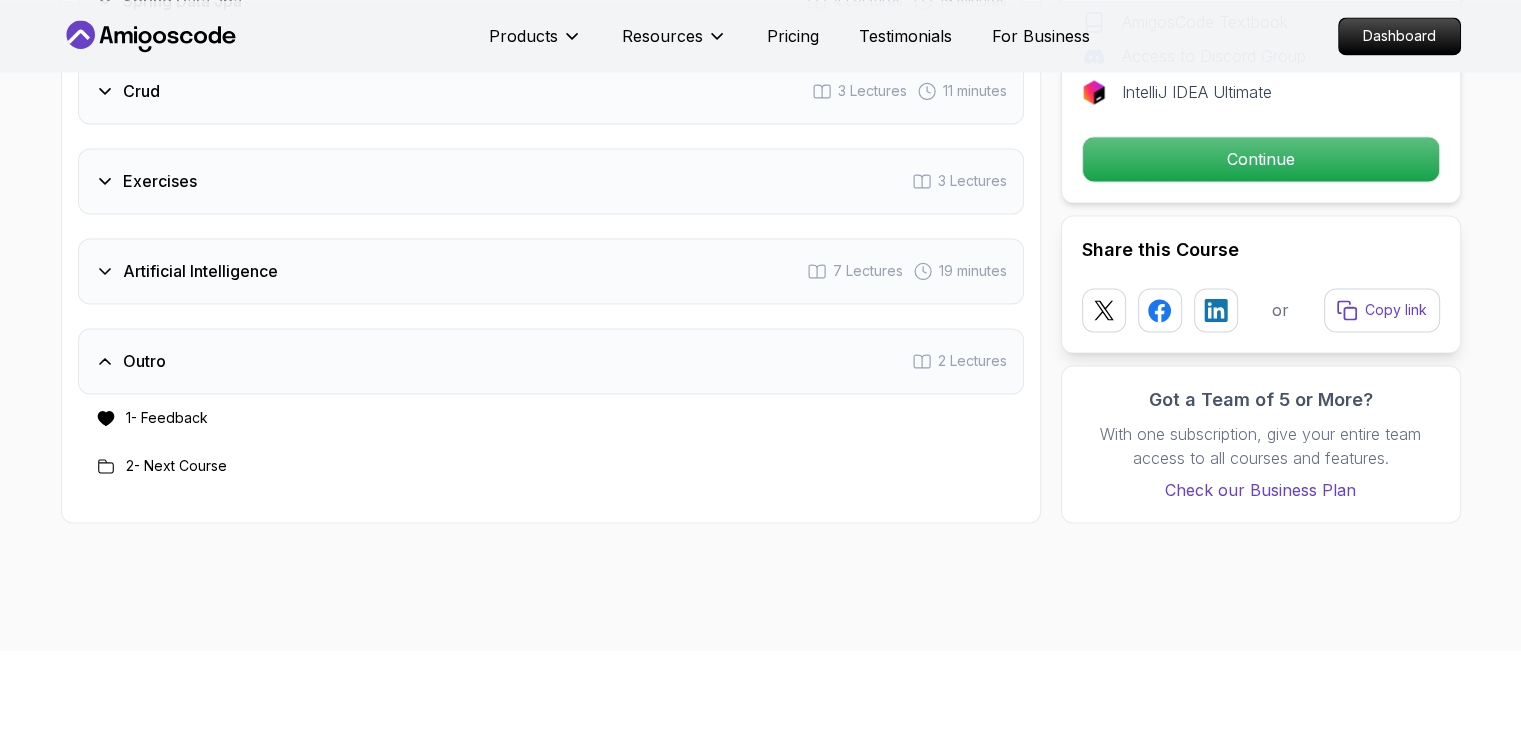 click 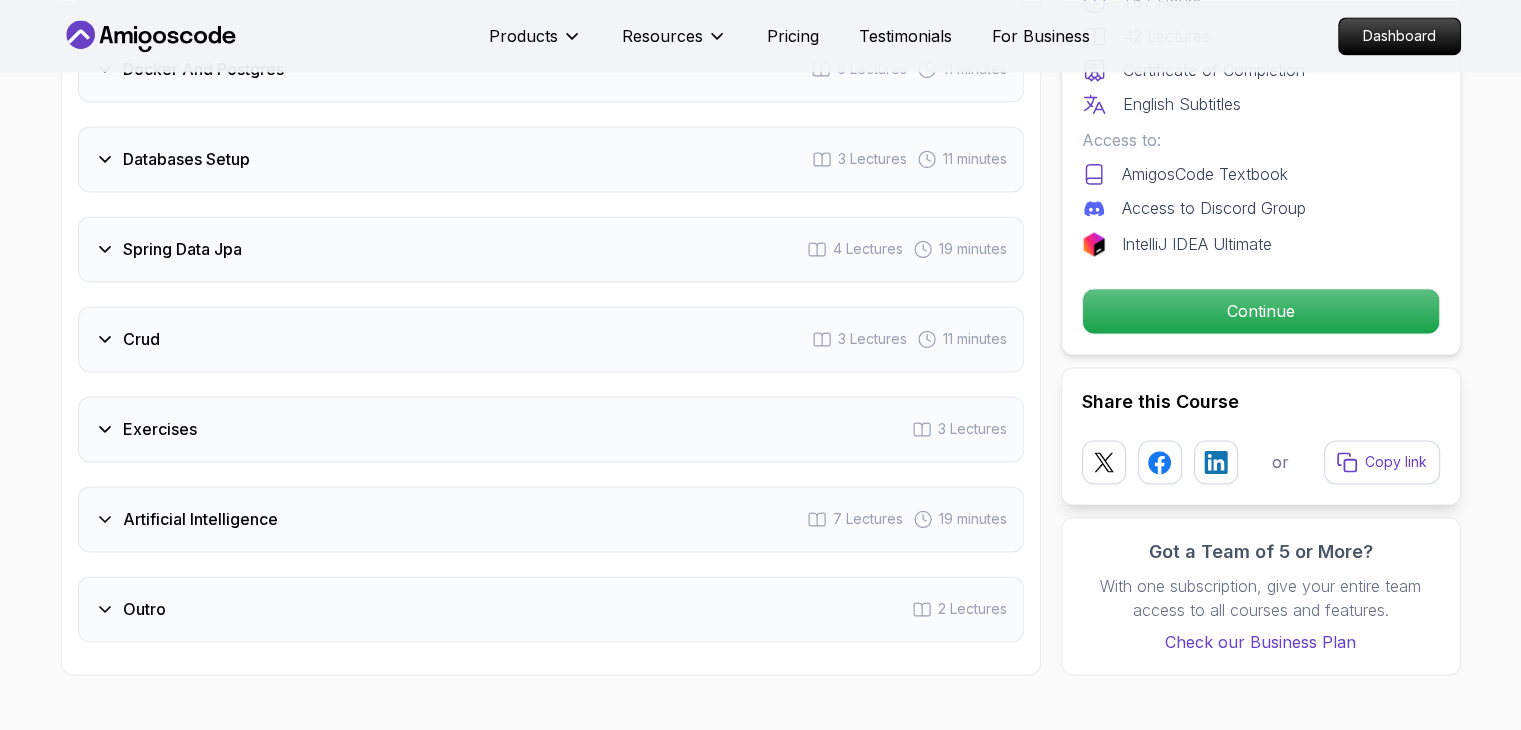 scroll, scrollTop: 2904, scrollLeft: 0, axis: vertical 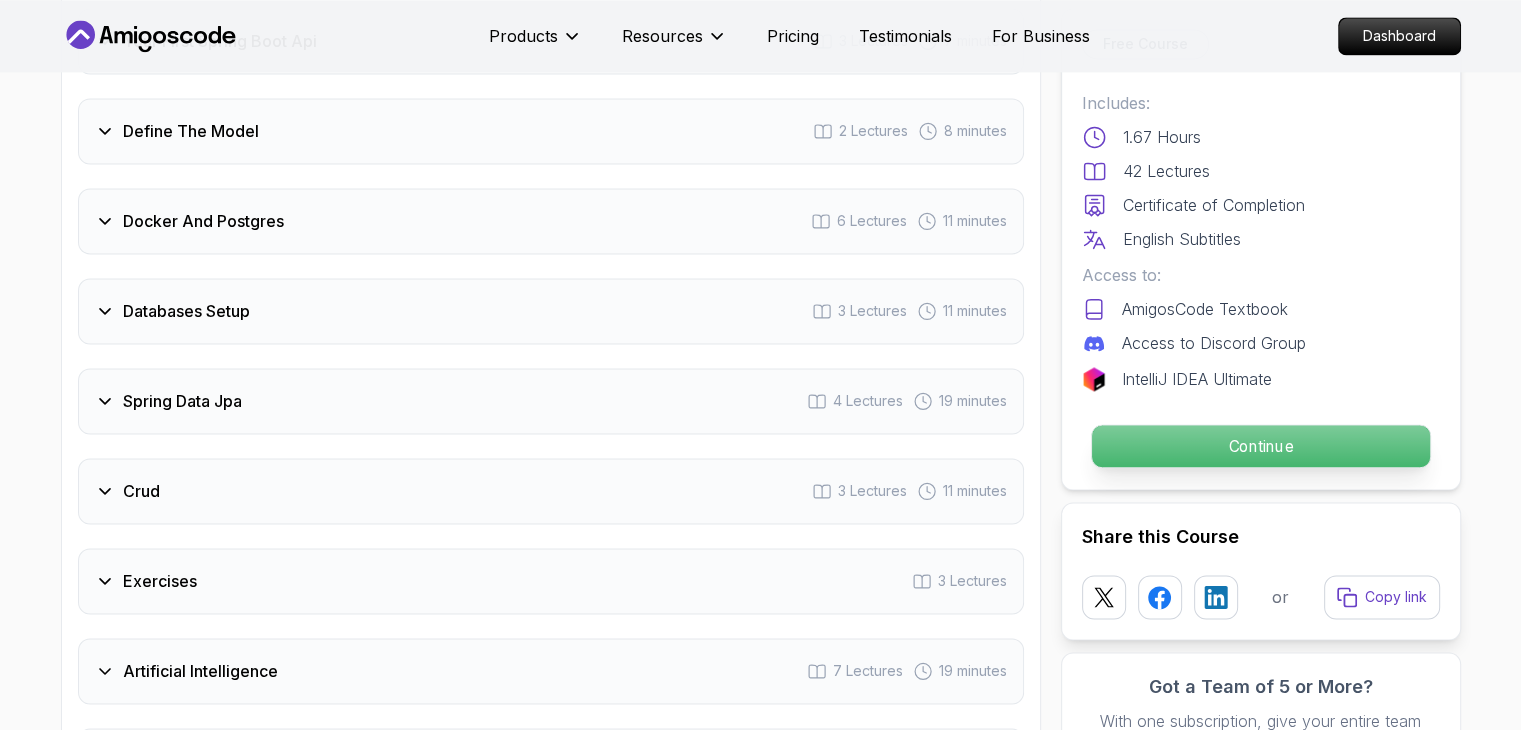 click on "Continue" at bounding box center (1260, 446) 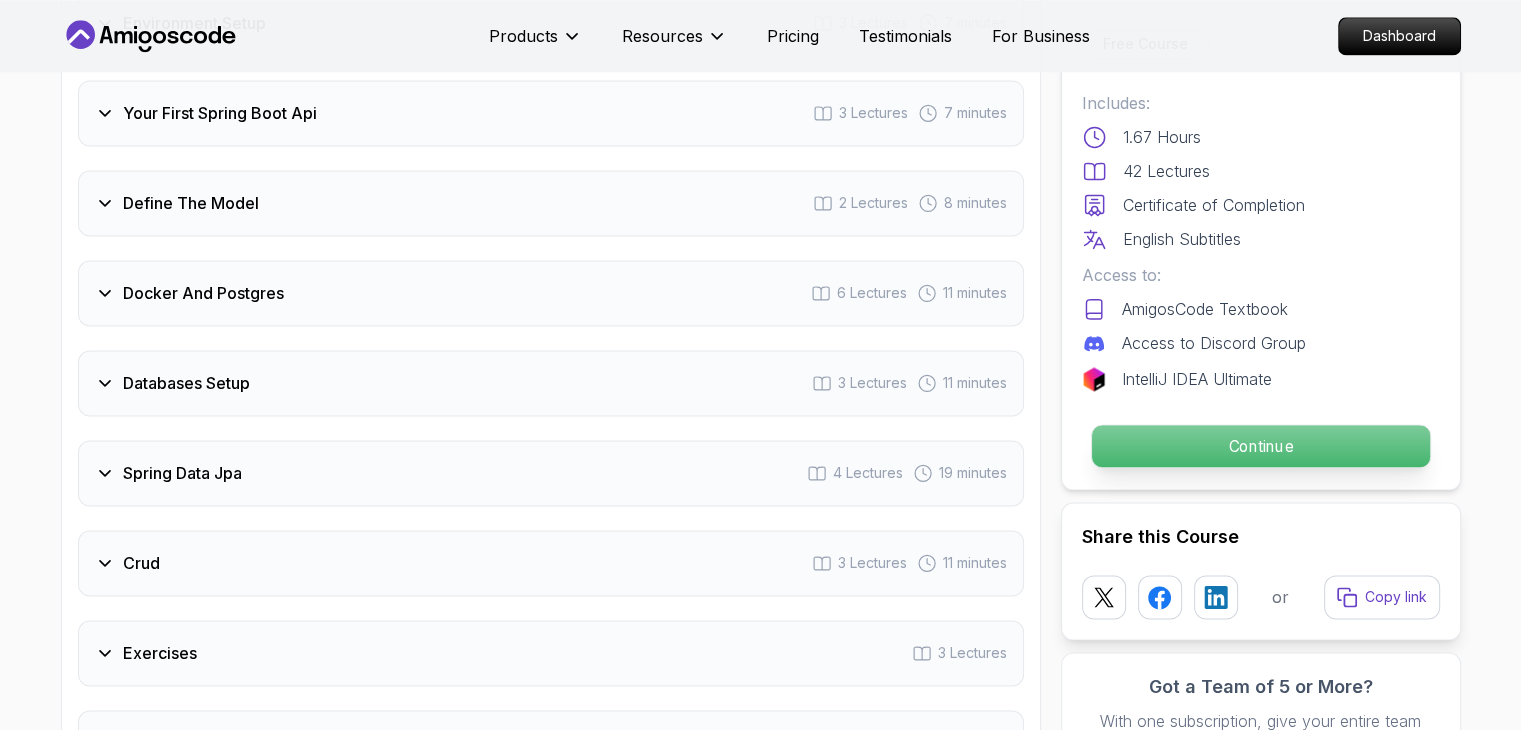 scroll, scrollTop: 2641, scrollLeft: 0, axis: vertical 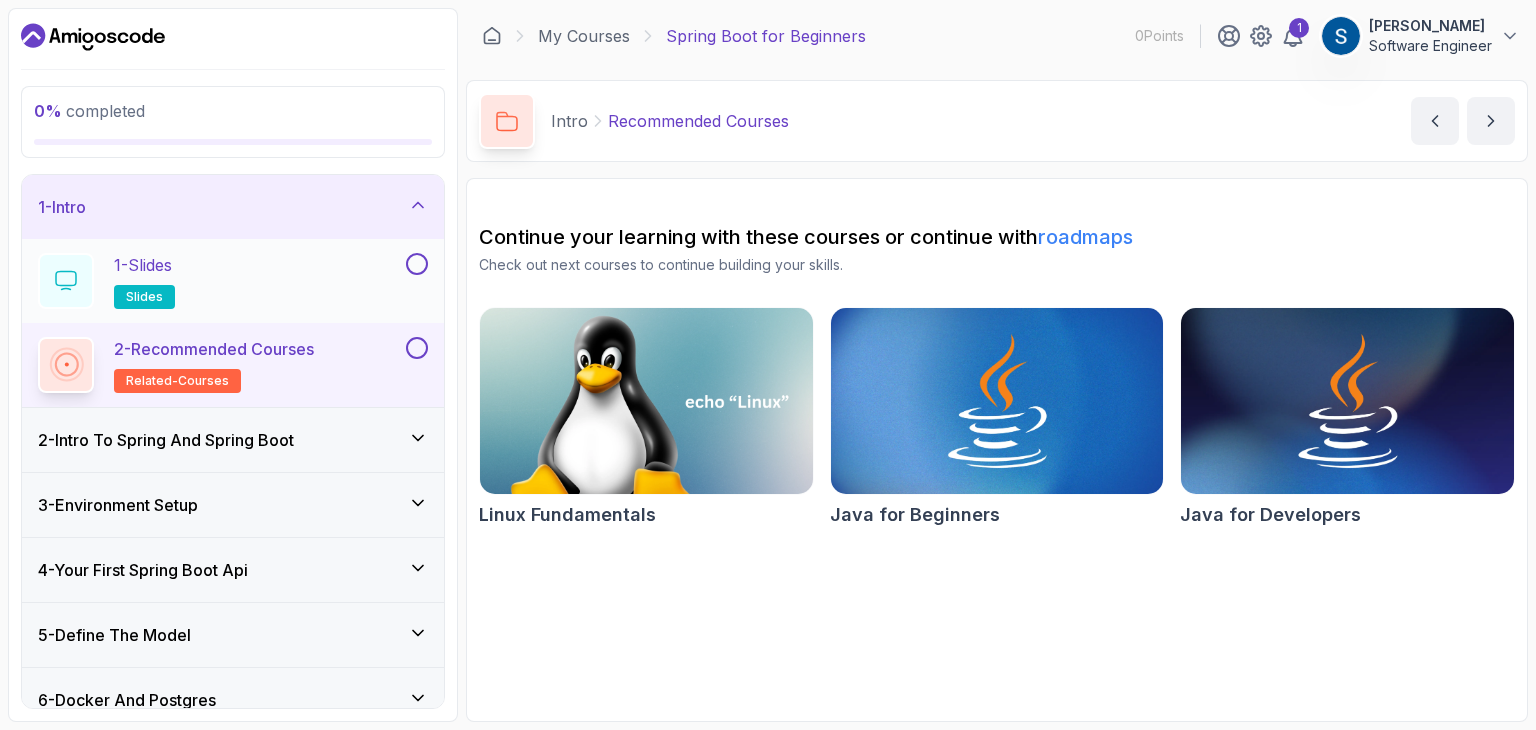 click at bounding box center (417, 264) 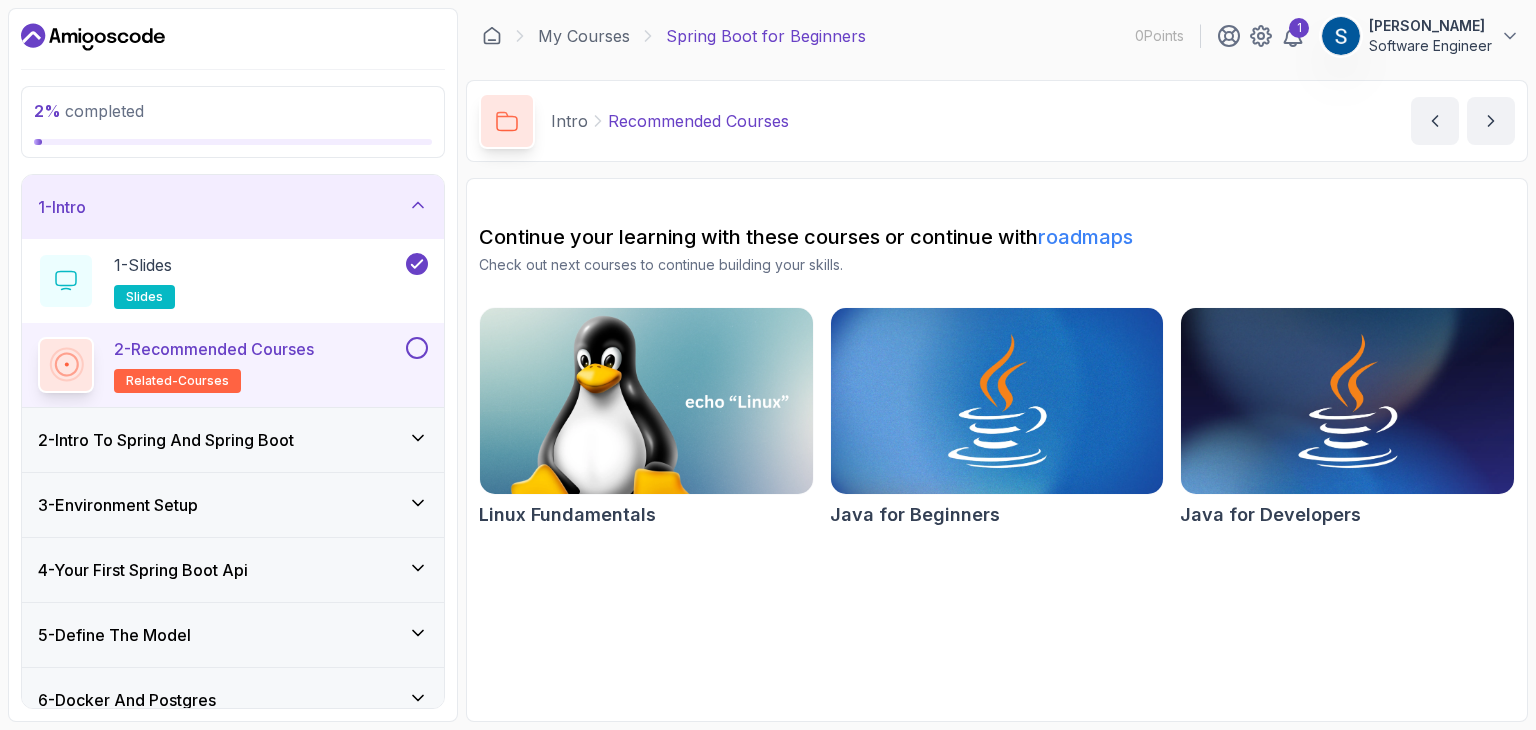 click at bounding box center (417, 348) 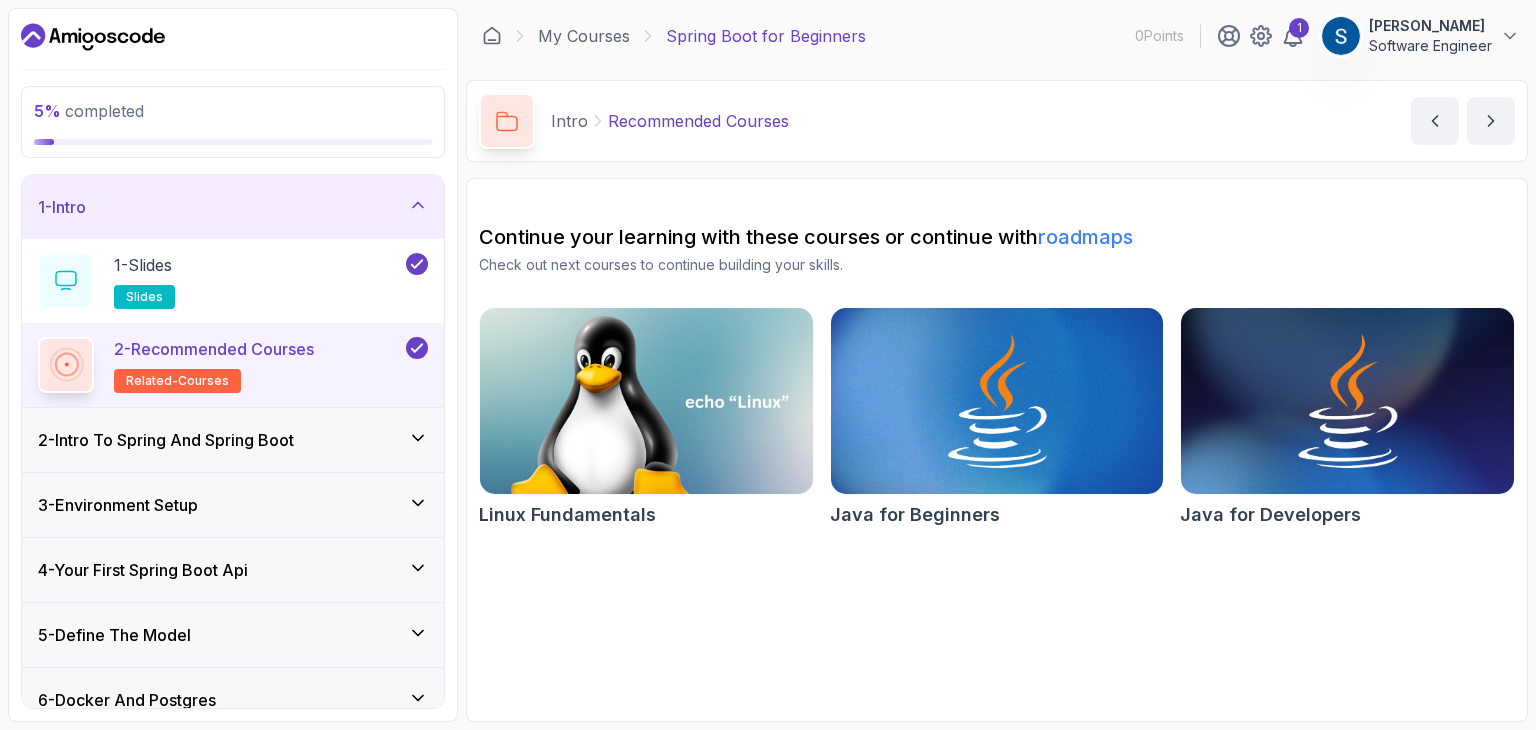 click on "2  -  Intro To Spring And Spring Boot" at bounding box center (233, 440) 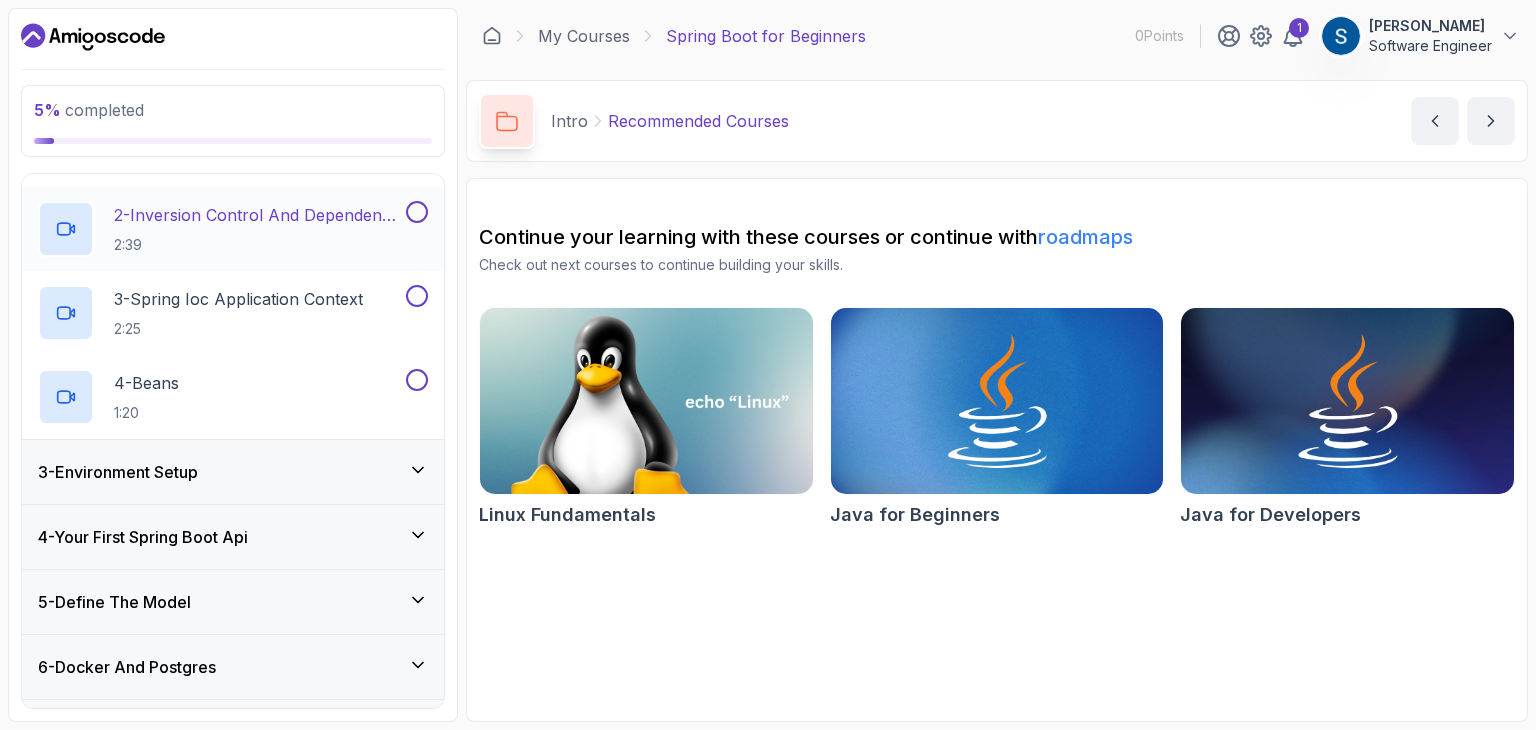 scroll, scrollTop: 0, scrollLeft: 0, axis: both 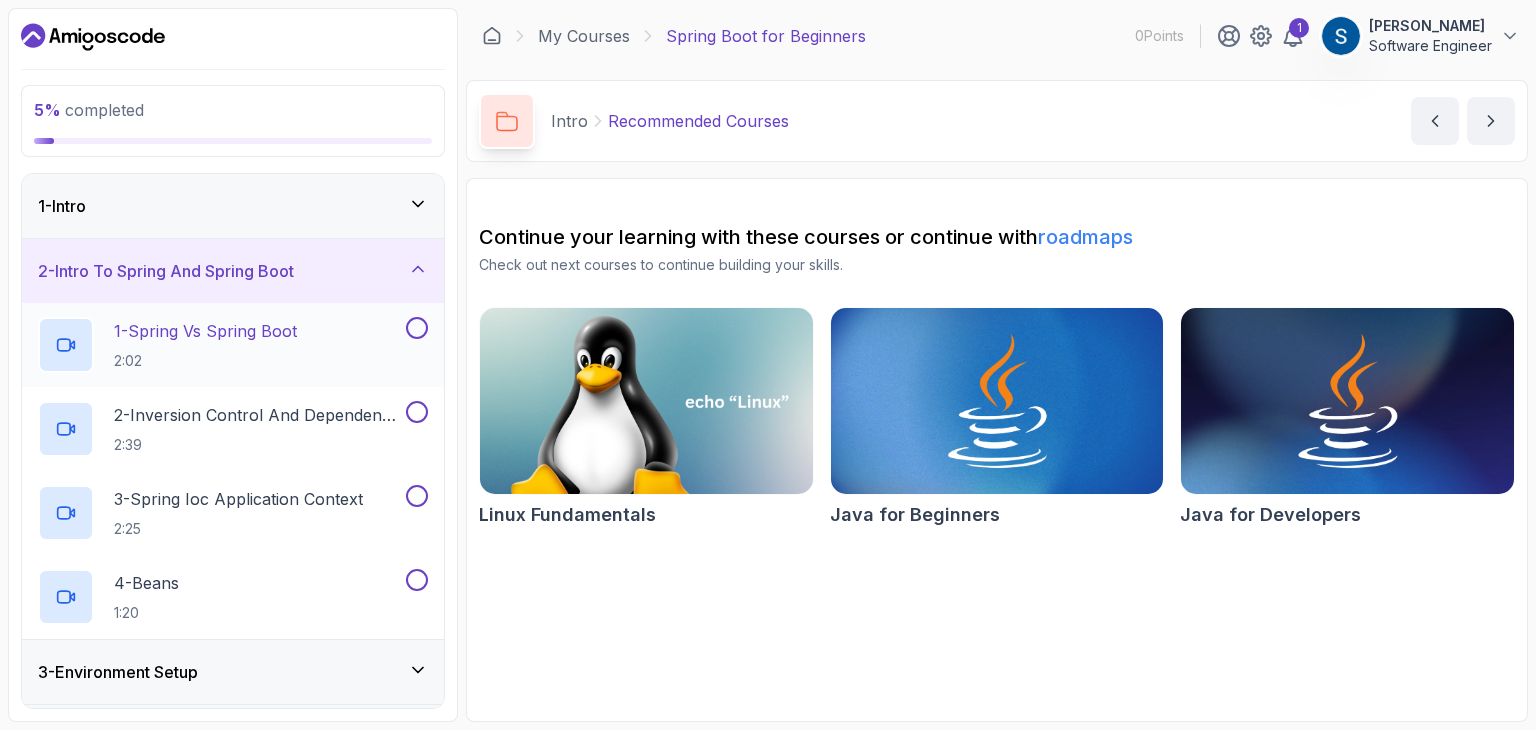 click at bounding box center [417, 328] 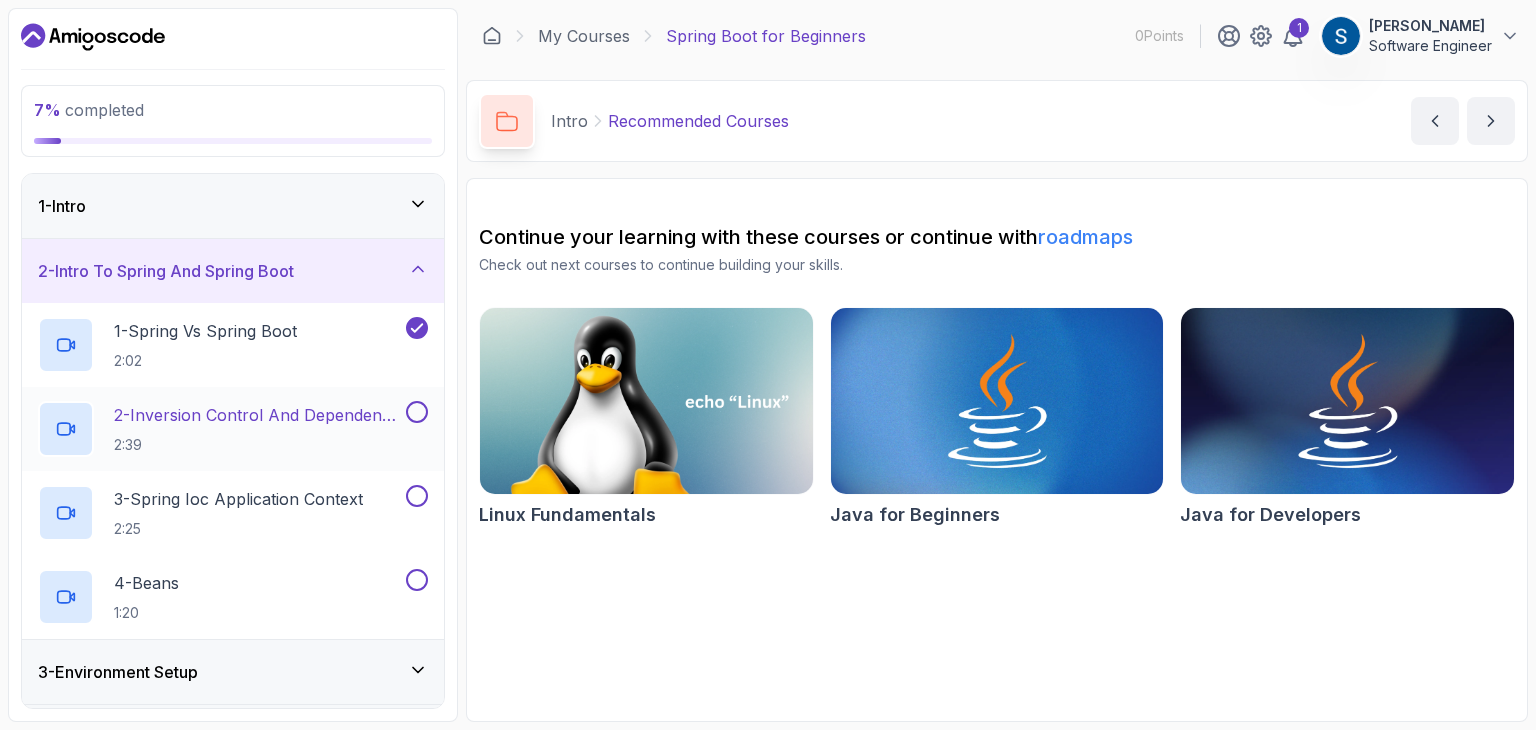 click at bounding box center (417, 412) 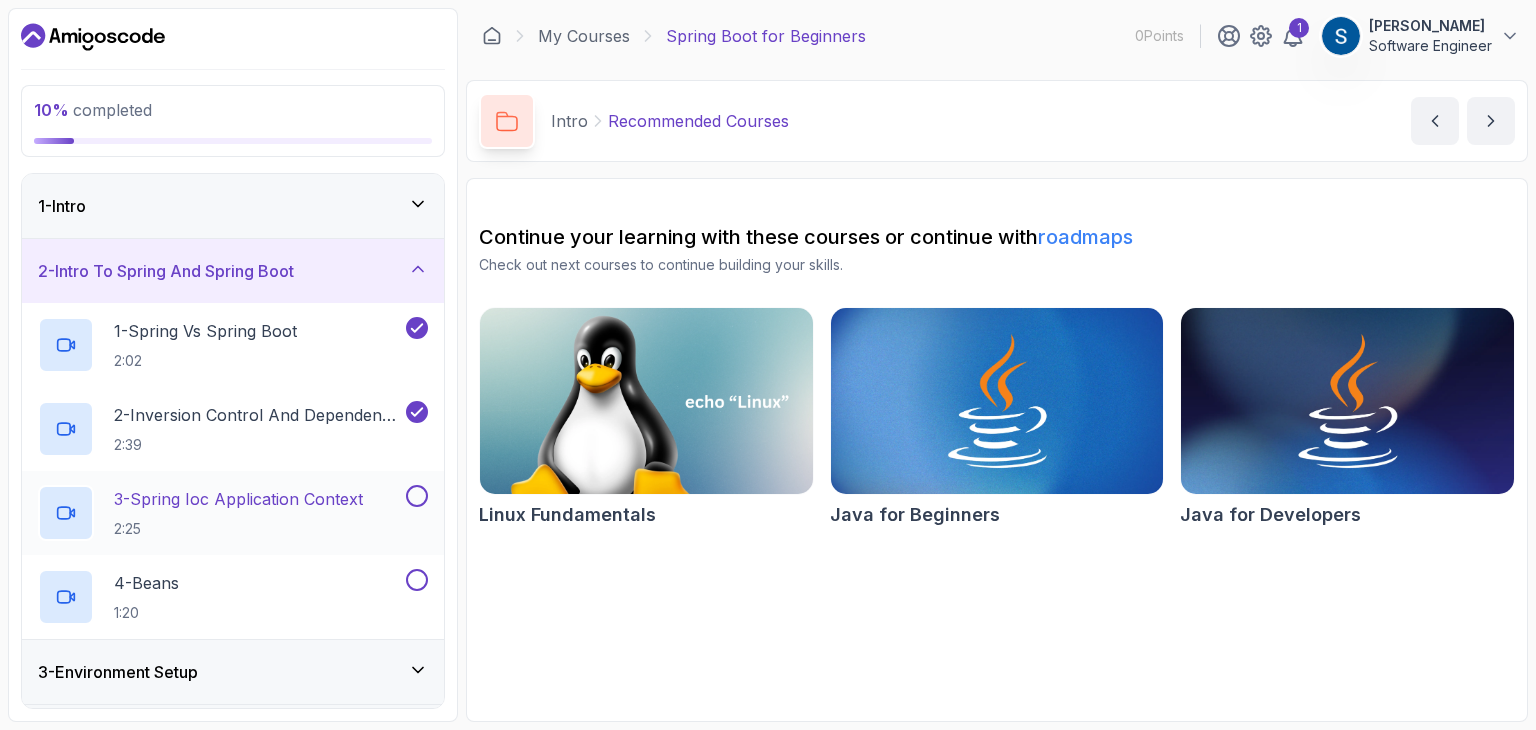 click at bounding box center [417, 496] 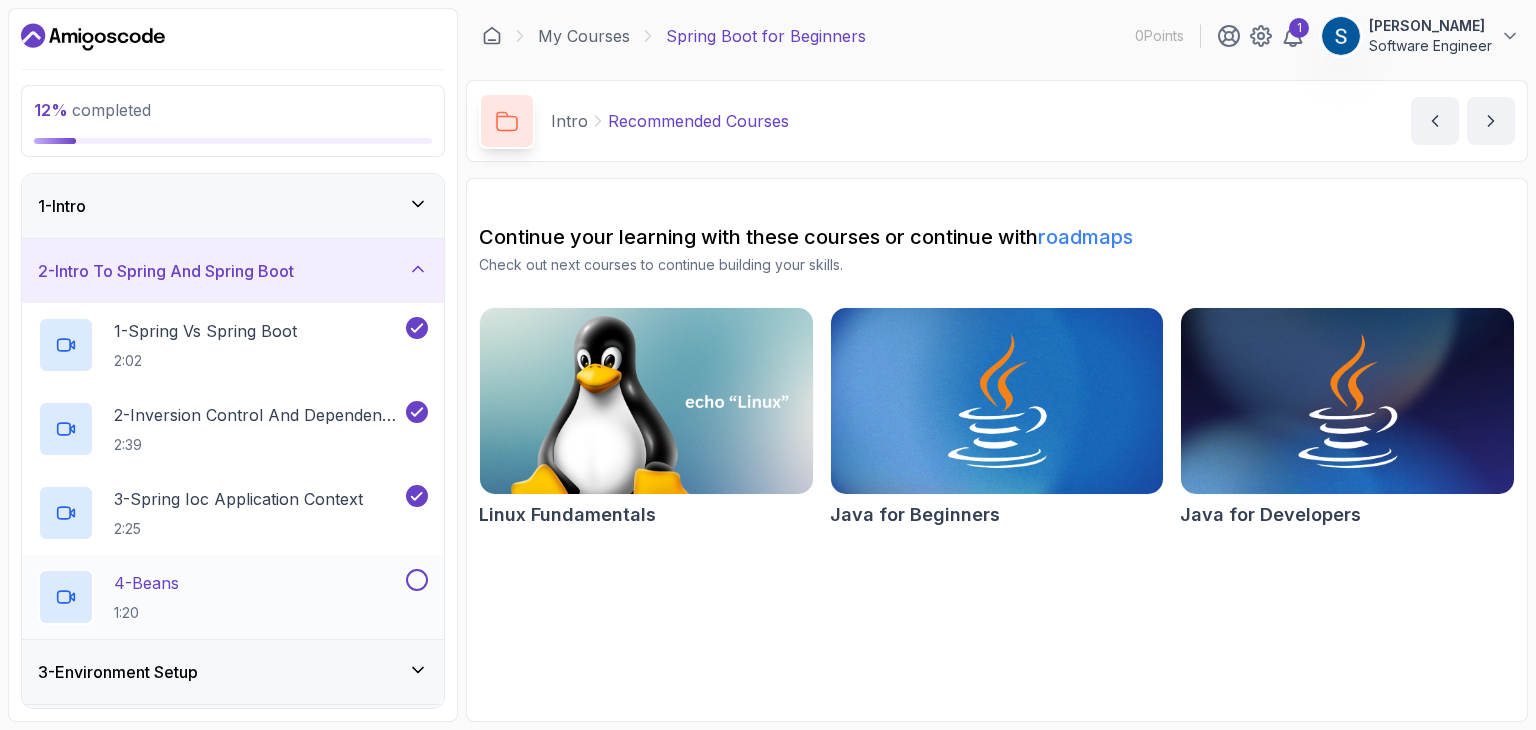 click at bounding box center (417, 580) 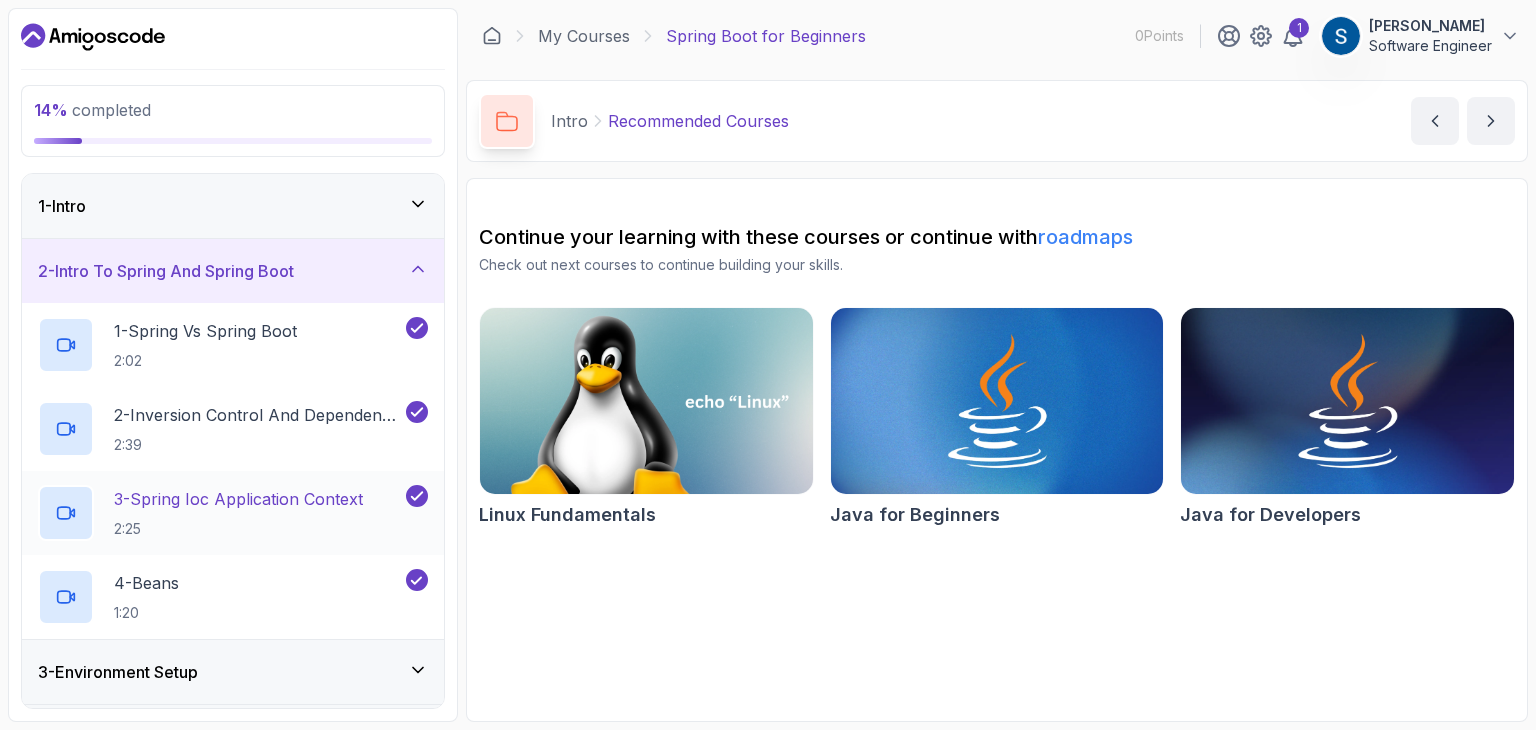 click 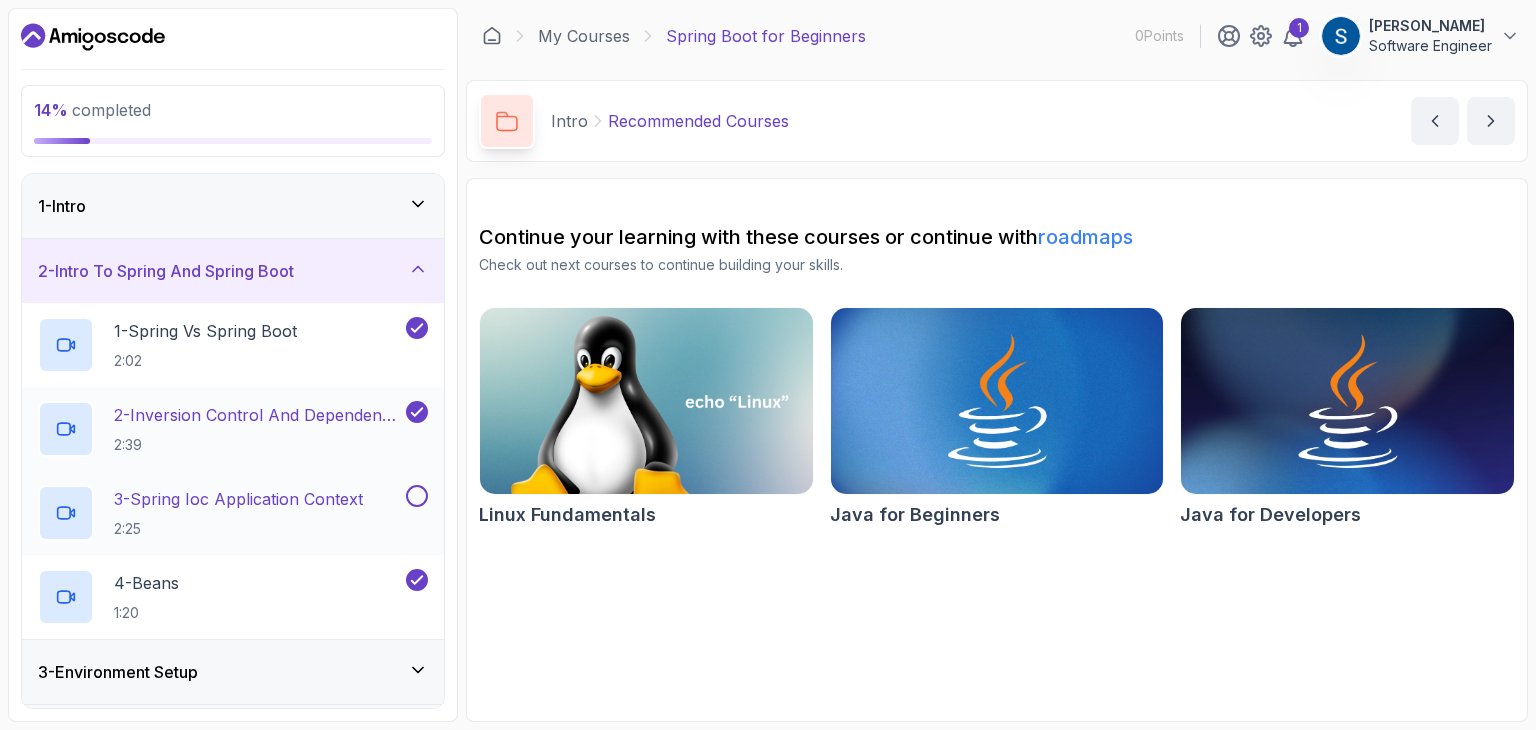 click 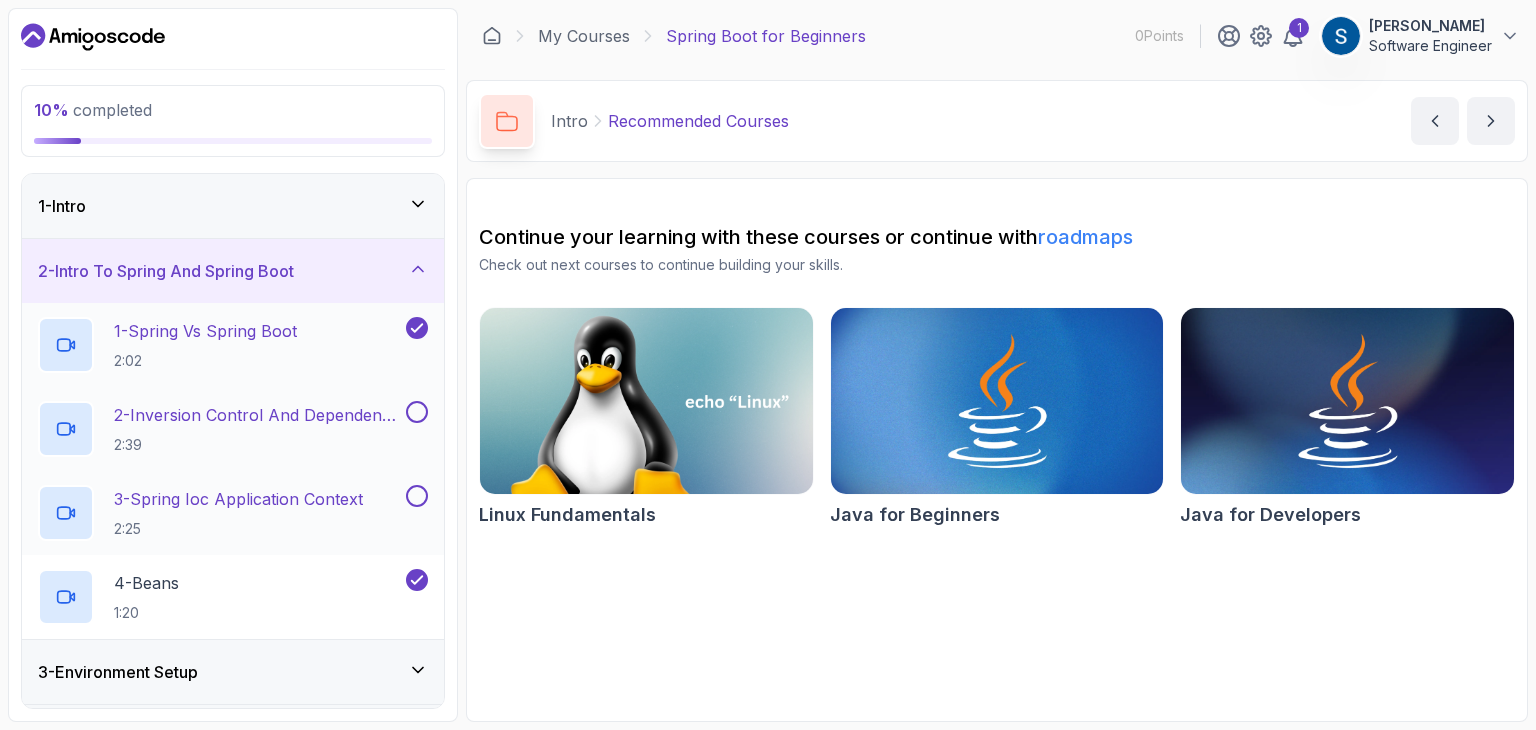 click at bounding box center (417, 328) 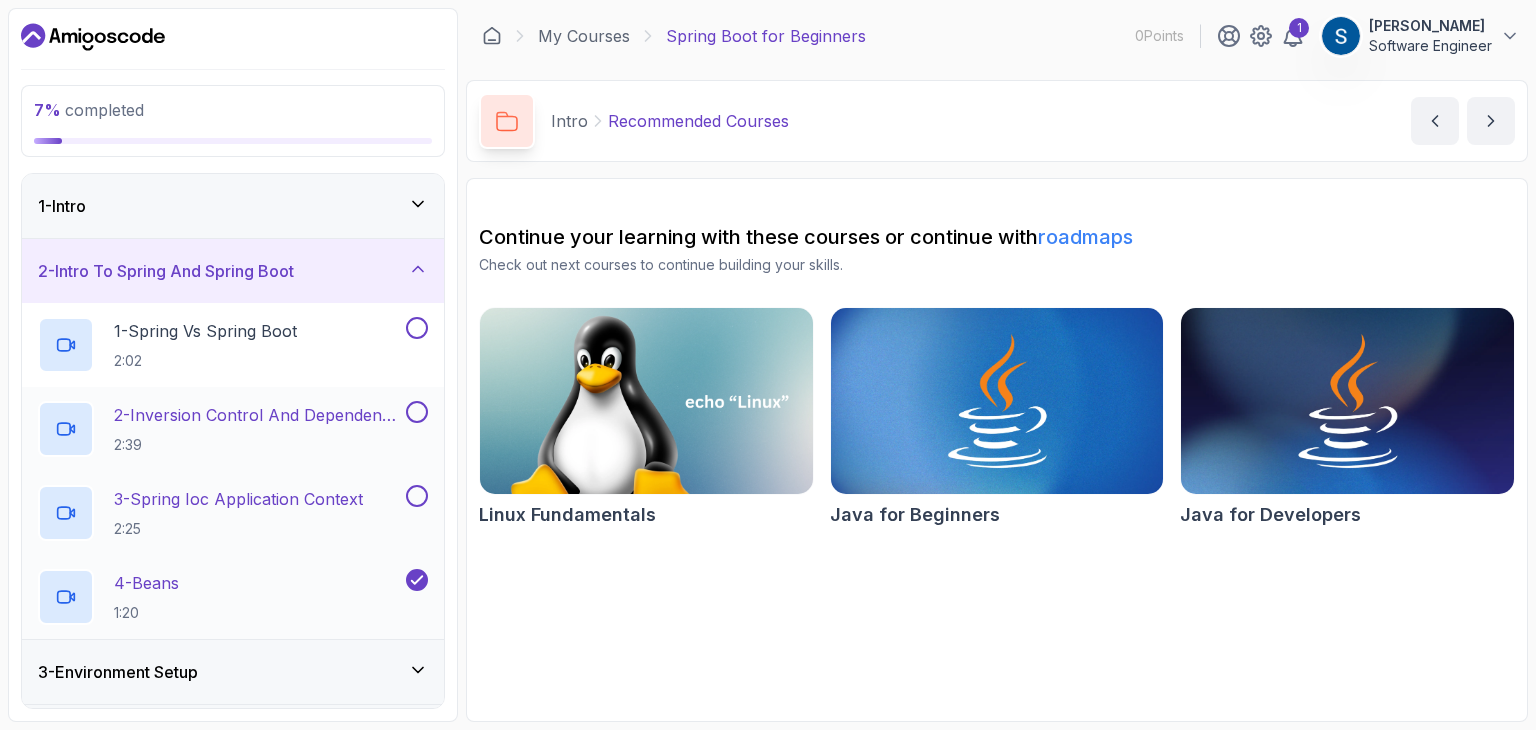click 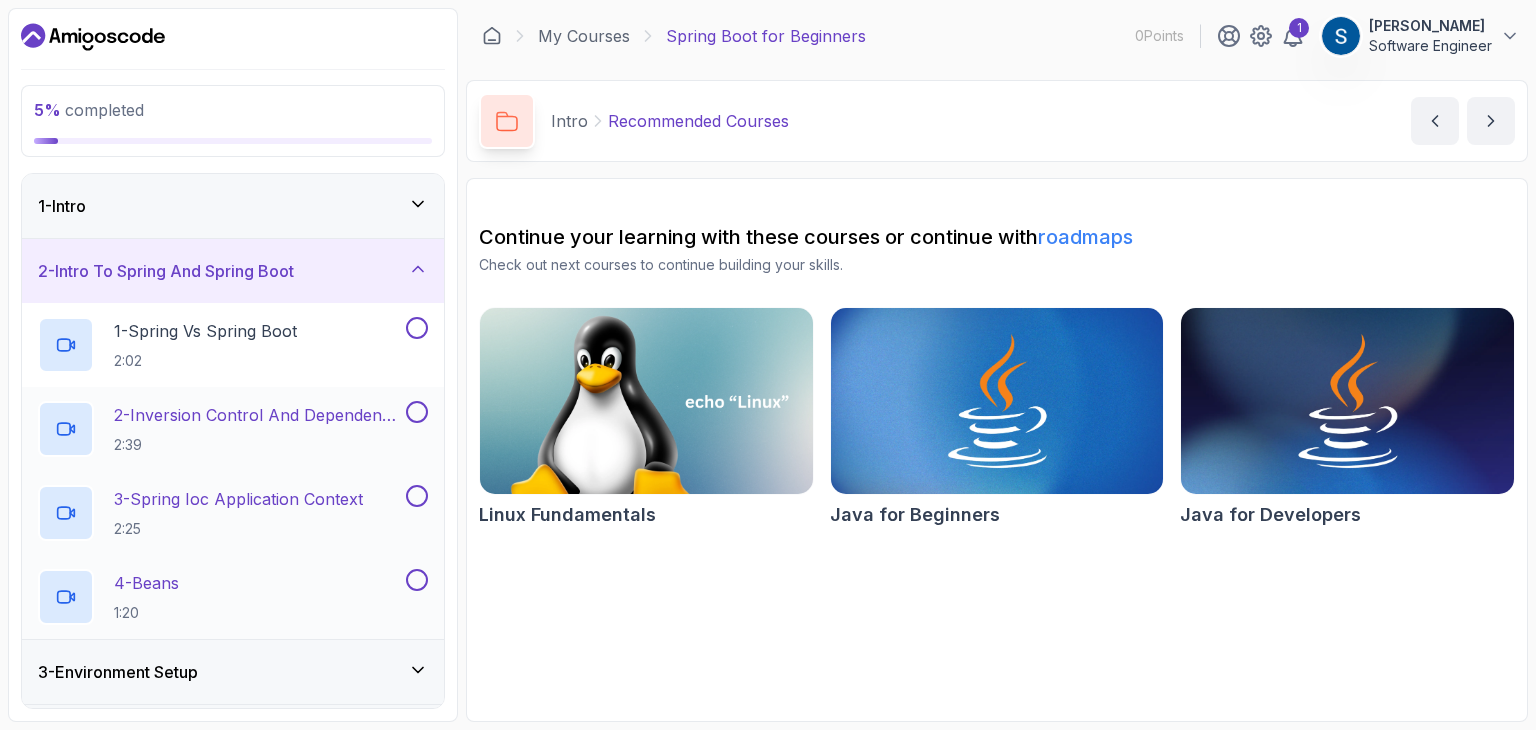click on "2  -  Intro To Spring And Spring Boot" at bounding box center [233, 271] 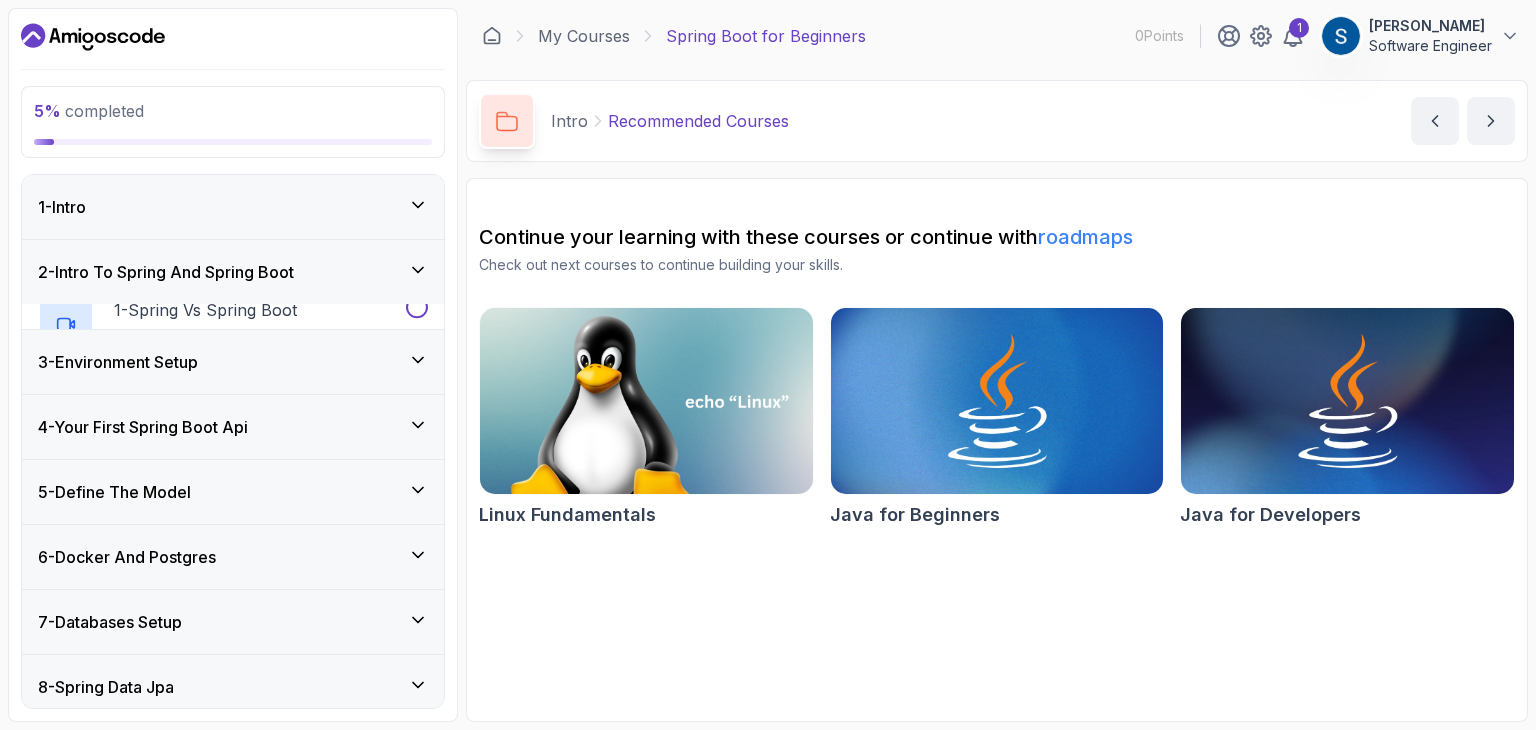 click on "1  -  Intro" at bounding box center [233, 207] 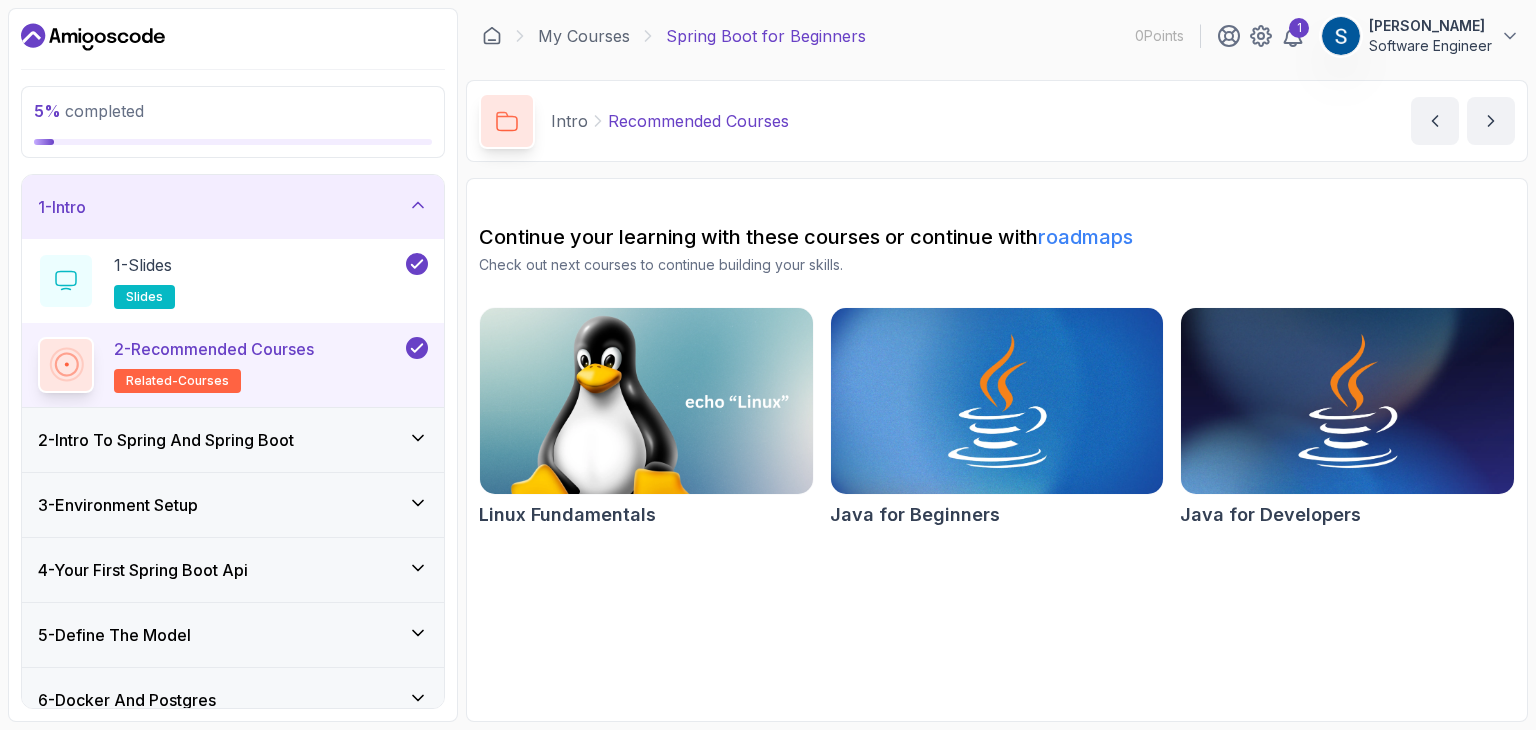 click on "1  -  Intro" at bounding box center [233, 207] 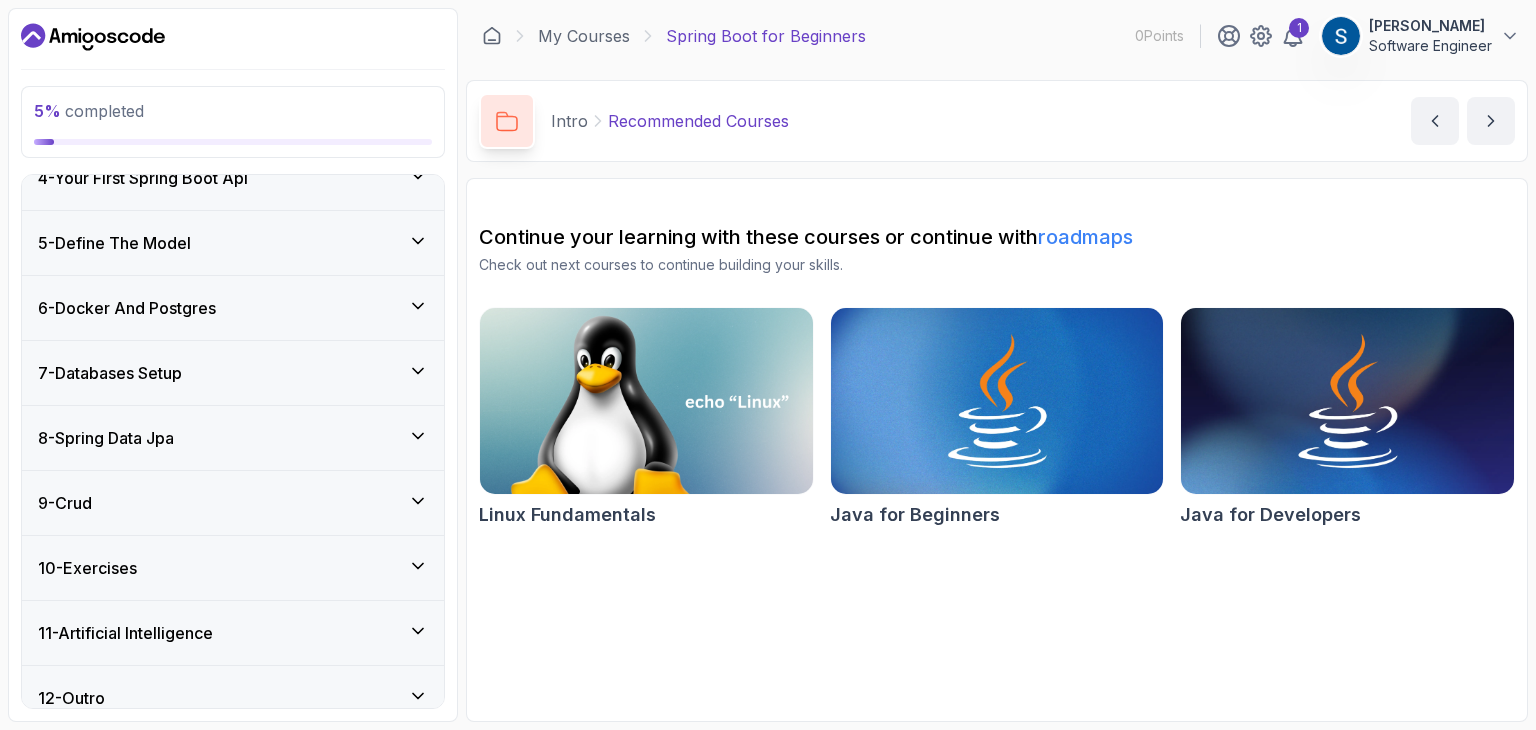 scroll, scrollTop: 242, scrollLeft: 0, axis: vertical 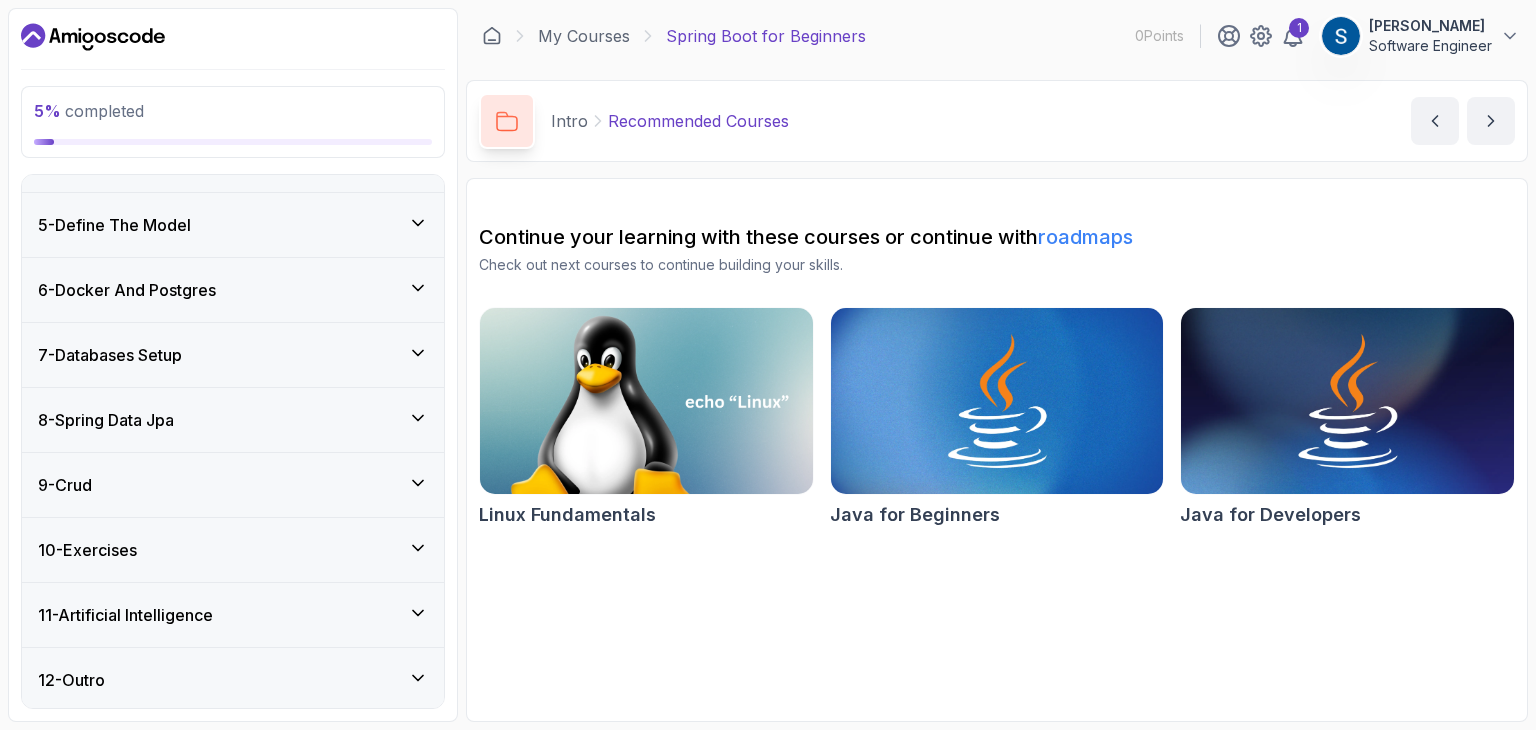 click on "9  -  Crud" at bounding box center [233, 485] 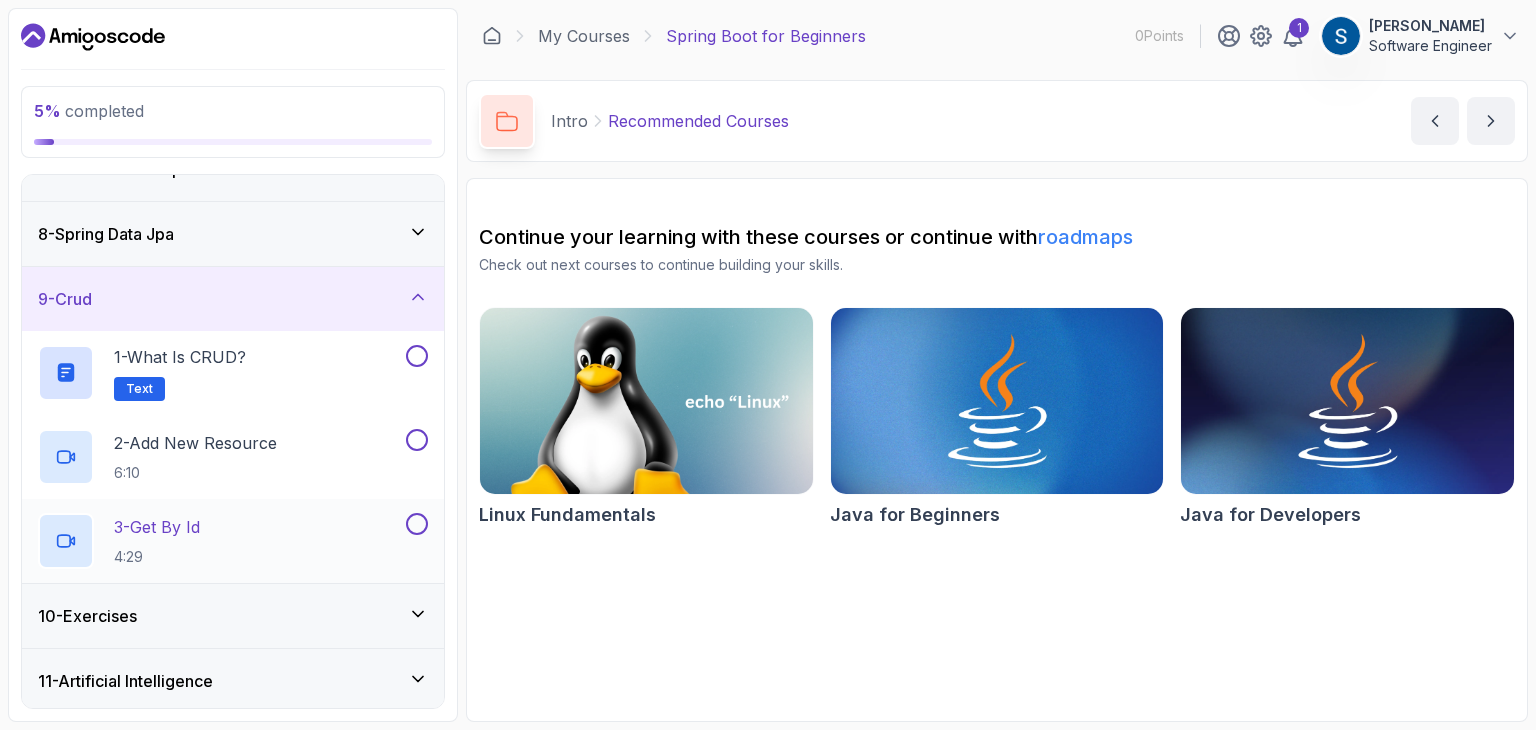 scroll, scrollTop: 394, scrollLeft: 0, axis: vertical 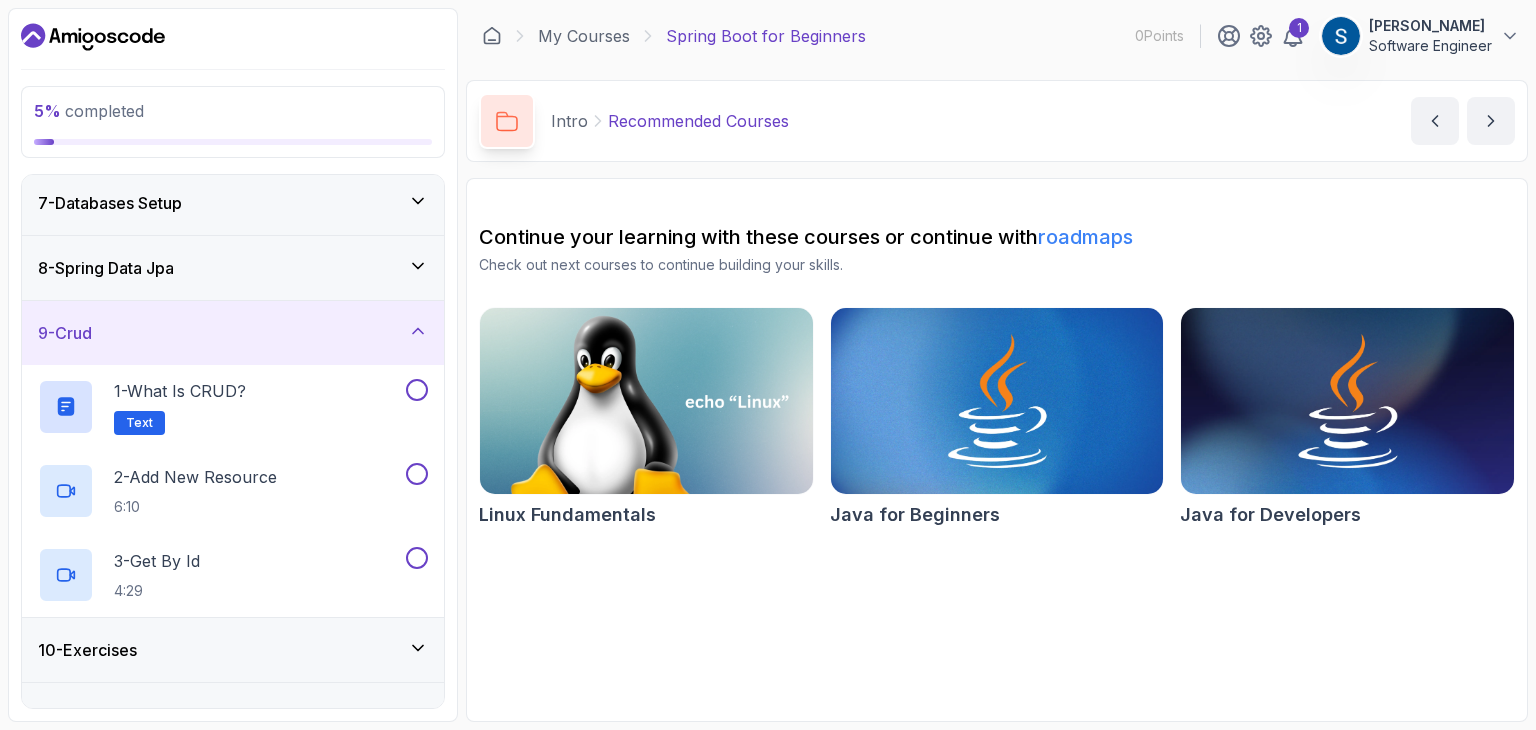 click on "9  -  Crud" at bounding box center [233, 333] 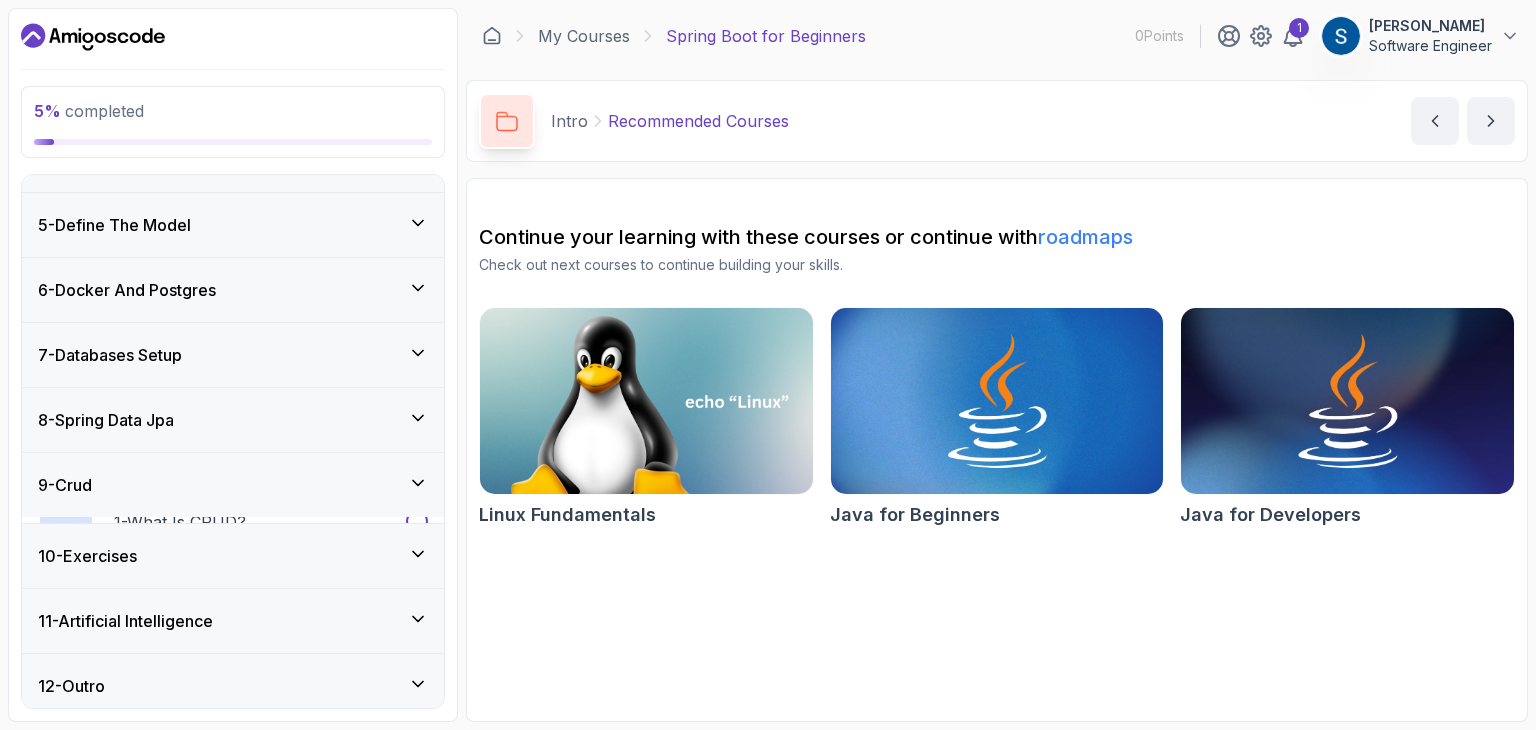 scroll, scrollTop: 242, scrollLeft: 0, axis: vertical 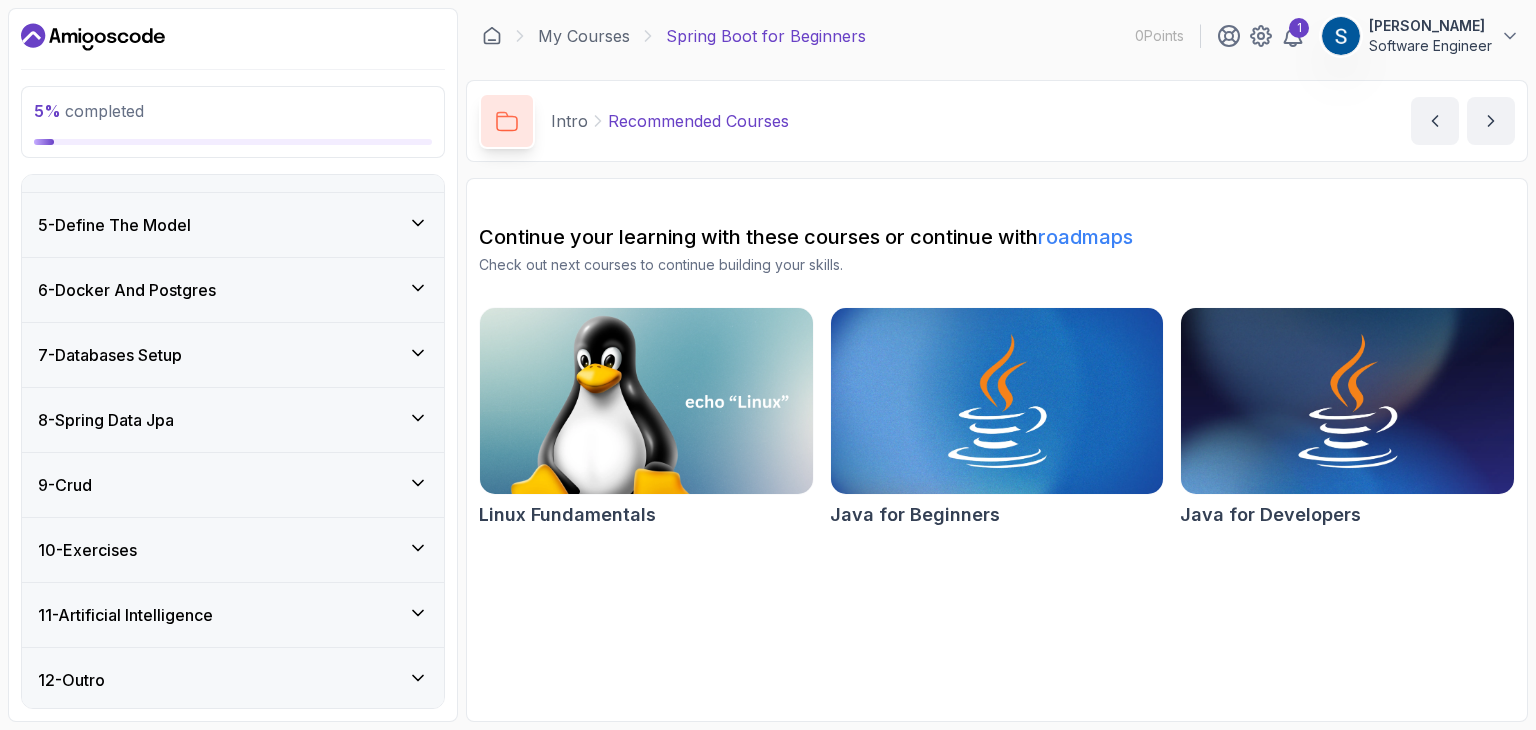 click on "9  -  Crud" at bounding box center (233, 485) 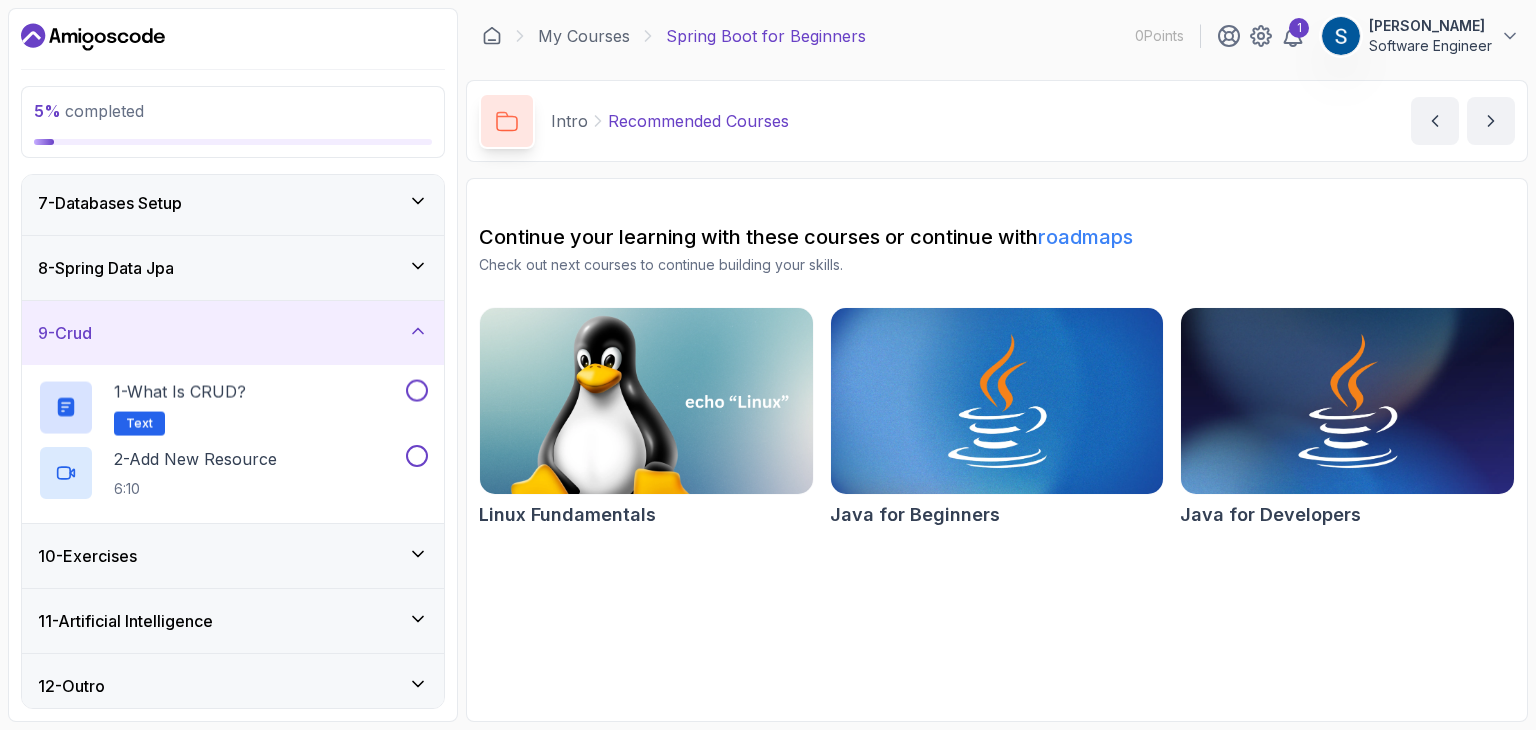 scroll, scrollTop: 394, scrollLeft: 0, axis: vertical 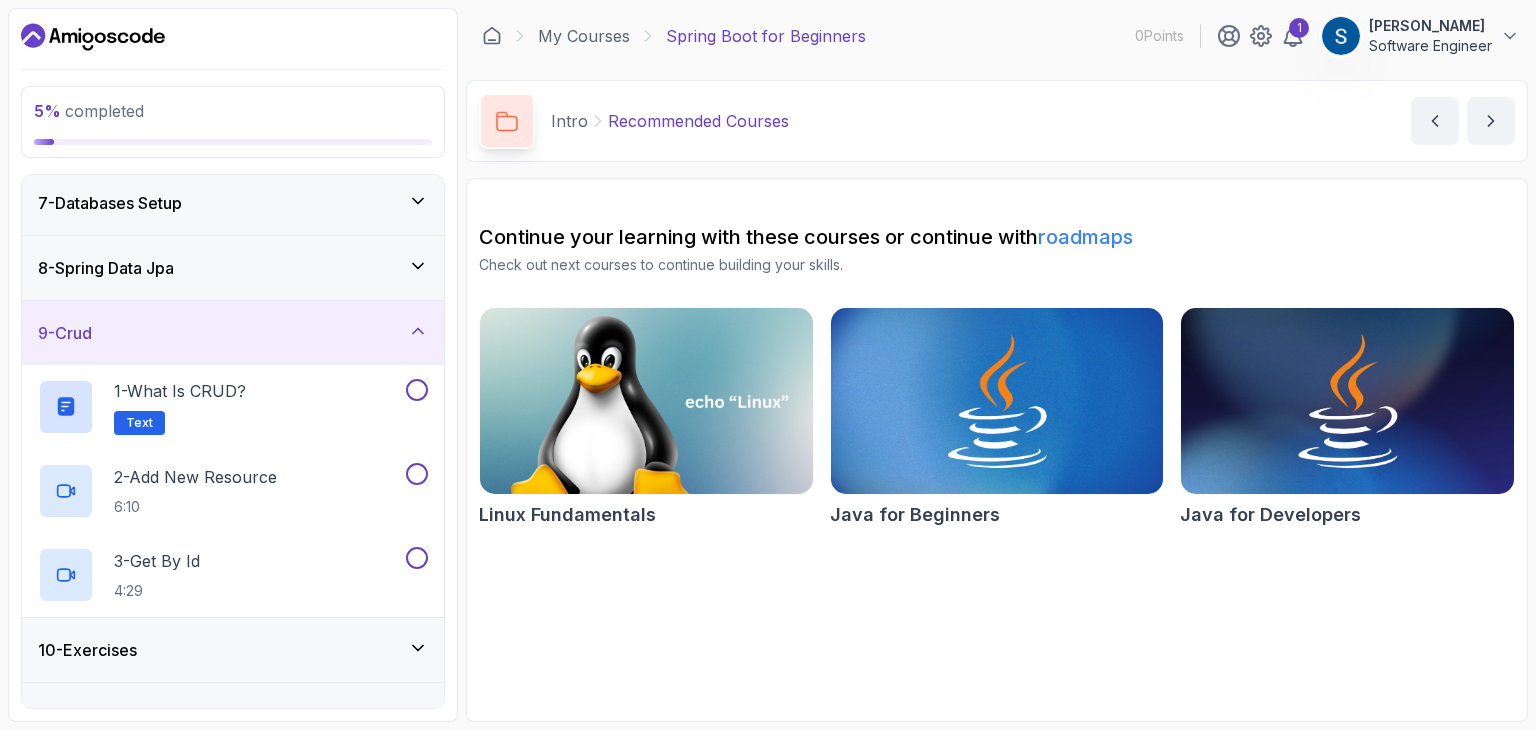 click on "9  -  Crud" at bounding box center (233, 333) 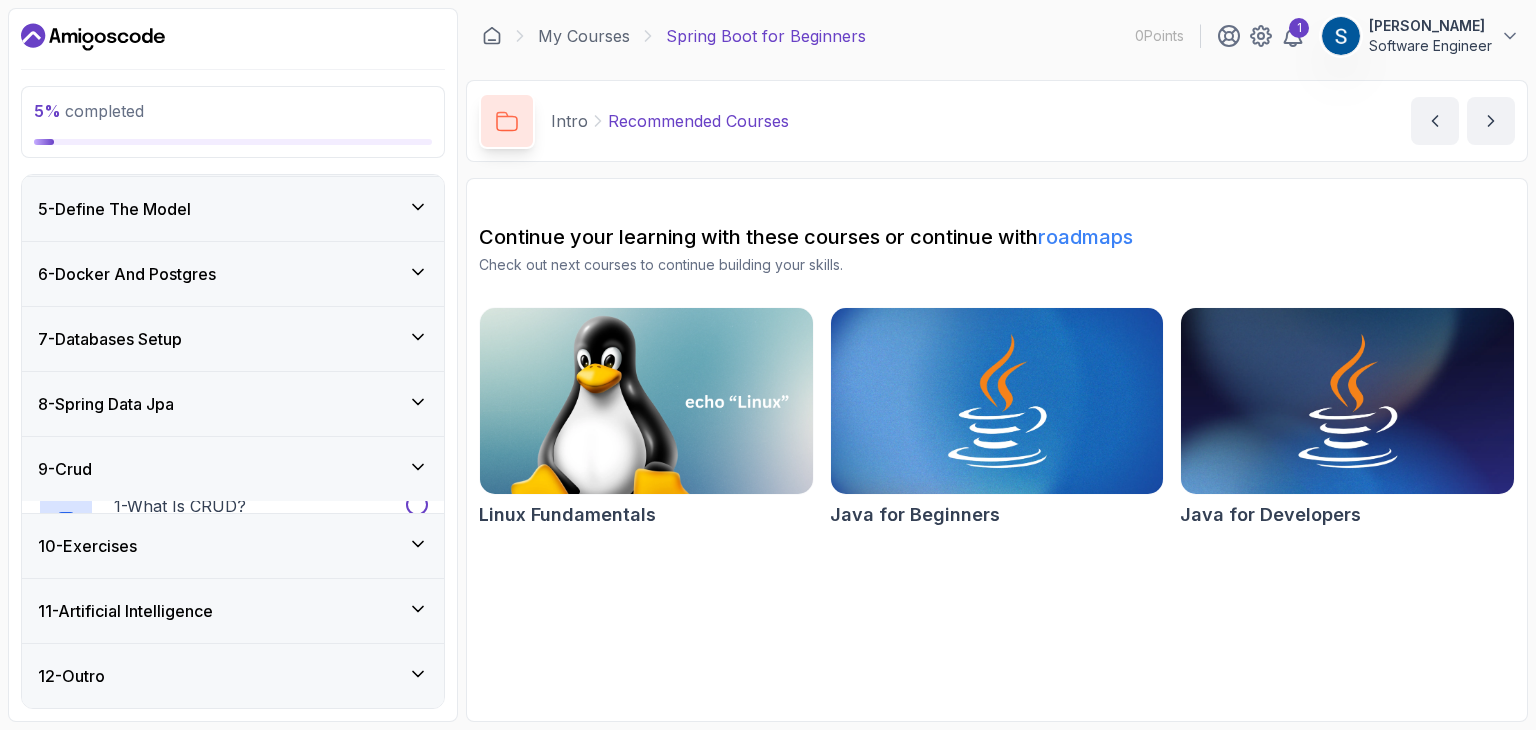 scroll, scrollTop: 242, scrollLeft: 0, axis: vertical 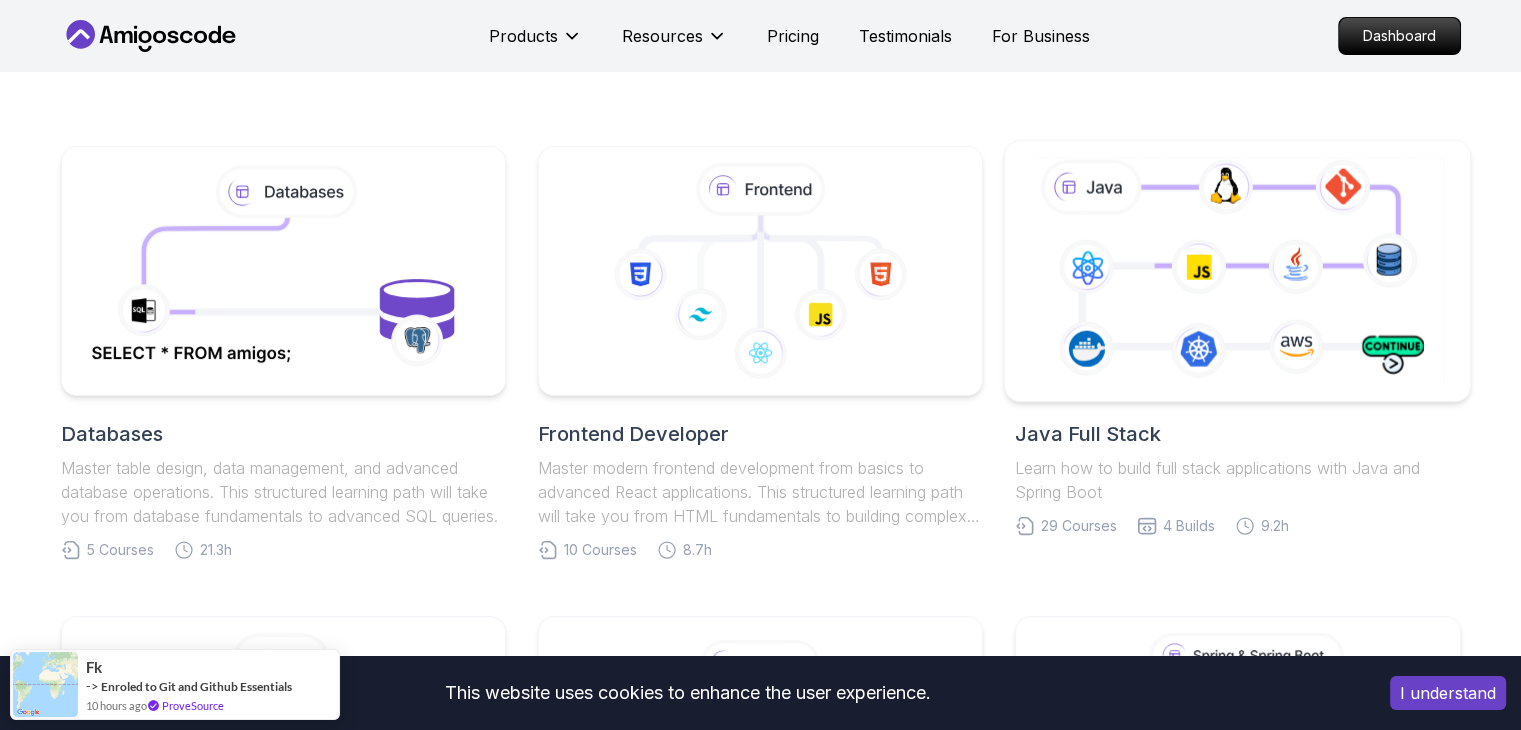 click 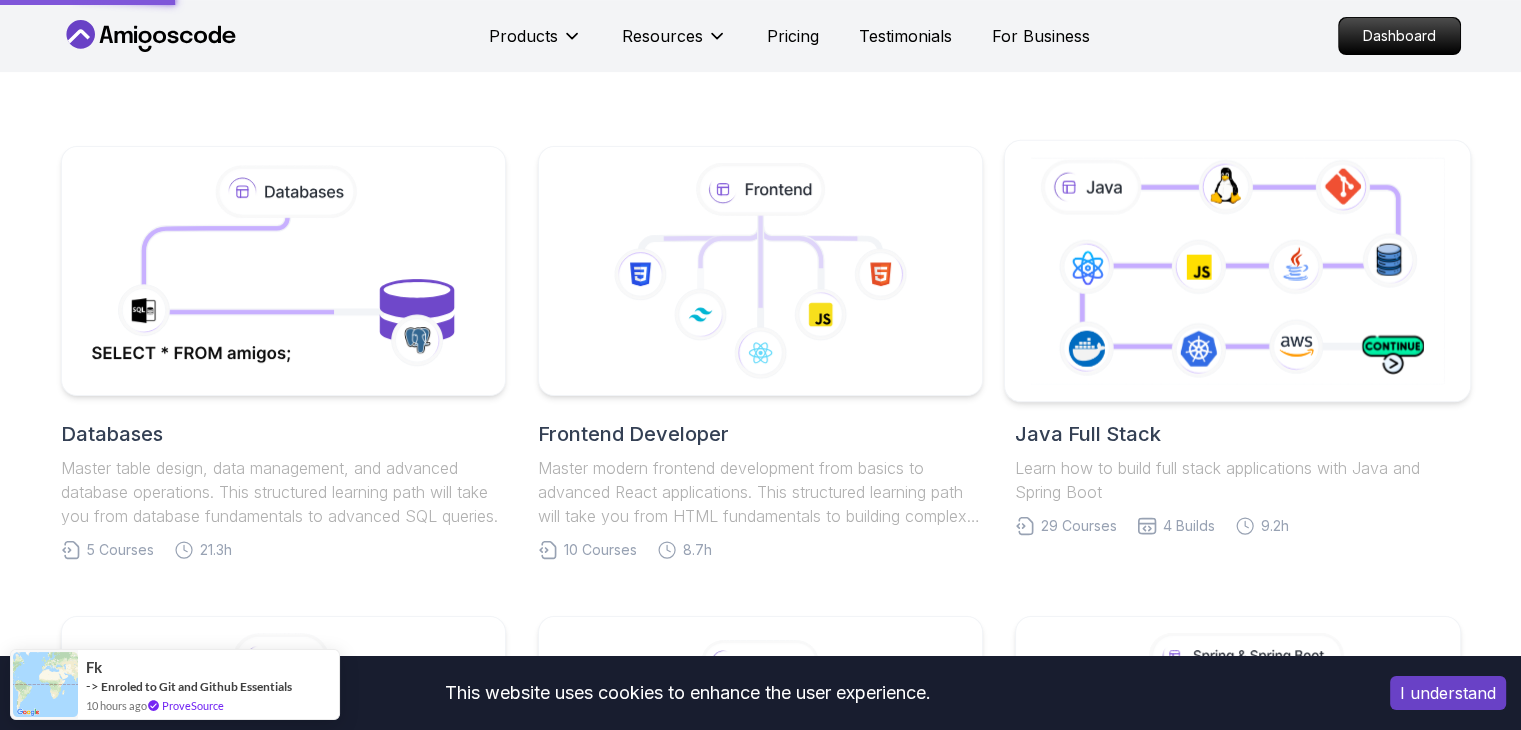 click 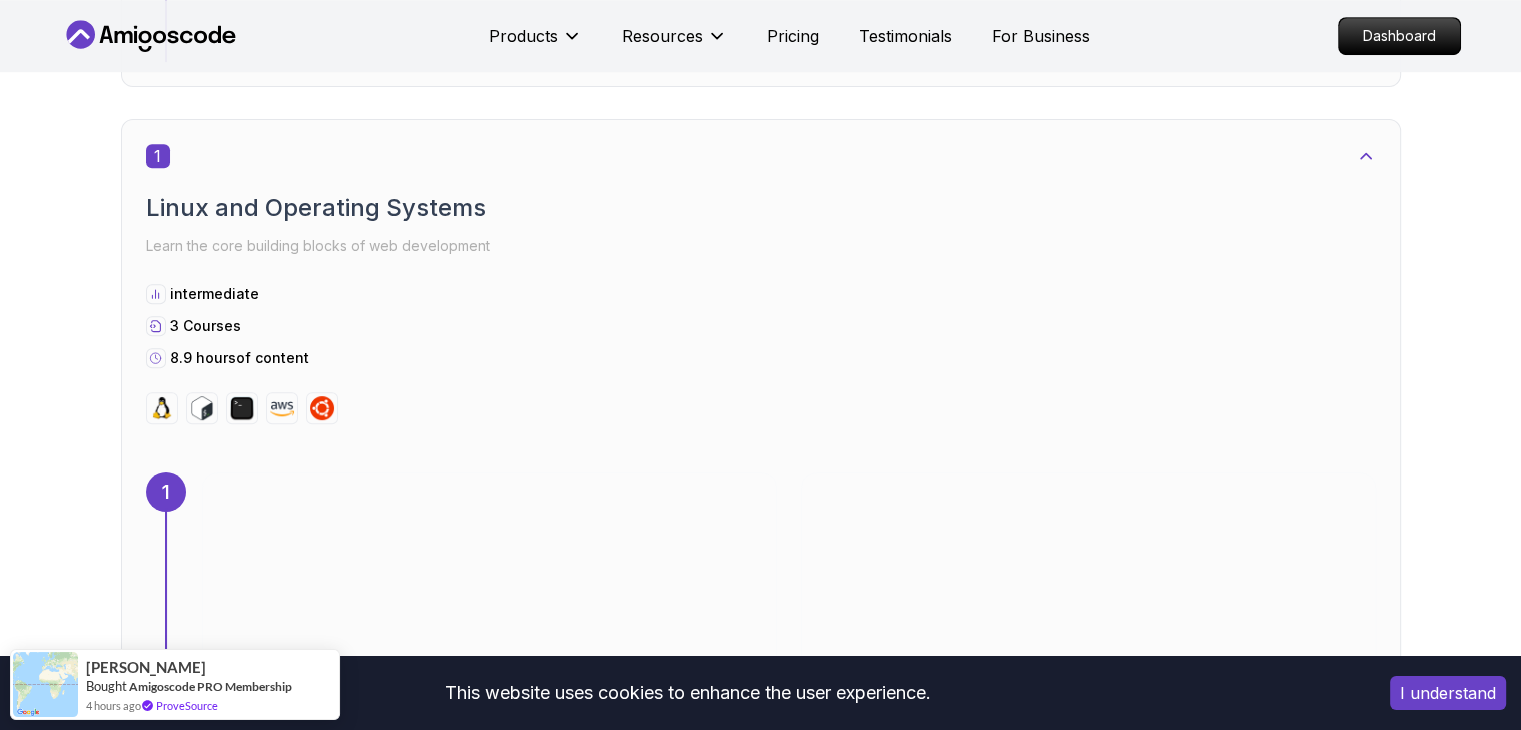 scroll, scrollTop: 800, scrollLeft: 0, axis: vertical 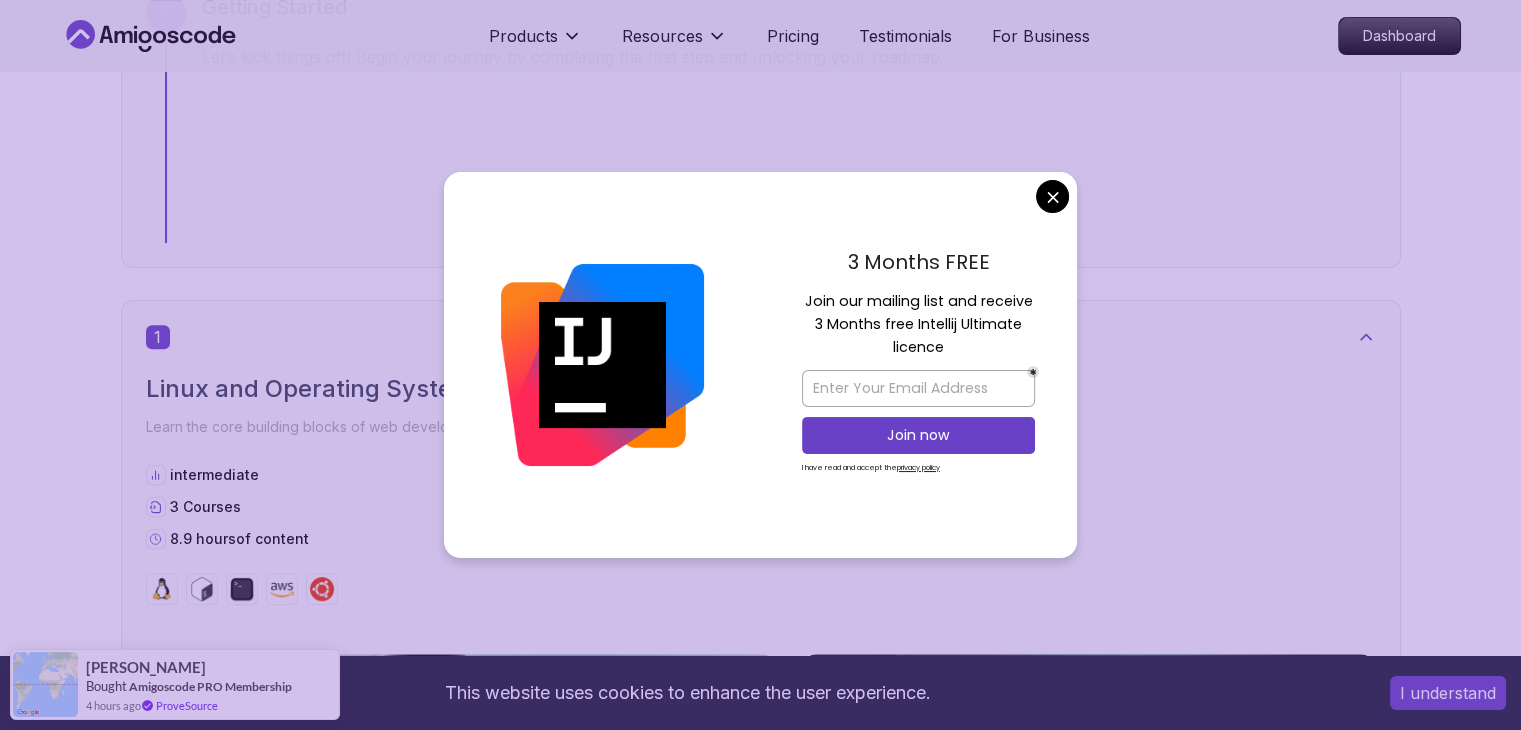 click on "This website uses cookies to enhance the user experience. I understand Products Resources Pricing Testimonials For Business Dashboard Products Resources Pricing Testimonials For Business Dashboard Java Full Stack Java Full Stack  Roadmap Learn how to build full stack applications with Java and Spring Boot Getting Started Let’s kick things off! Begin your journey by completing the first step and unlocking your roadmap. 1 Linux and Operating Systems Learn the core building blocks of web development intermediate 3   Courses   8.9 hours  of content 1 6.00h Linux Fundamentals Pro Learn the fundamentals of Linux and how to use the command line 39m VIM Essentials Pro Learn the basics of Linux and Bash. 2.27h Linux for Professionals Pro Master the advanced concepts and techniques of Linux with our comprehensive course designed for professionals. 2 Version Control Learn how to manage your code beginner 2   Courses   12.7 hours  of content 2 2.55h Git & GitHub Fundamentals Learn the fundamentals of Git and GitHub. 3" at bounding box center [760, 7206] 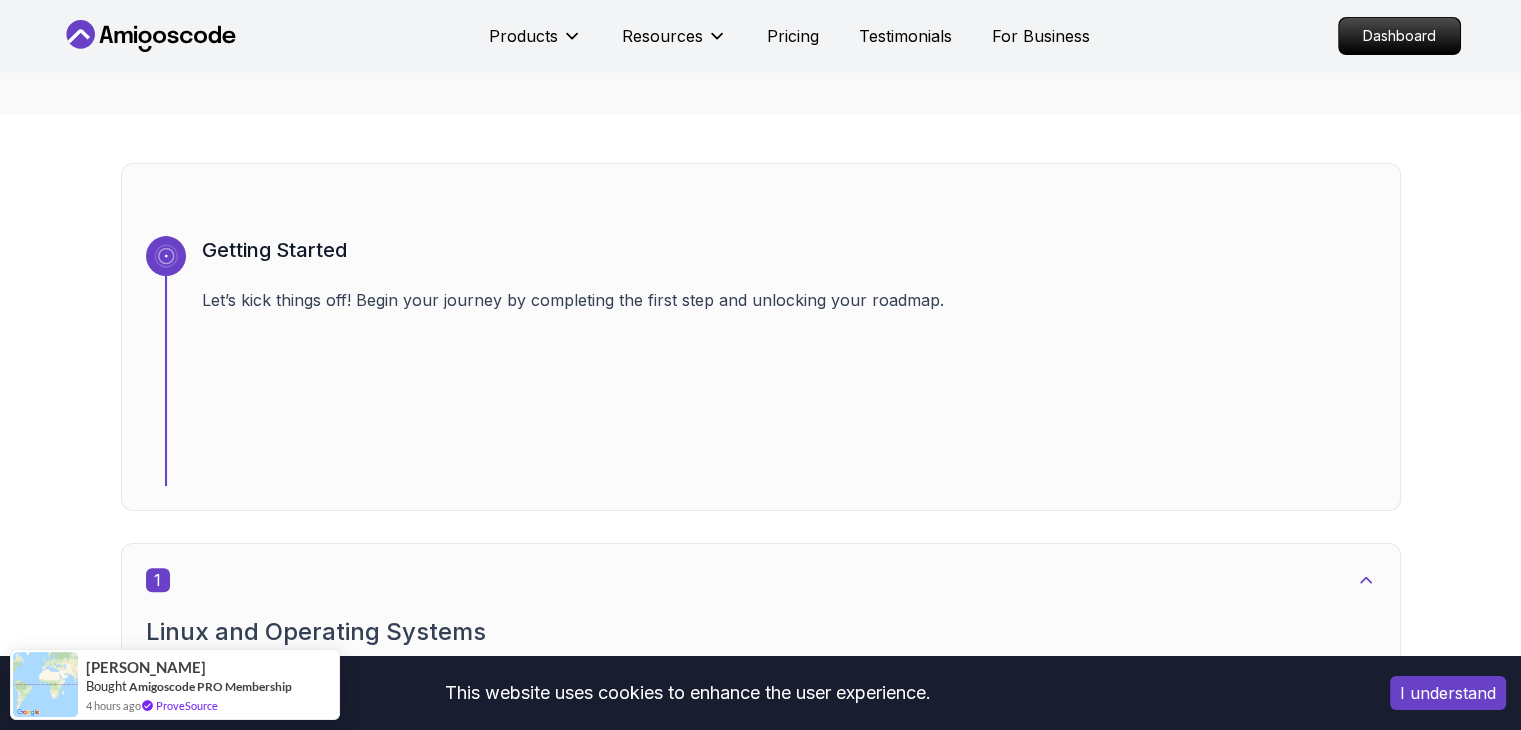 scroll, scrollTop: 300, scrollLeft: 0, axis: vertical 